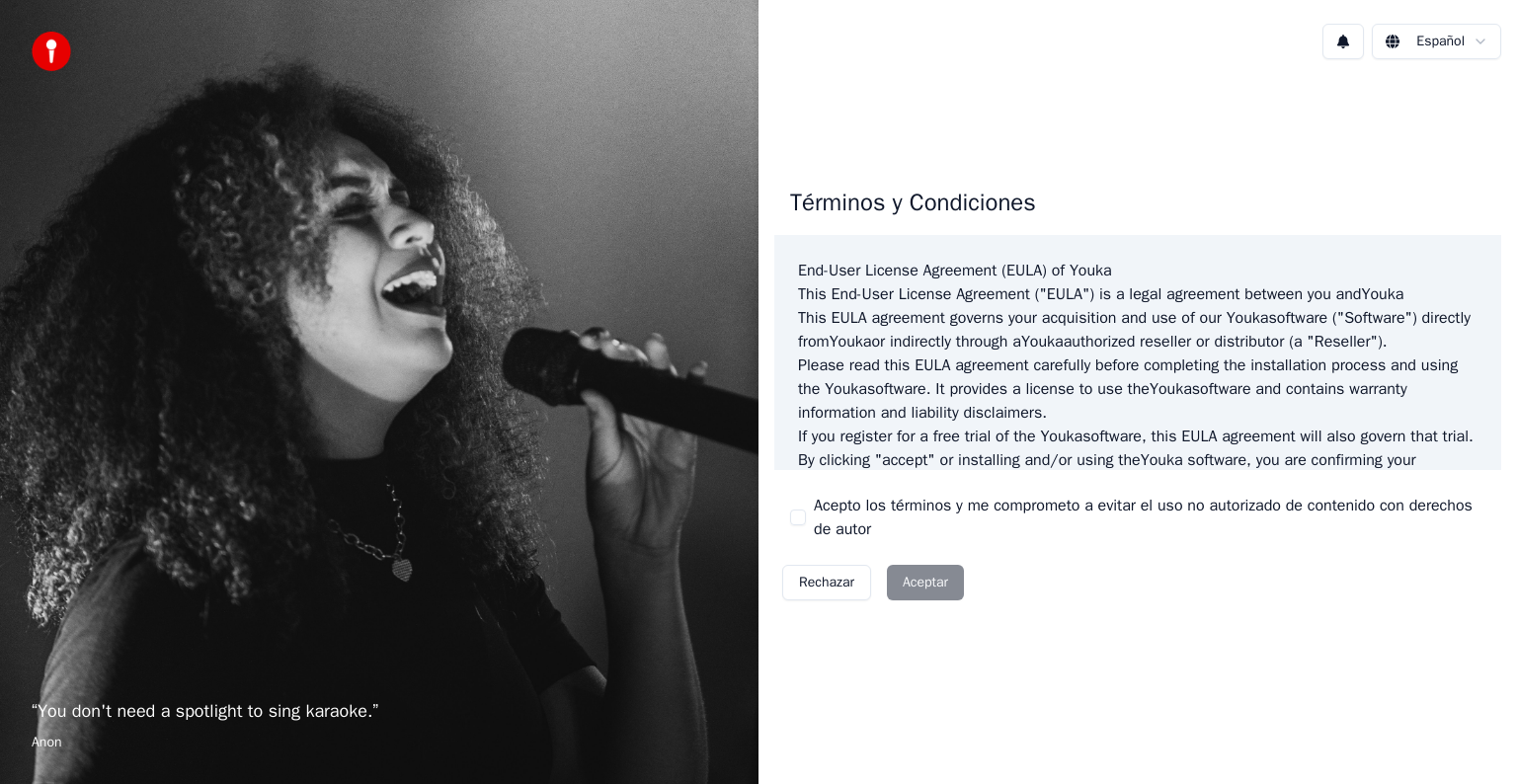 scroll, scrollTop: 0, scrollLeft: 0, axis: both 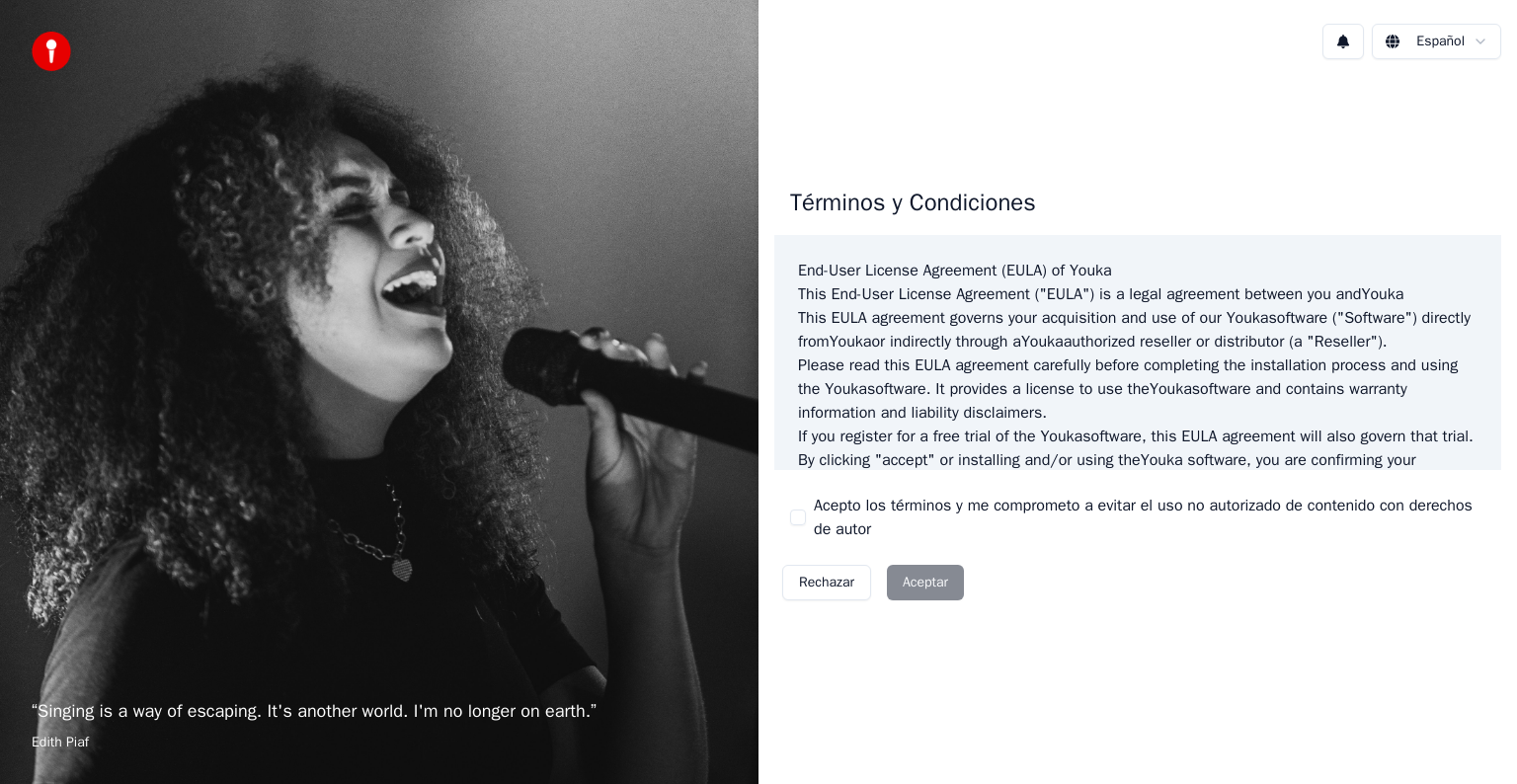 click on "Términos y Condiciones End-User License Agreement (EULA) of   Youka This End-User License Agreement ("EULA") is a legal agreement between you and  Youka This EULA agreement governs your acquisition and use of our   Youka  software ("Software") directly from  Youka  or indirectly through a  Youka  authorized reseller or distributor (a "Reseller"). Please read this EULA agreement carefully before completing the installation process and using the   Youka  software. It provides a license to use the  Youka  software and contains warranty information and liability disclaimers. If you register for a free trial of the   Youka  software, this EULA agreement will also govern that trial. By clicking "accept" or installing and/or using the  Youka   software, you are confirming your acceptance of the Software and agreeing to become bound by the terms of this EULA agreement. This EULA agreement shall apply only to the Software supplied by   Youka Youka   EULA Template  for   Youka . License Grant Youka   Youka   Youka" at bounding box center (1138, 390) 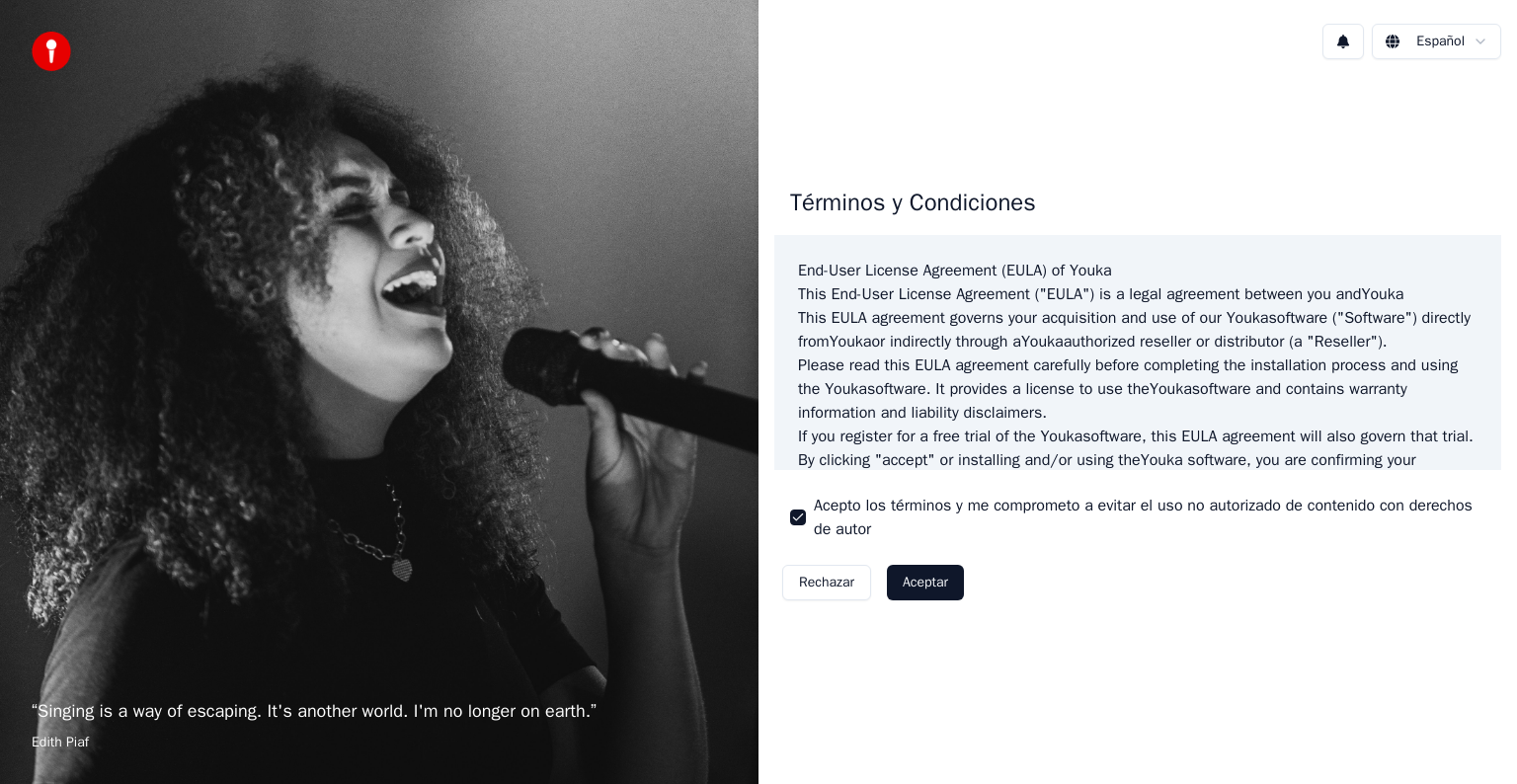click on "Aceptar" at bounding box center [925, 583] 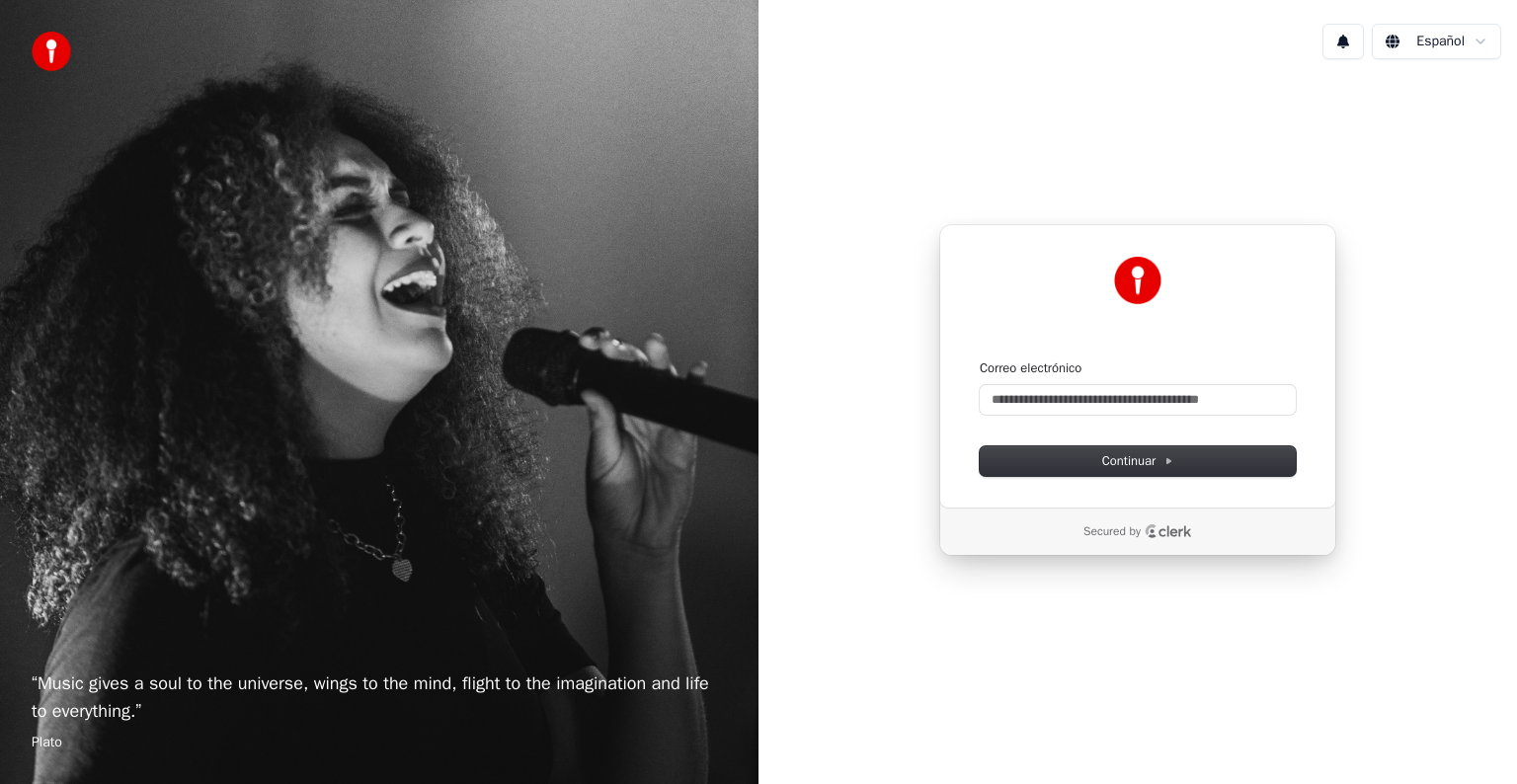 click on "Continuar con Google o Correo electrónico Continuar Secured by" at bounding box center [1138, 390] 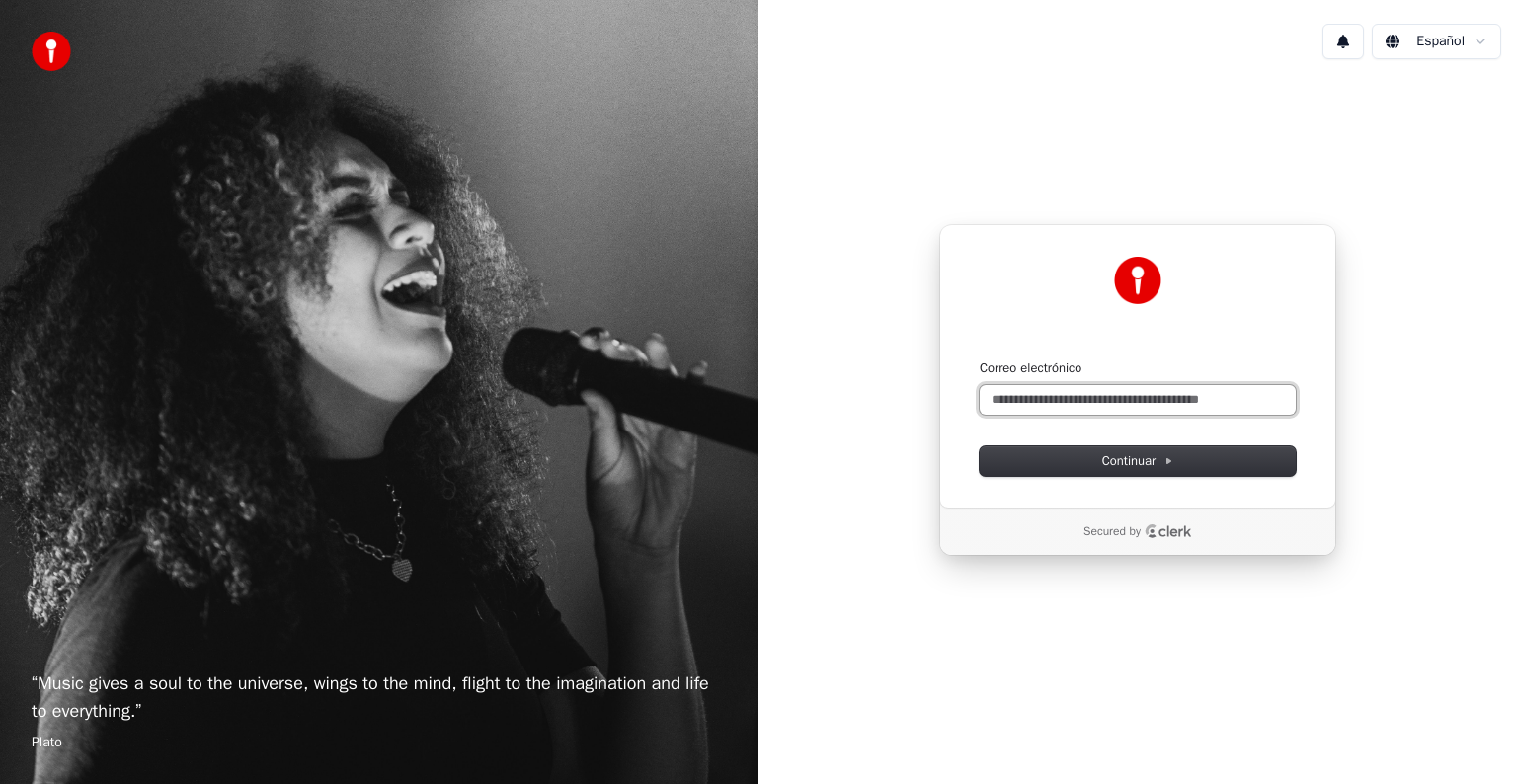 click on "Correo electrónico" at bounding box center (1138, 400) 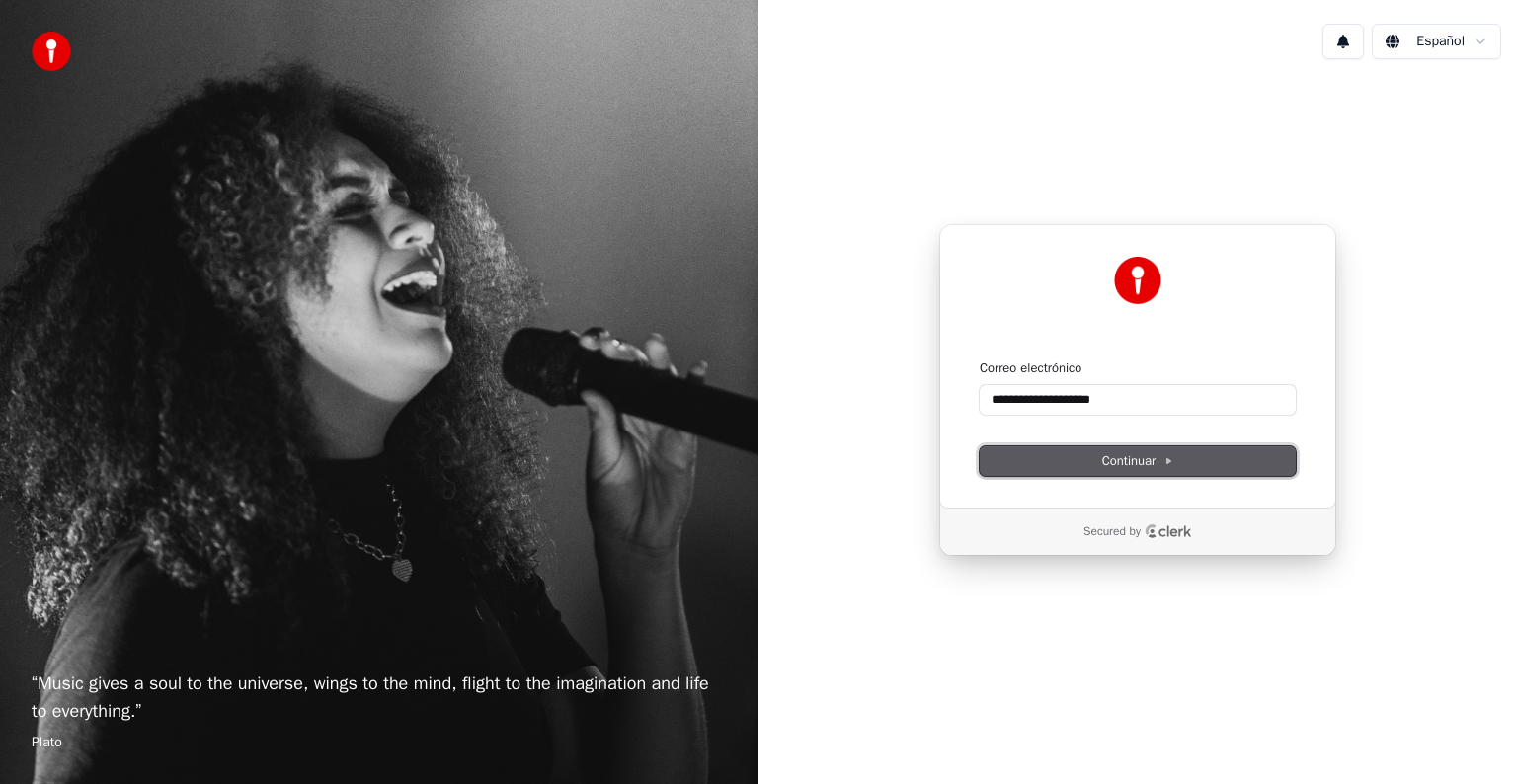 click on "Continuar" at bounding box center [1138, 461] 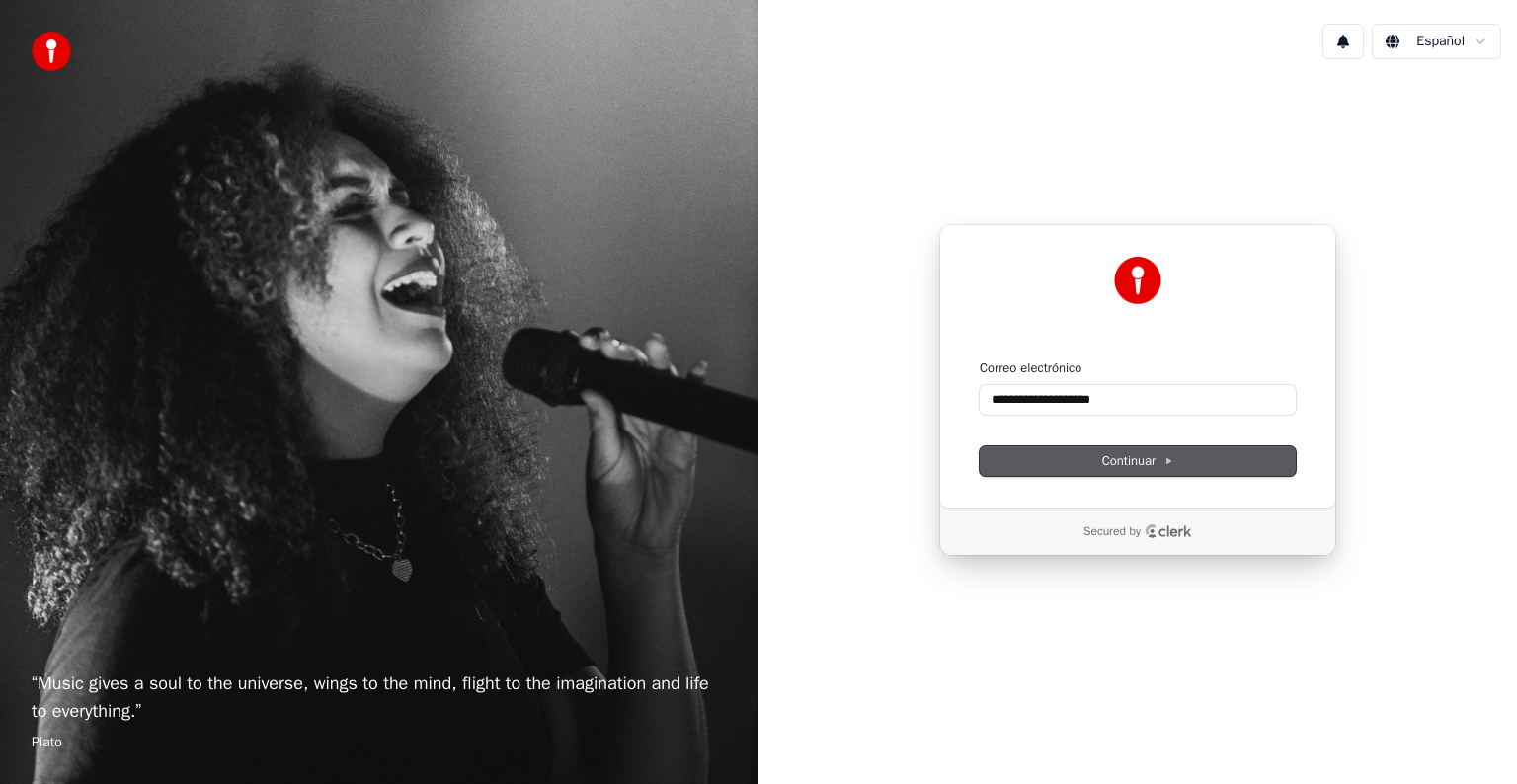 type on "**********" 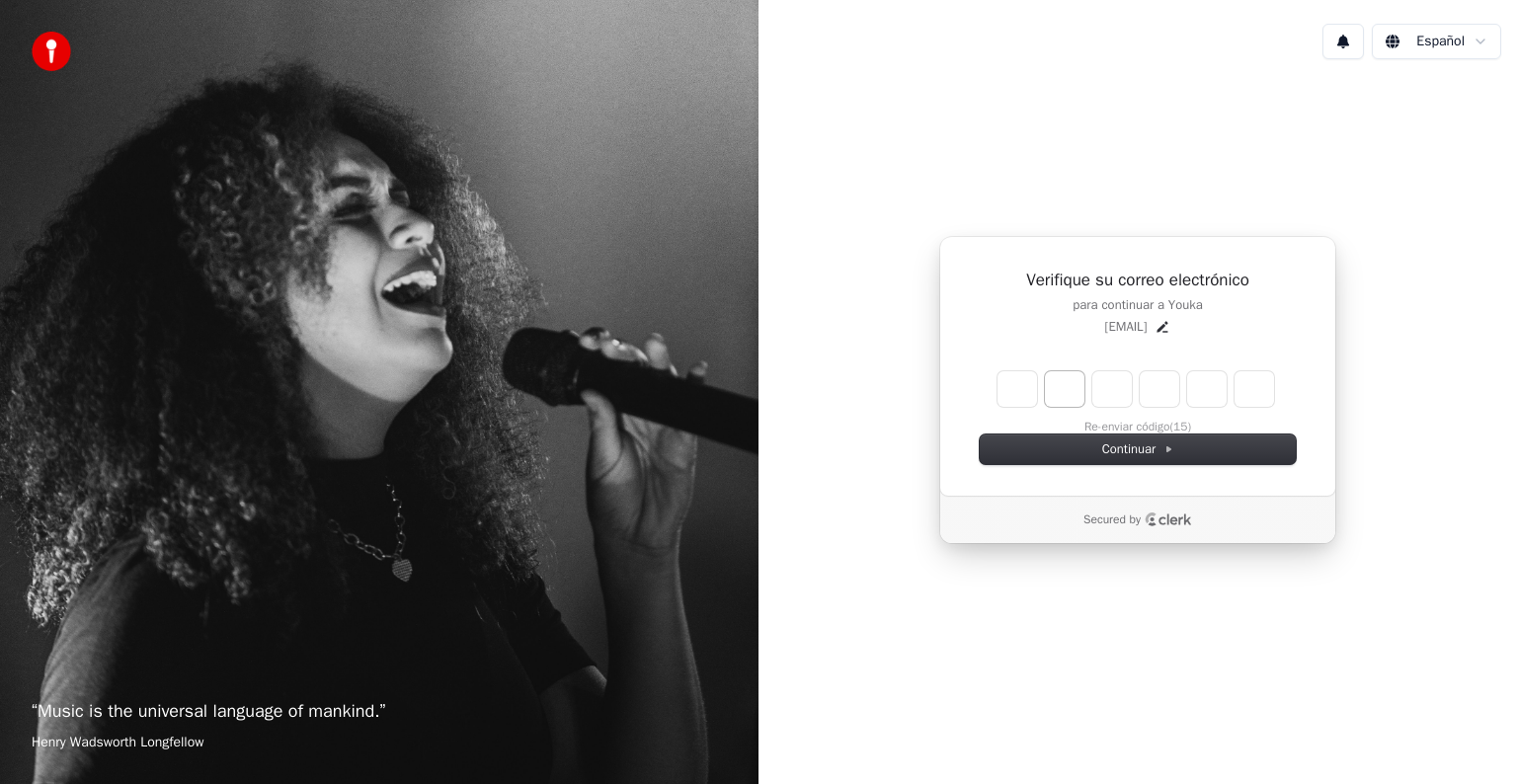 type on "******" 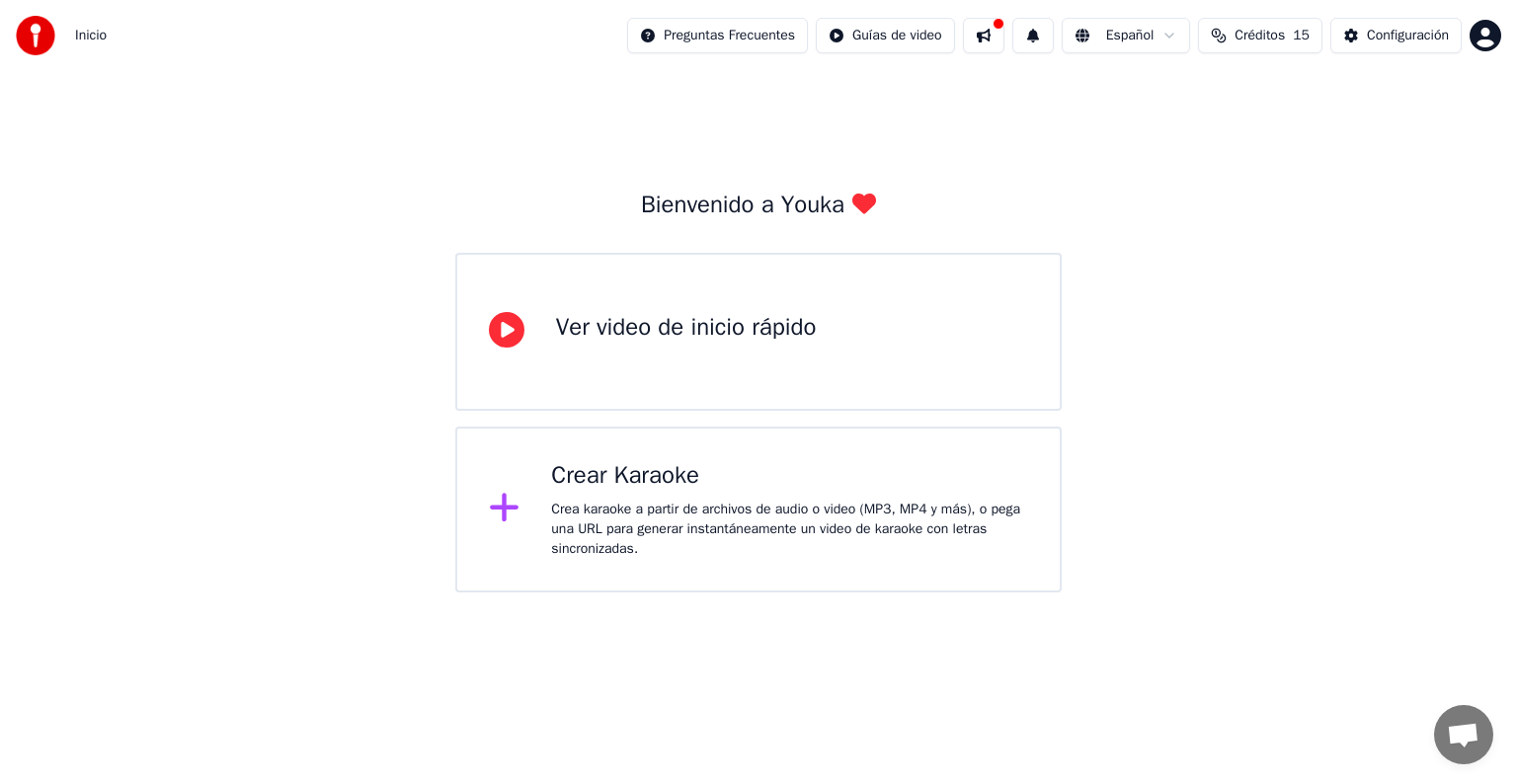 click on "Crear Karaoke Crea karaoke a partir de archivos de audio o video (MP3, MP4 y más), o pega una URL para generar instantáneamente un video de karaoke con letras sincronizadas." at bounding box center (789, 510) 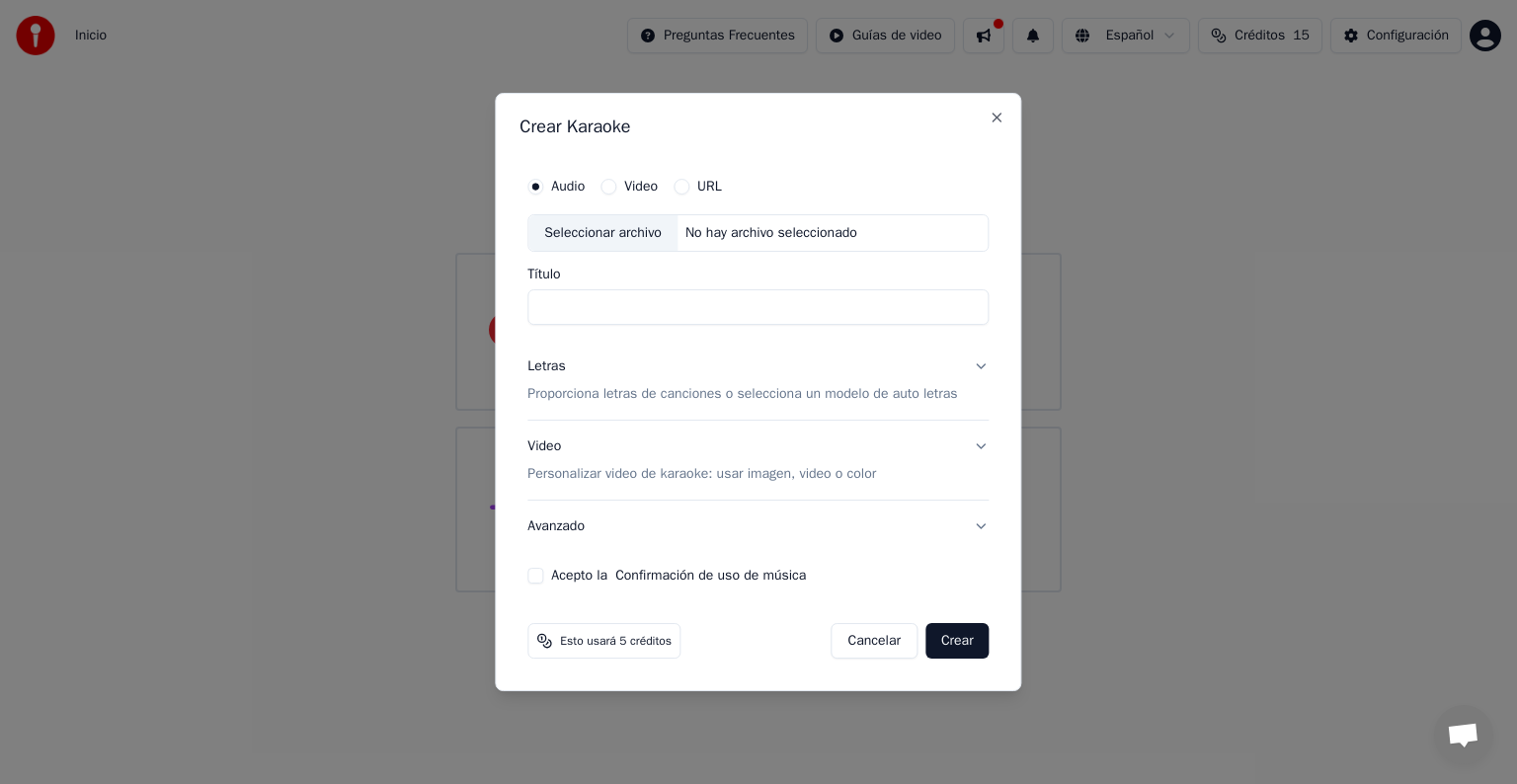 click on "Video" at bounding box center [641, 187] 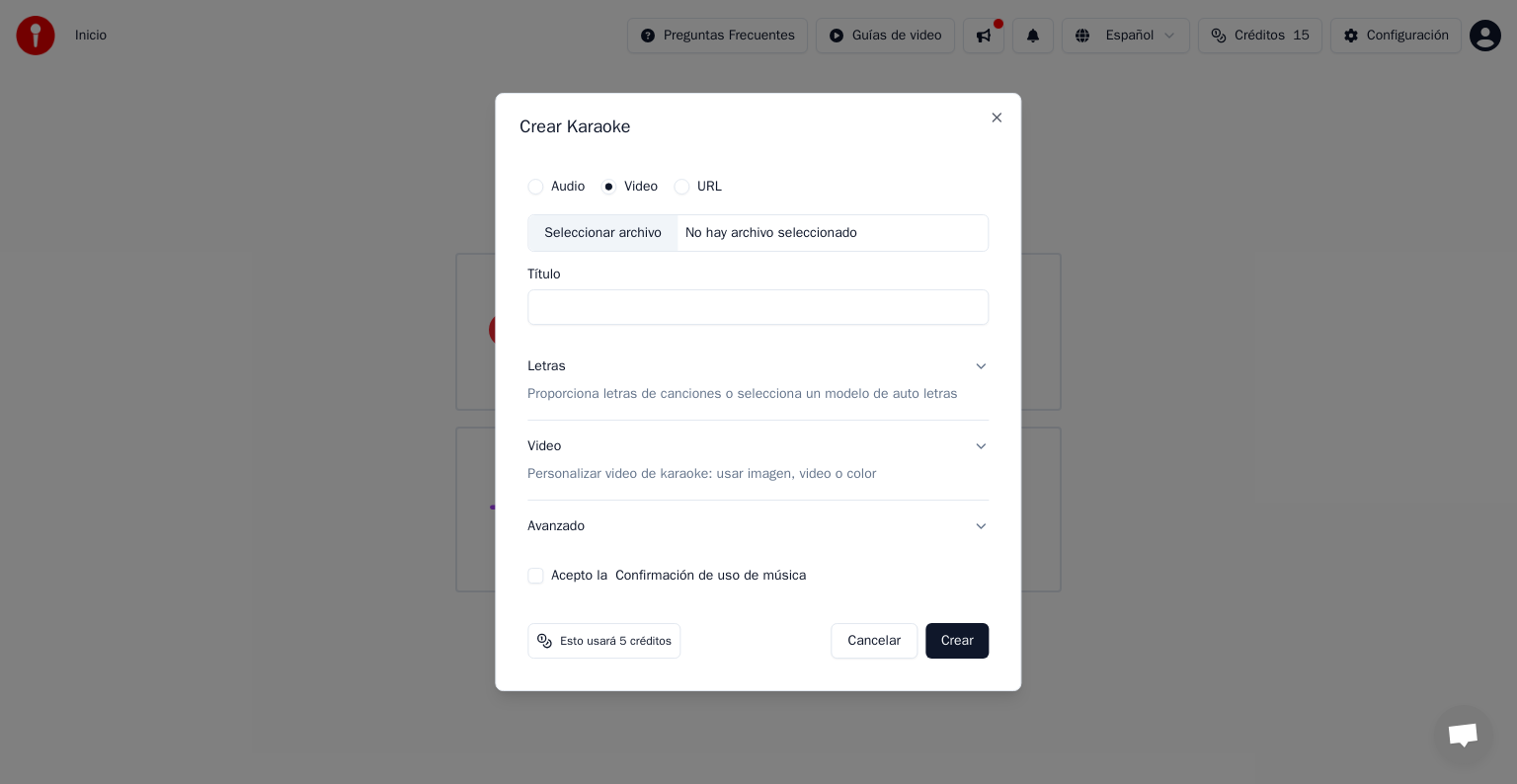 click on "Seleccionar archivo" at bounding box center (602, 233) 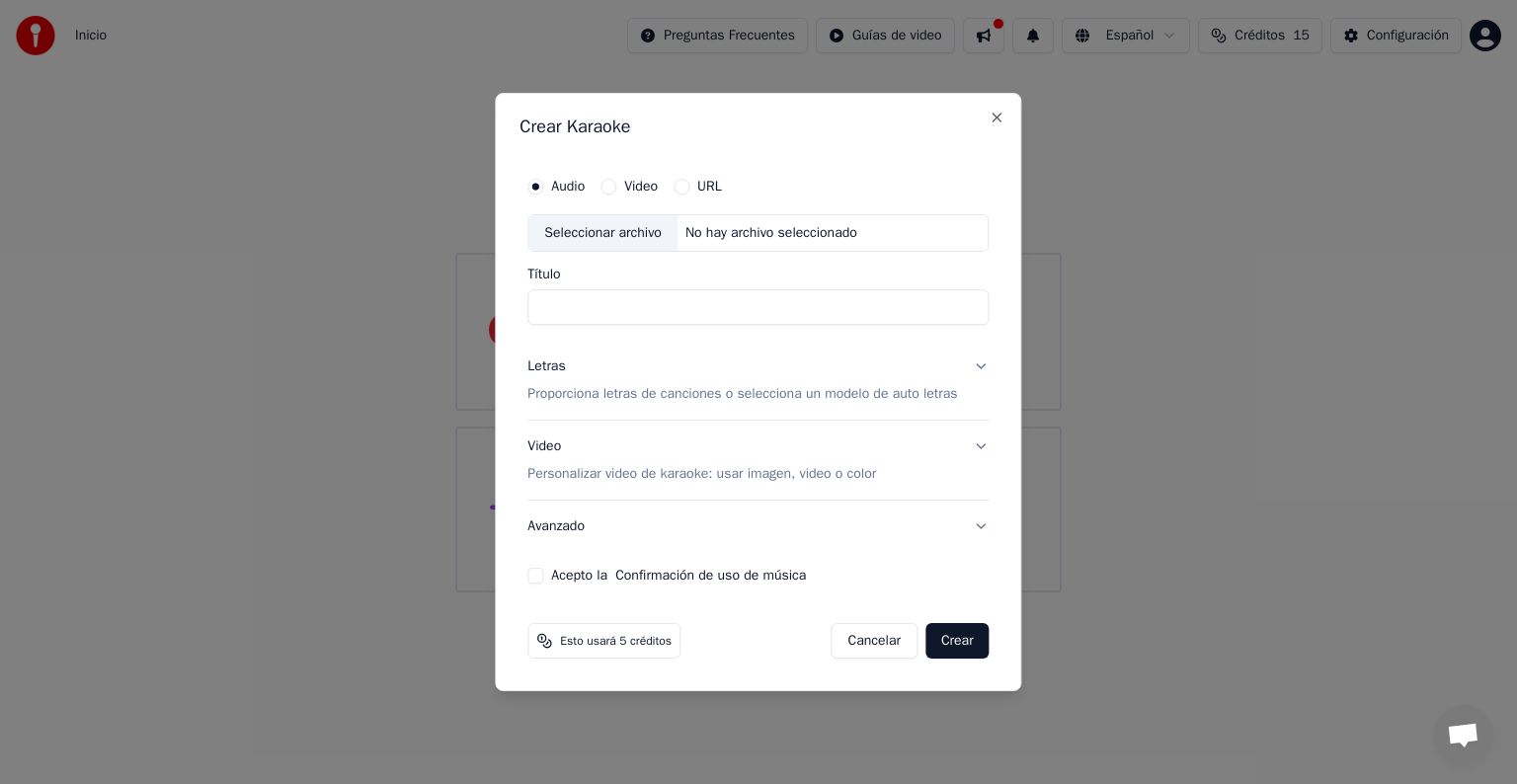 click on "Seleccionar archivo" at bounding box center [602, 233] 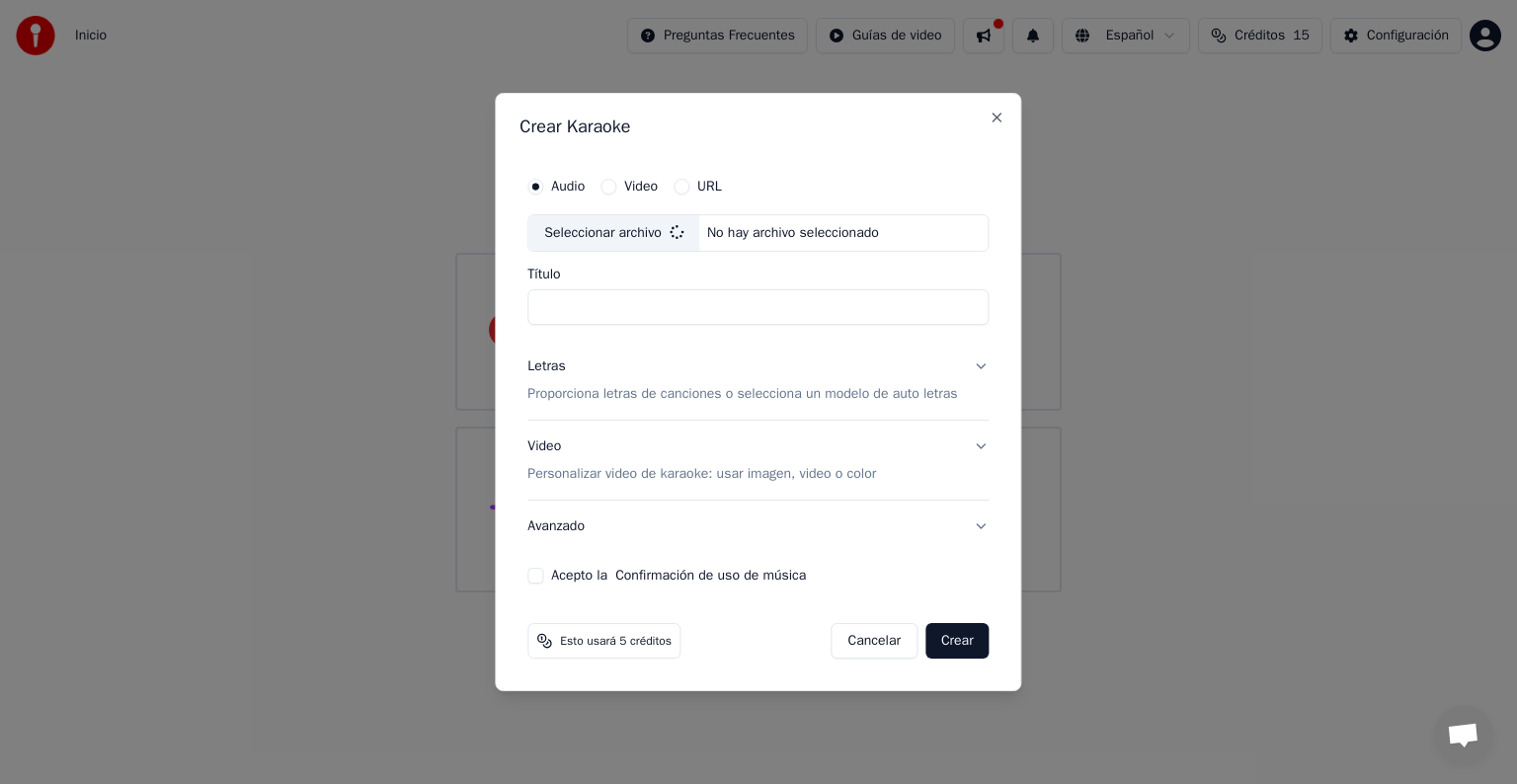 type on "**********" 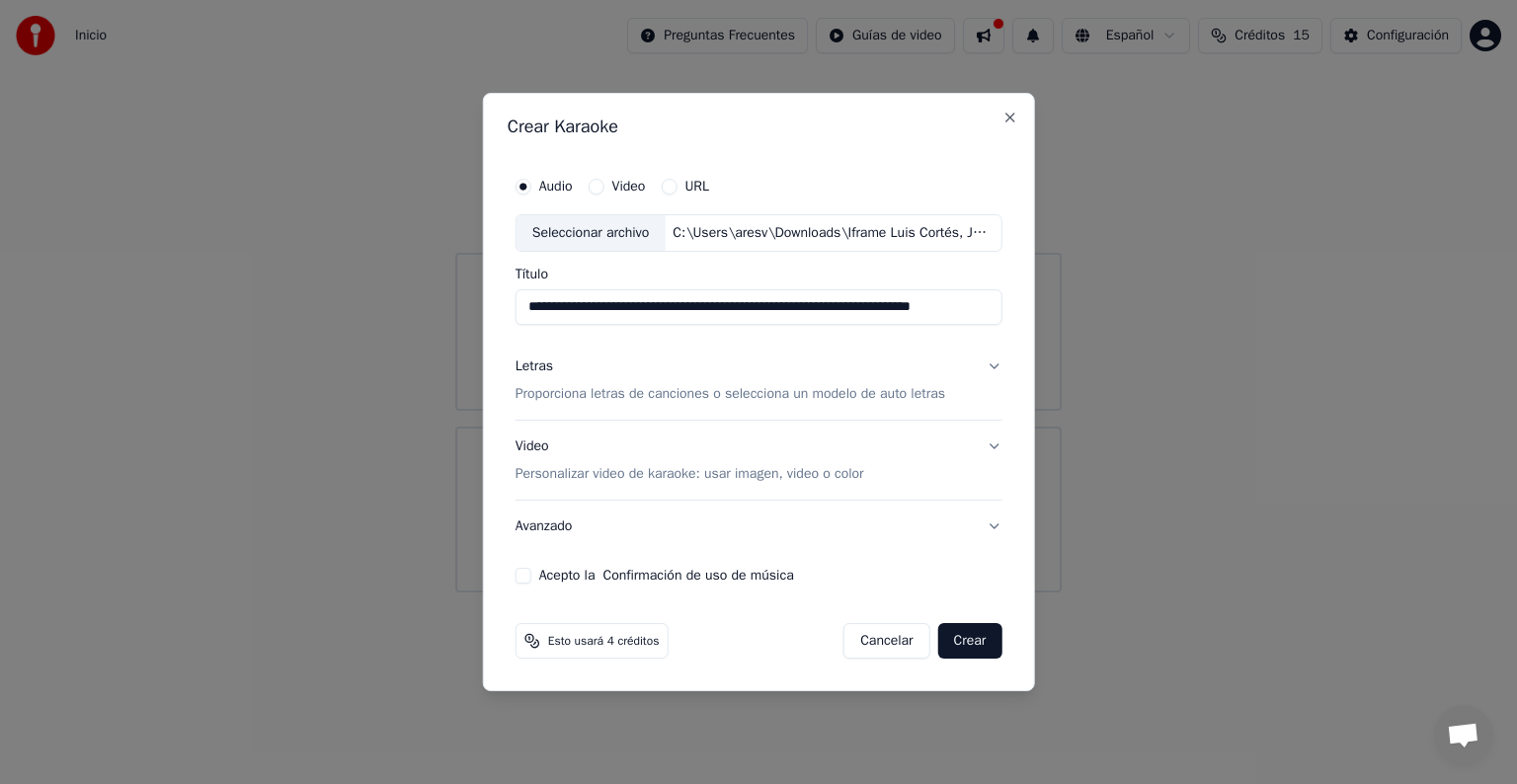 click on "Letras Proporciona letras de canciones o selecciona un modelo de auto letras" at bounding box center [758, 380] 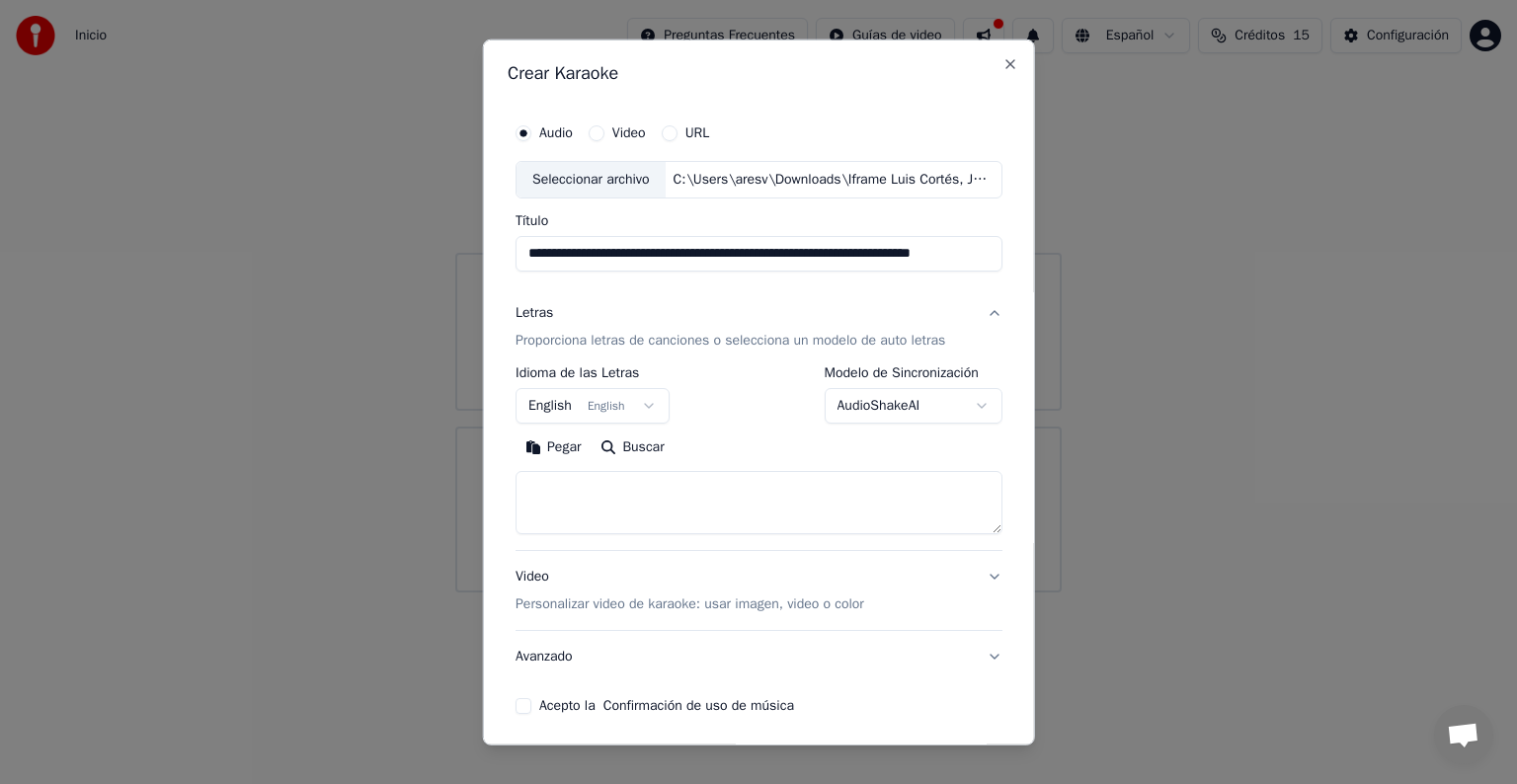 click on "English English" at bounding box center [593, 406] 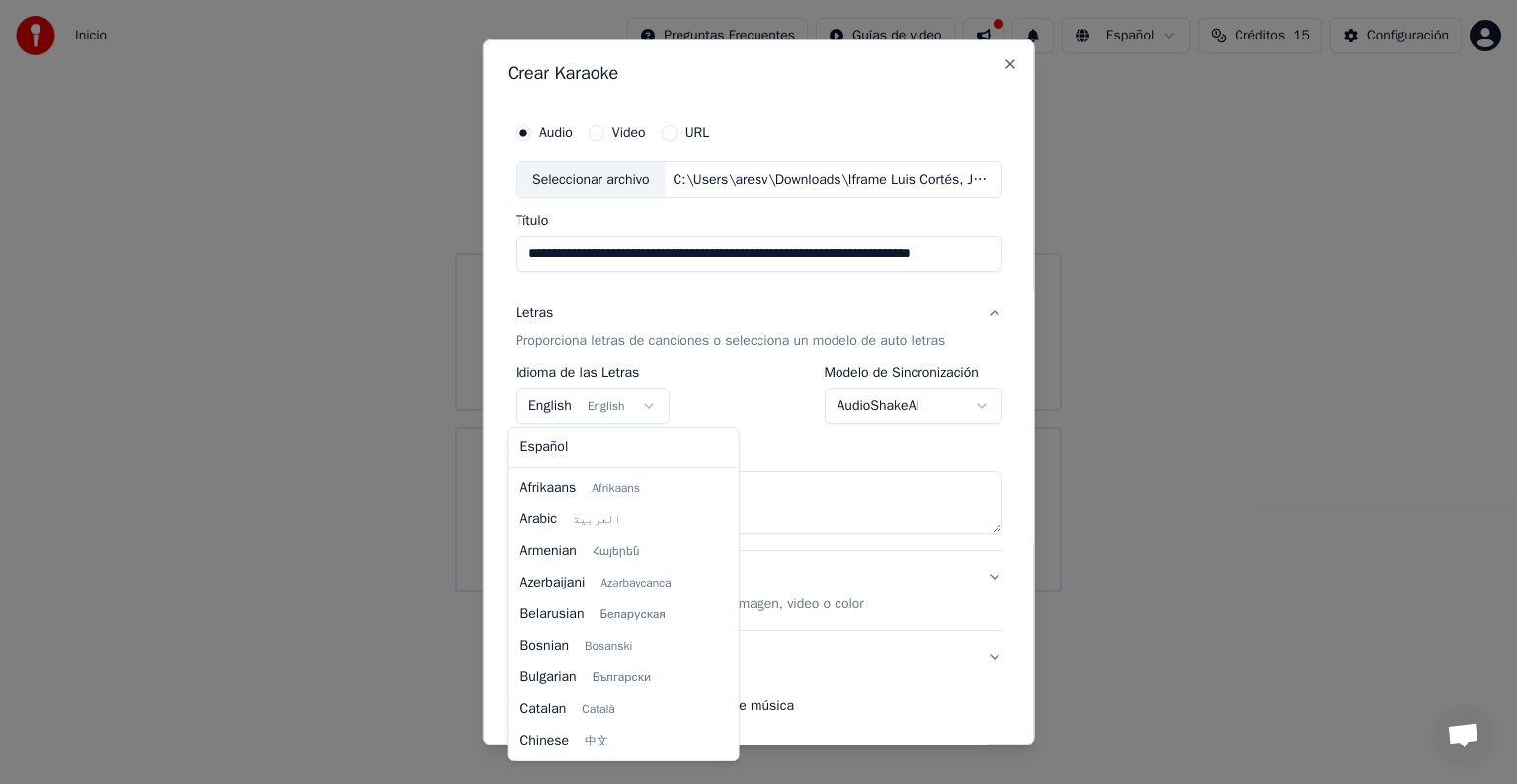 scroll, scrollTop: 158, scrollLeft: 0, axis: vertical 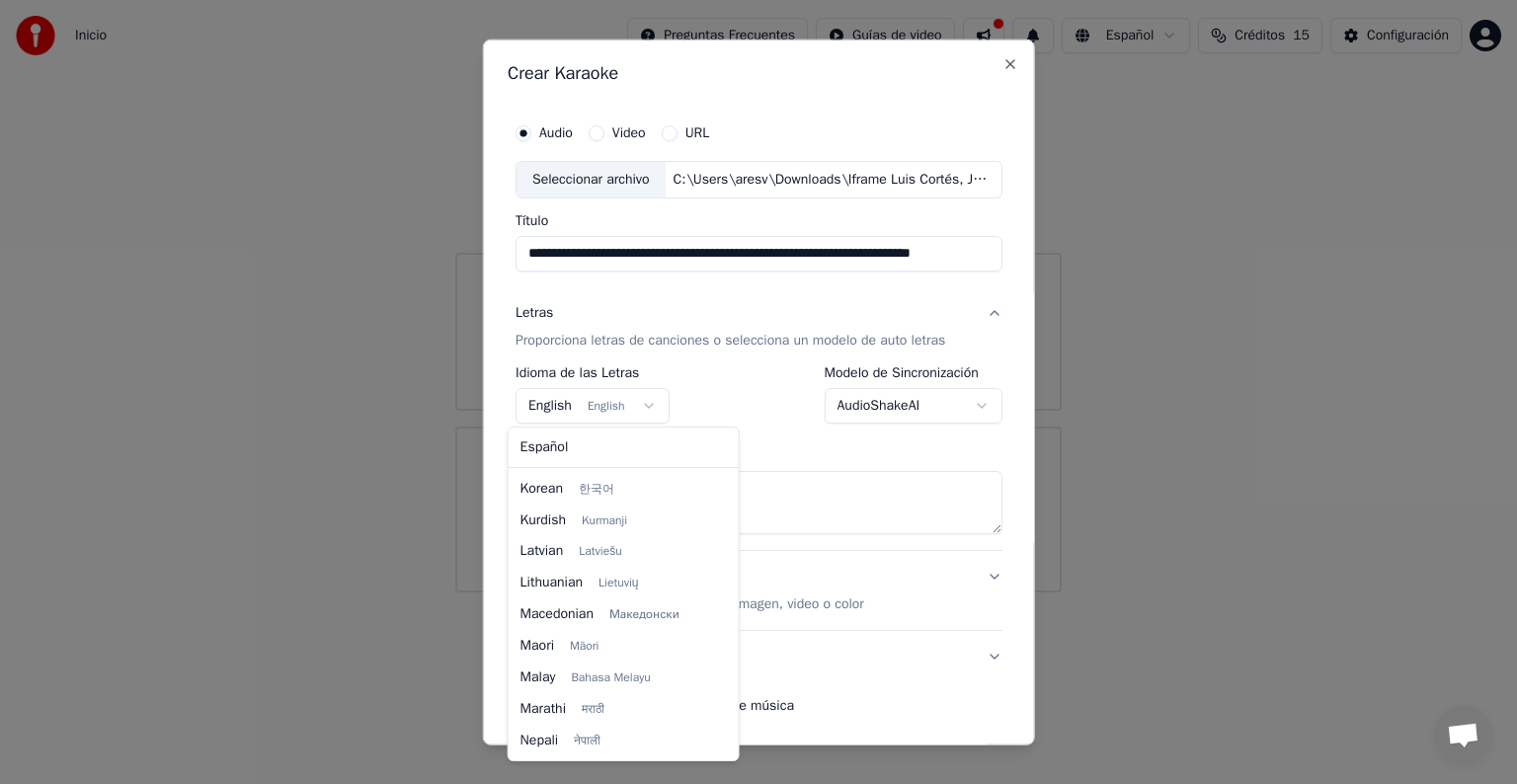 select on "**" 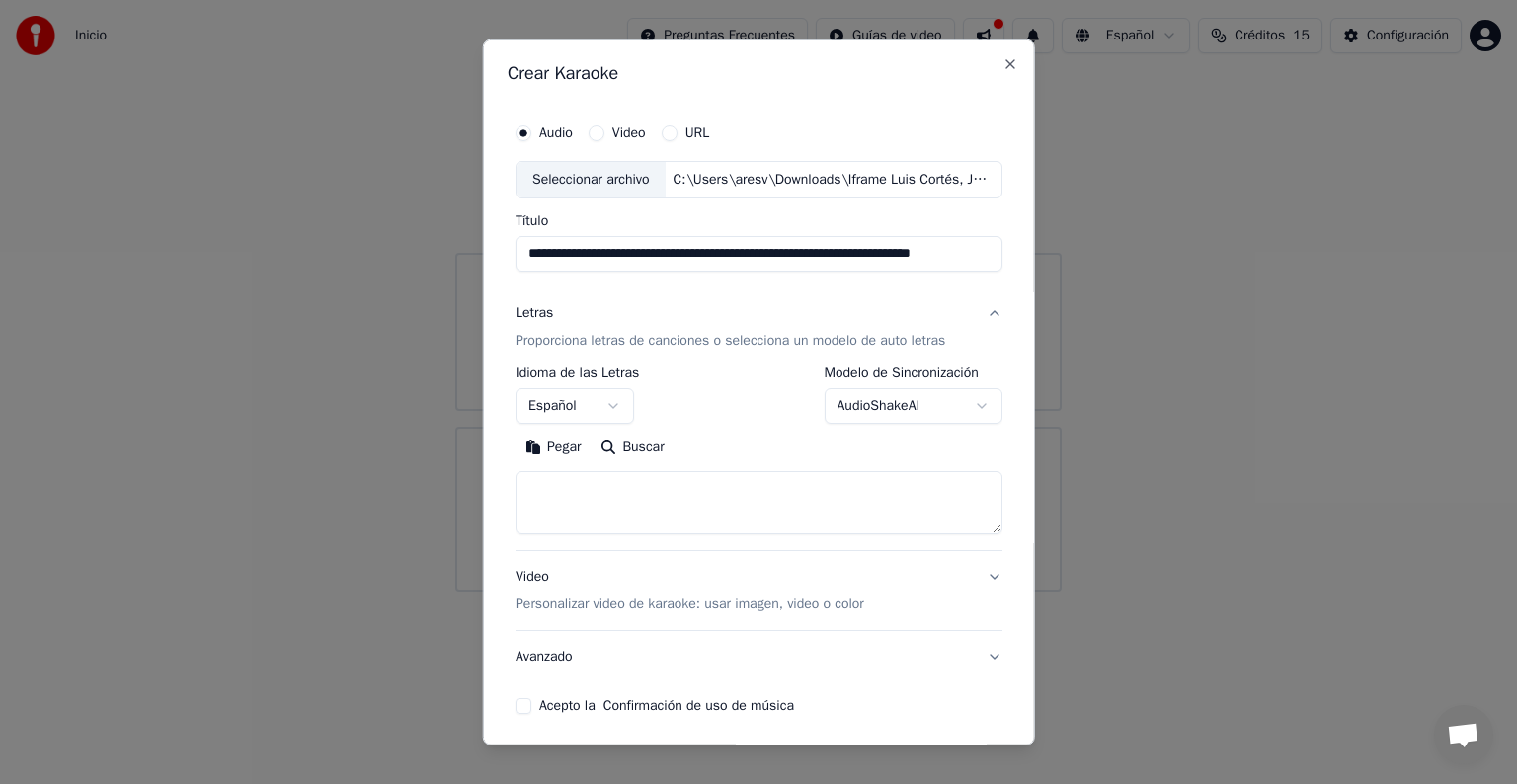 click on "**********" at bounding box center [758, 296] 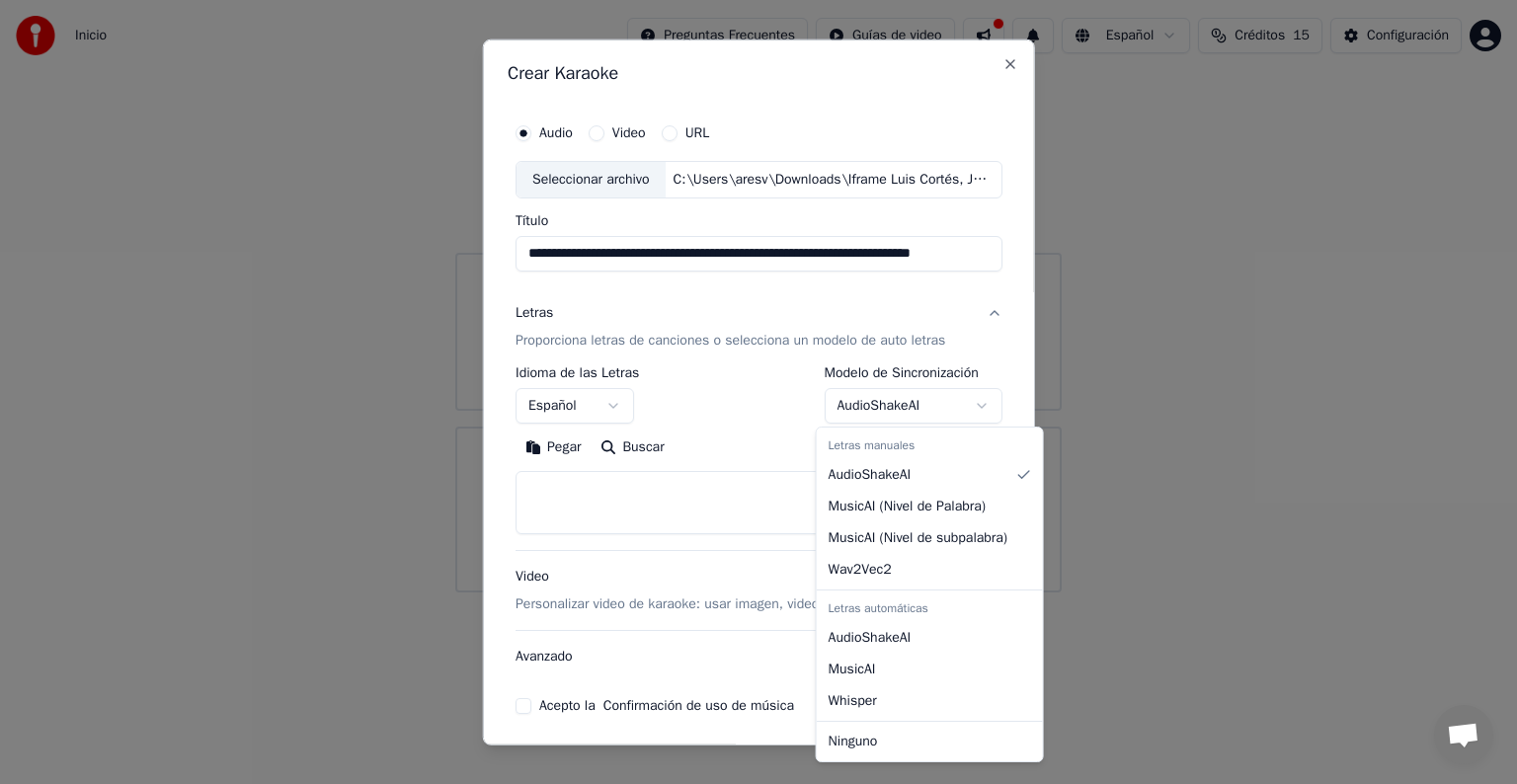 click on "**********" at bounding box center [758, 296] 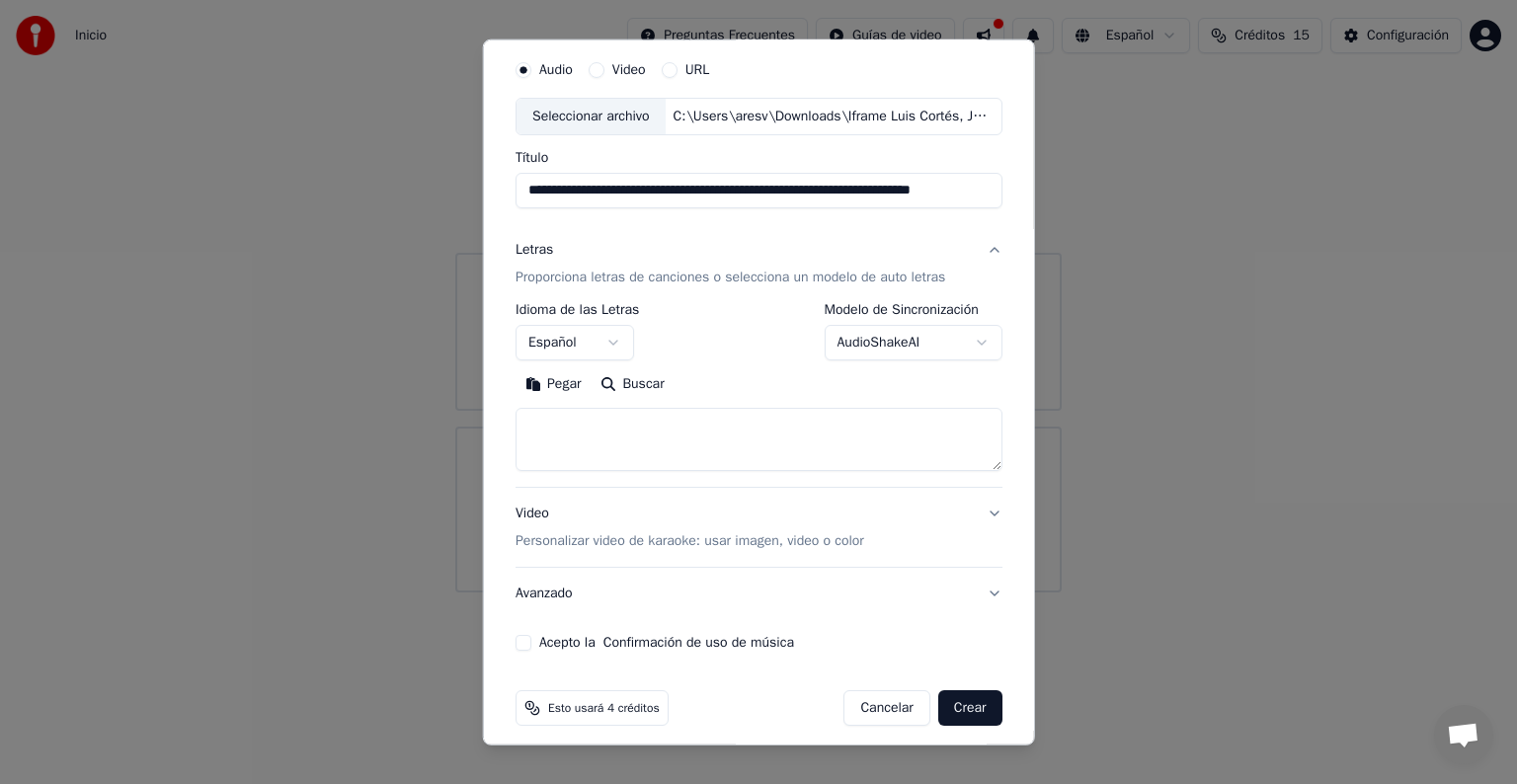 scroll, scrollTop: 75, scrollLeft: 0, axis: vertical 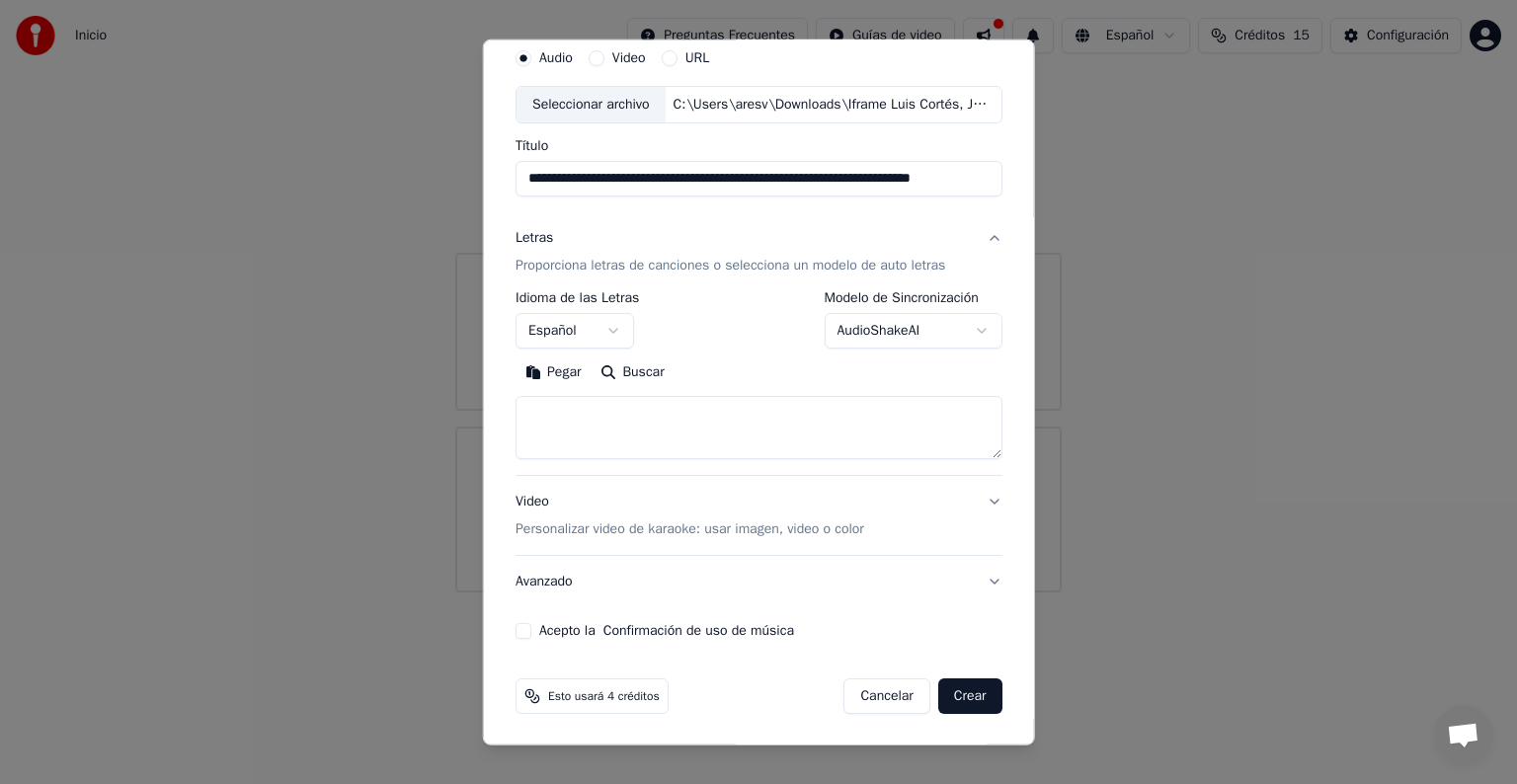 click at bounding box center (758, 428) 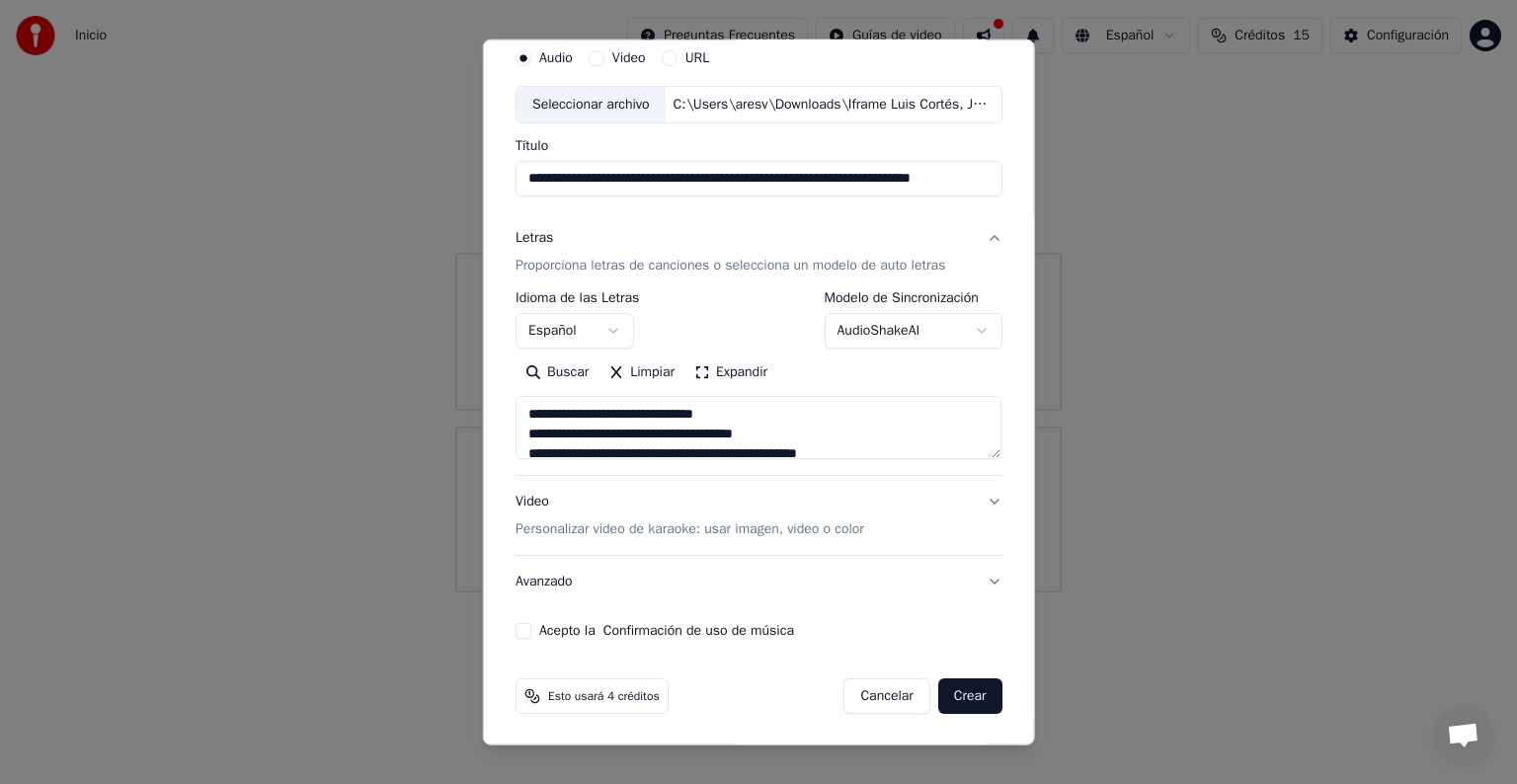 scroll, scrollTop: 774, scrollLeft: 0, axis: vertical 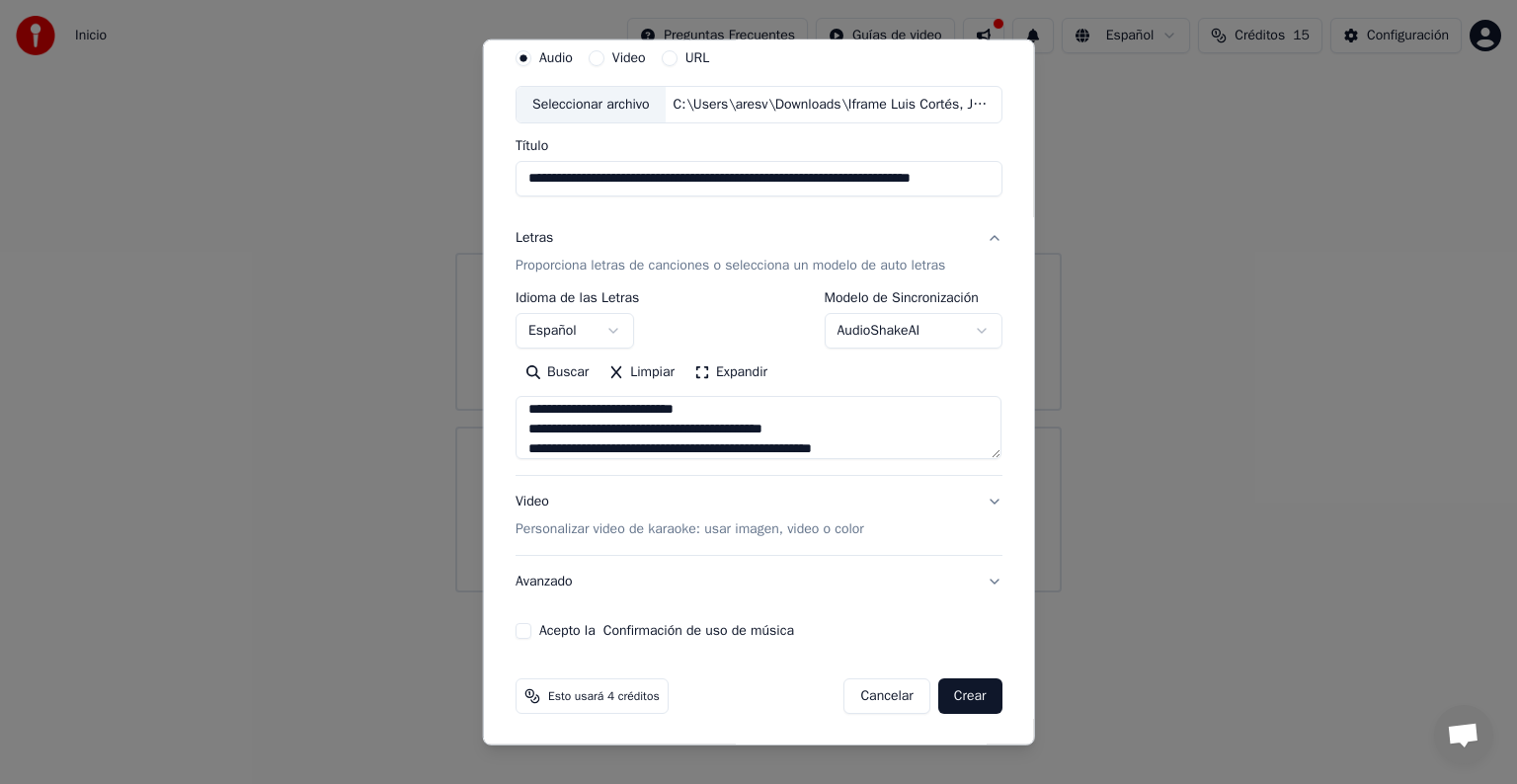 type on "**********" 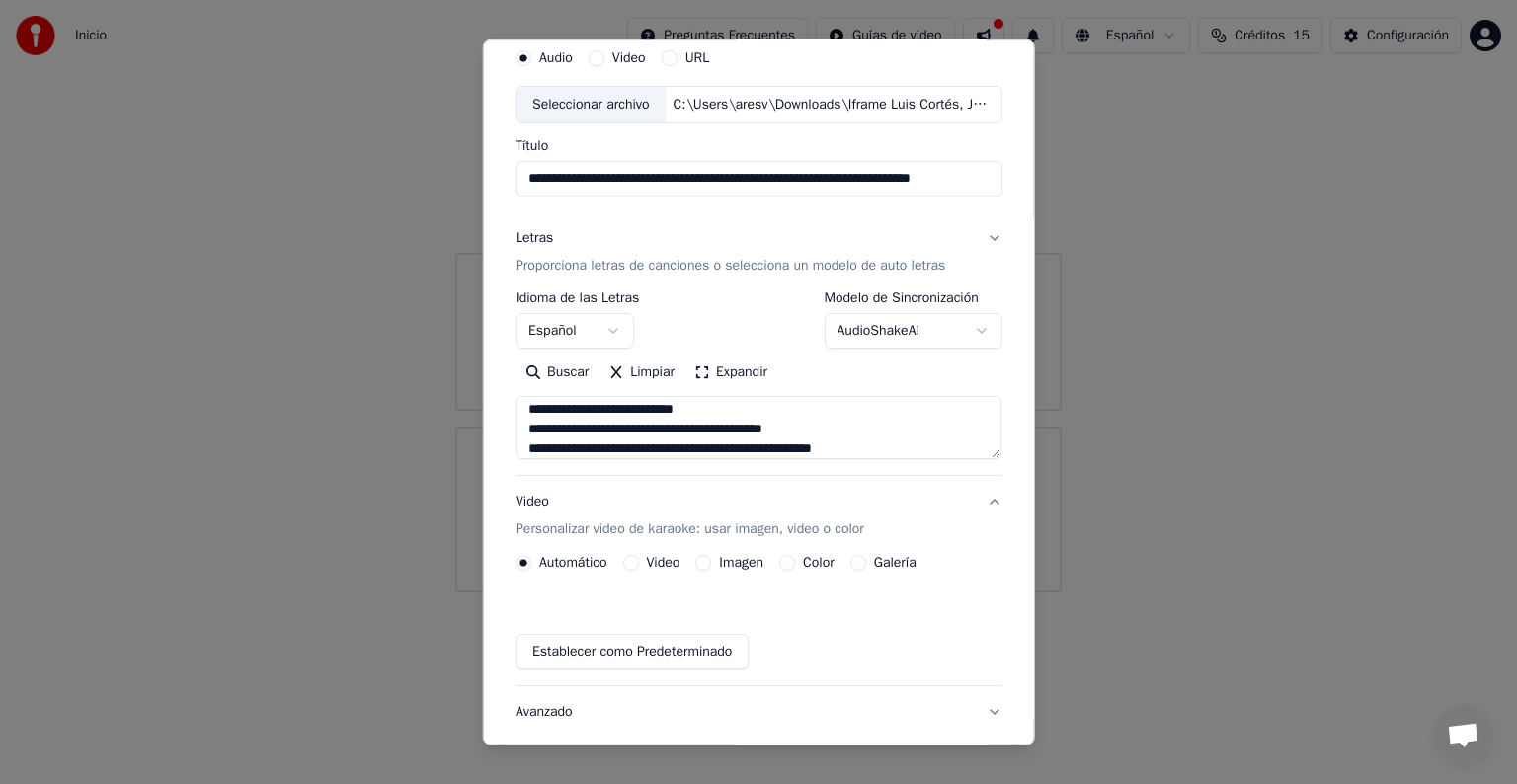 scroll, scrollTop: 22, scrollLeft: 0, axis: vertical 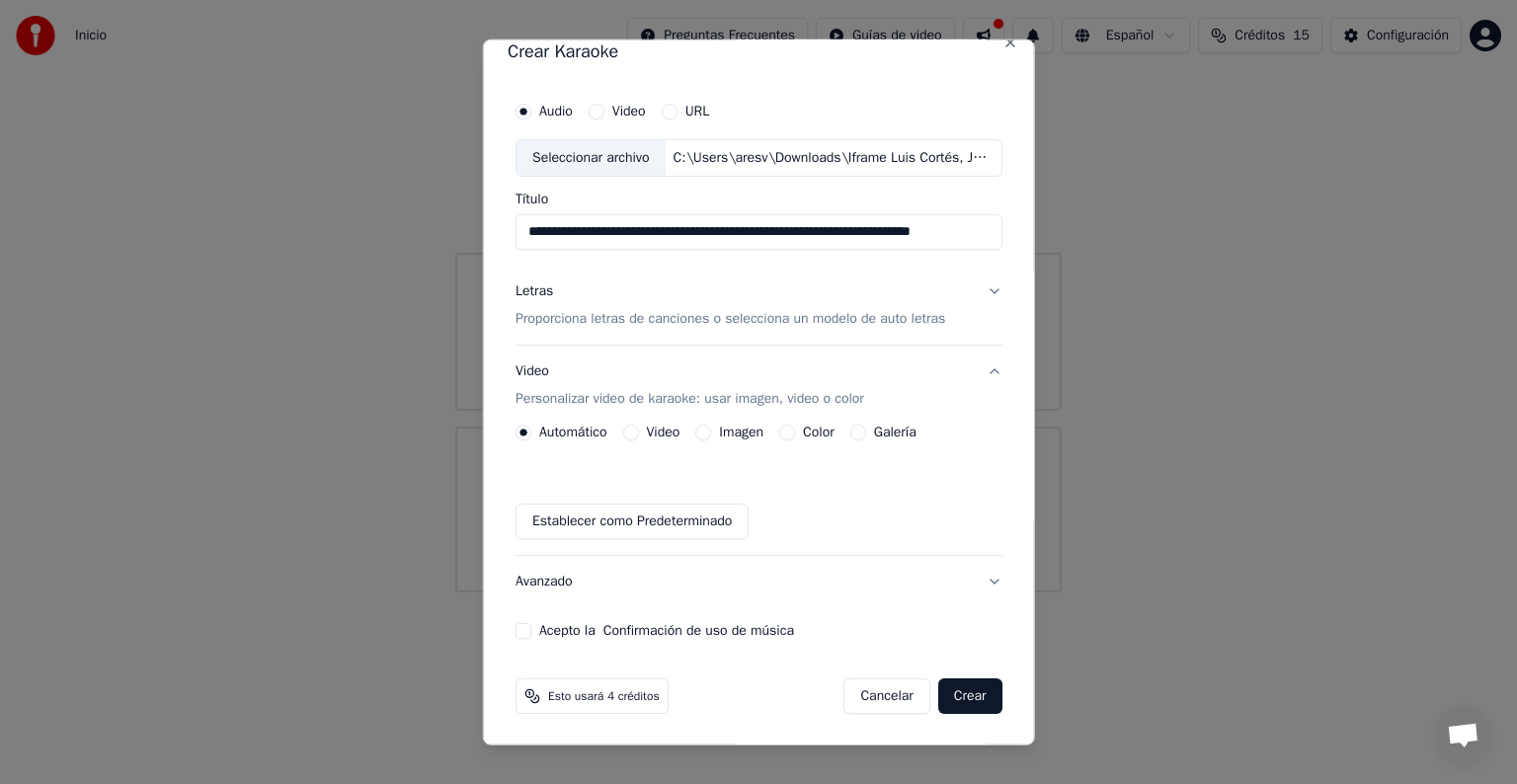 click on "Video" at bounding box center (663, 432) 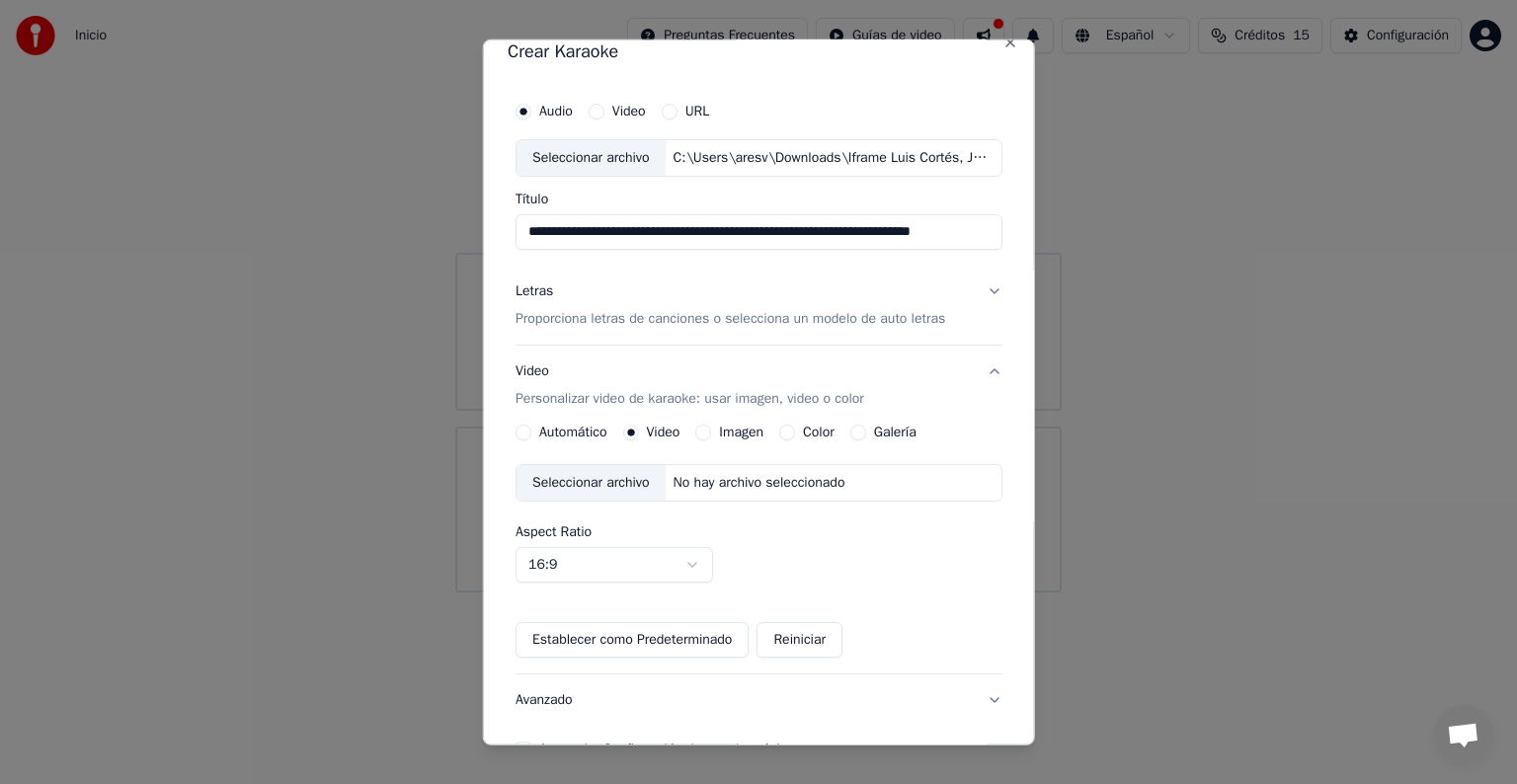 click on "Automático" at bounding box center (573, 432) 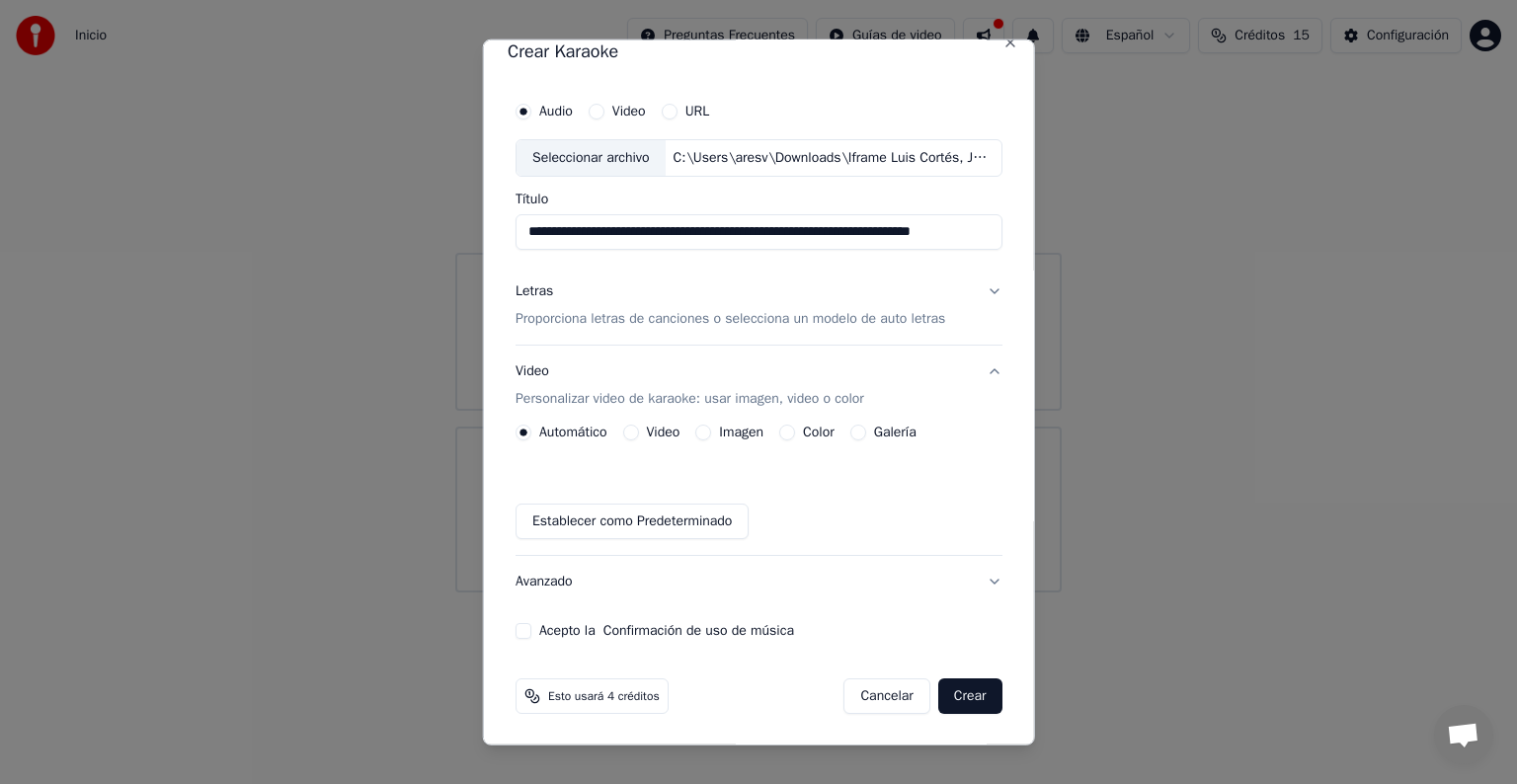 click on "Video" at bounding box center (663, 432) 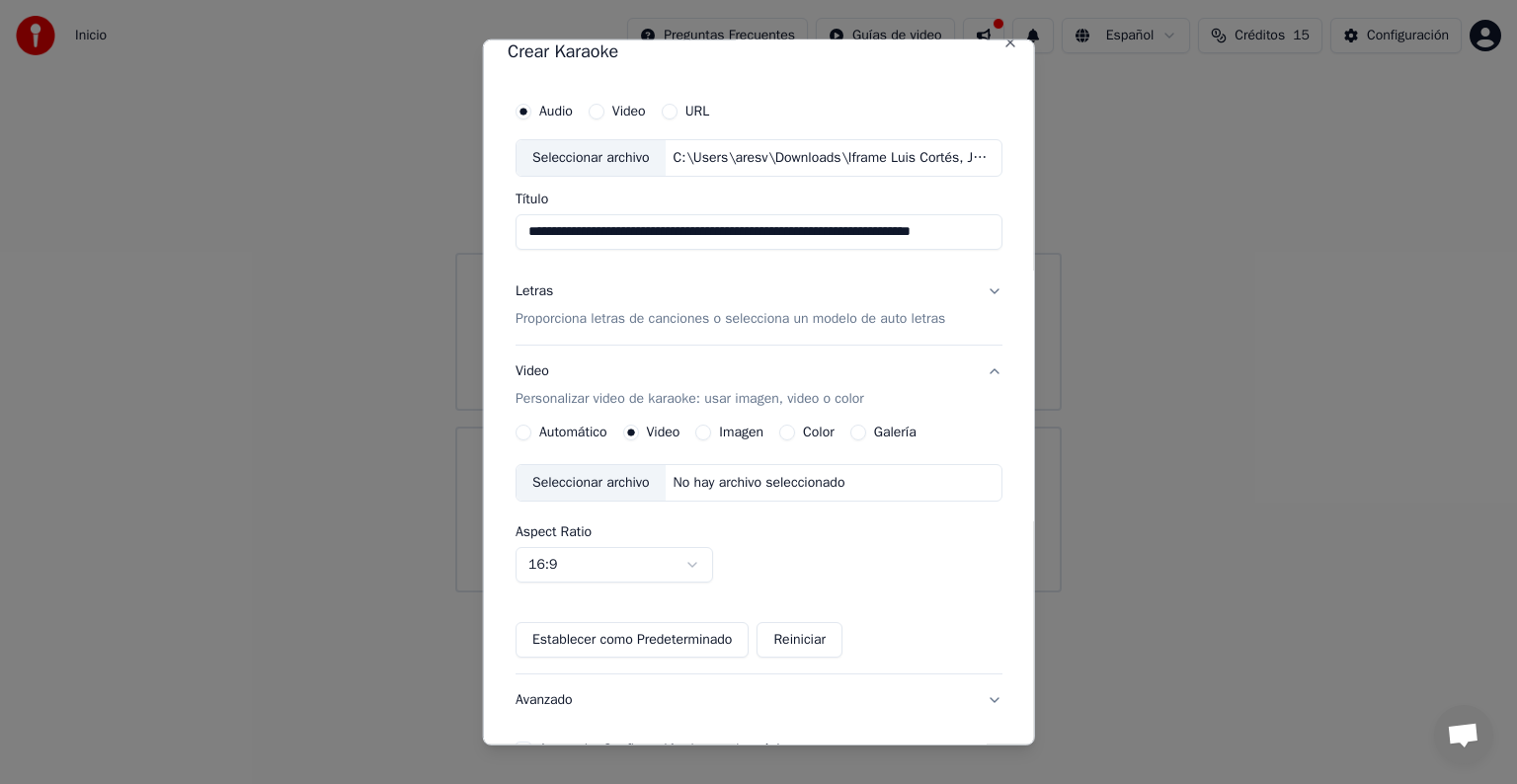 click on "Color" at bounding box center (819, 432) 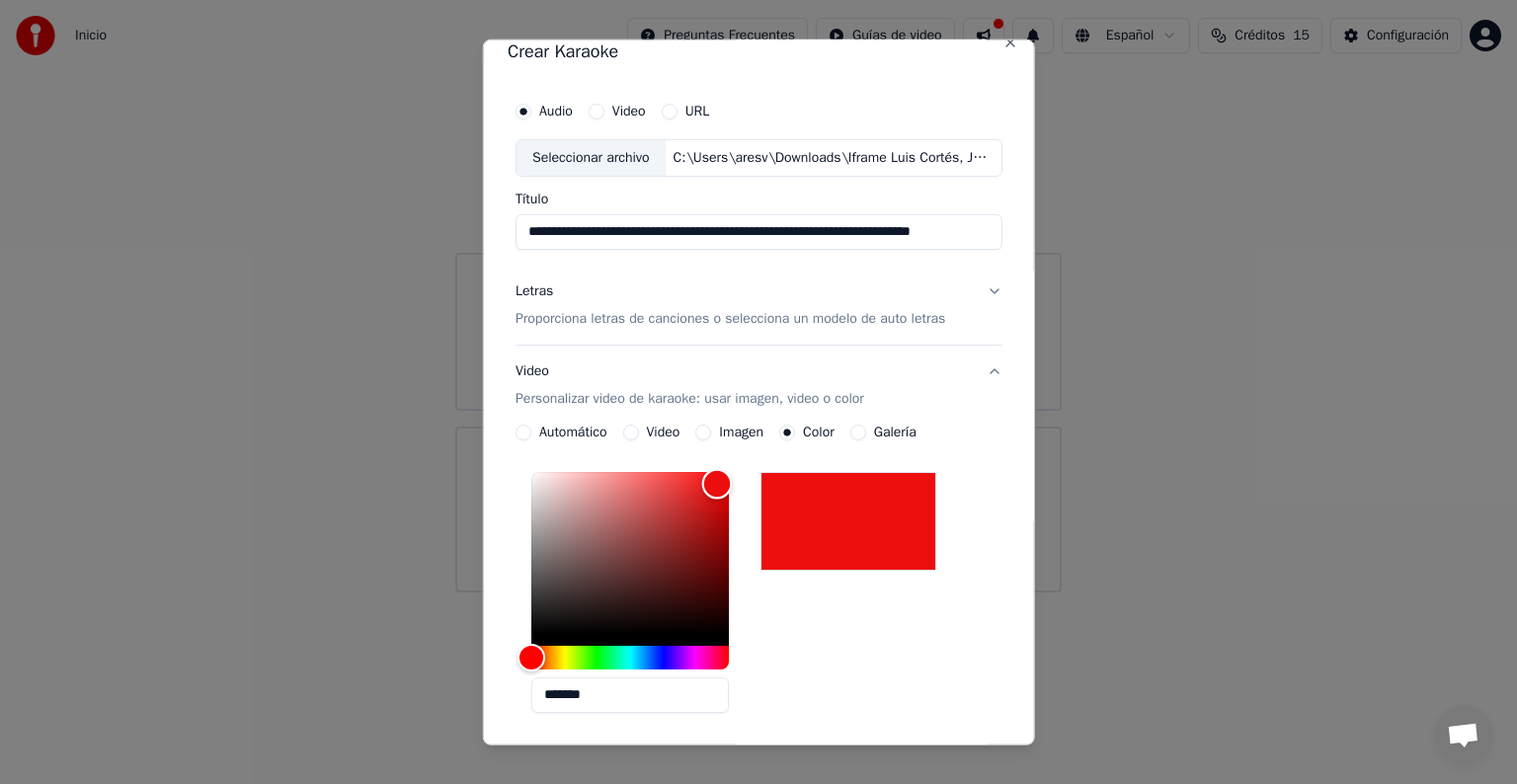 type on "*******" 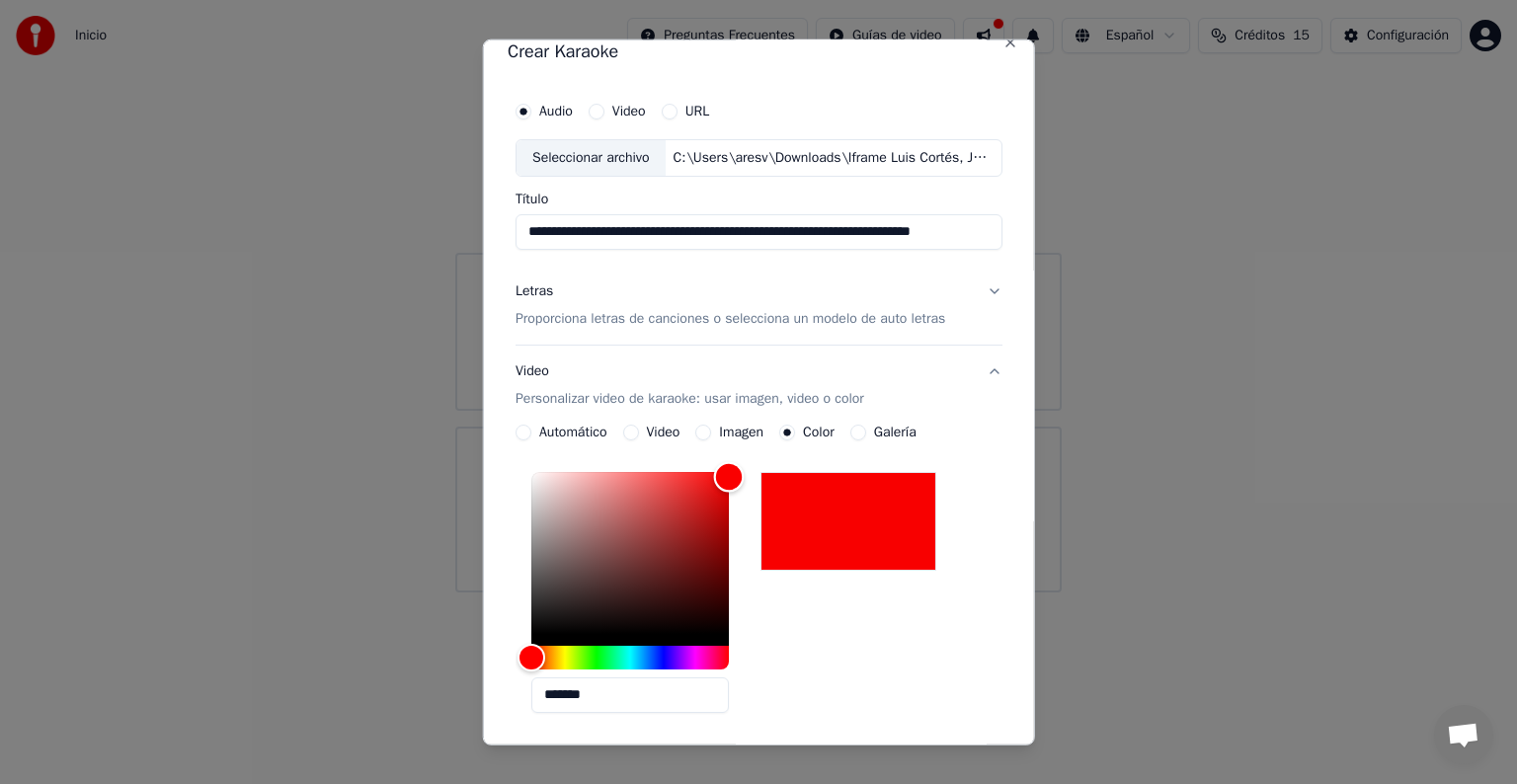 drag, startPoint x: 697, startPoint y: 510, endPoint x: 731, endPoint y: 475, distance: 48.79549 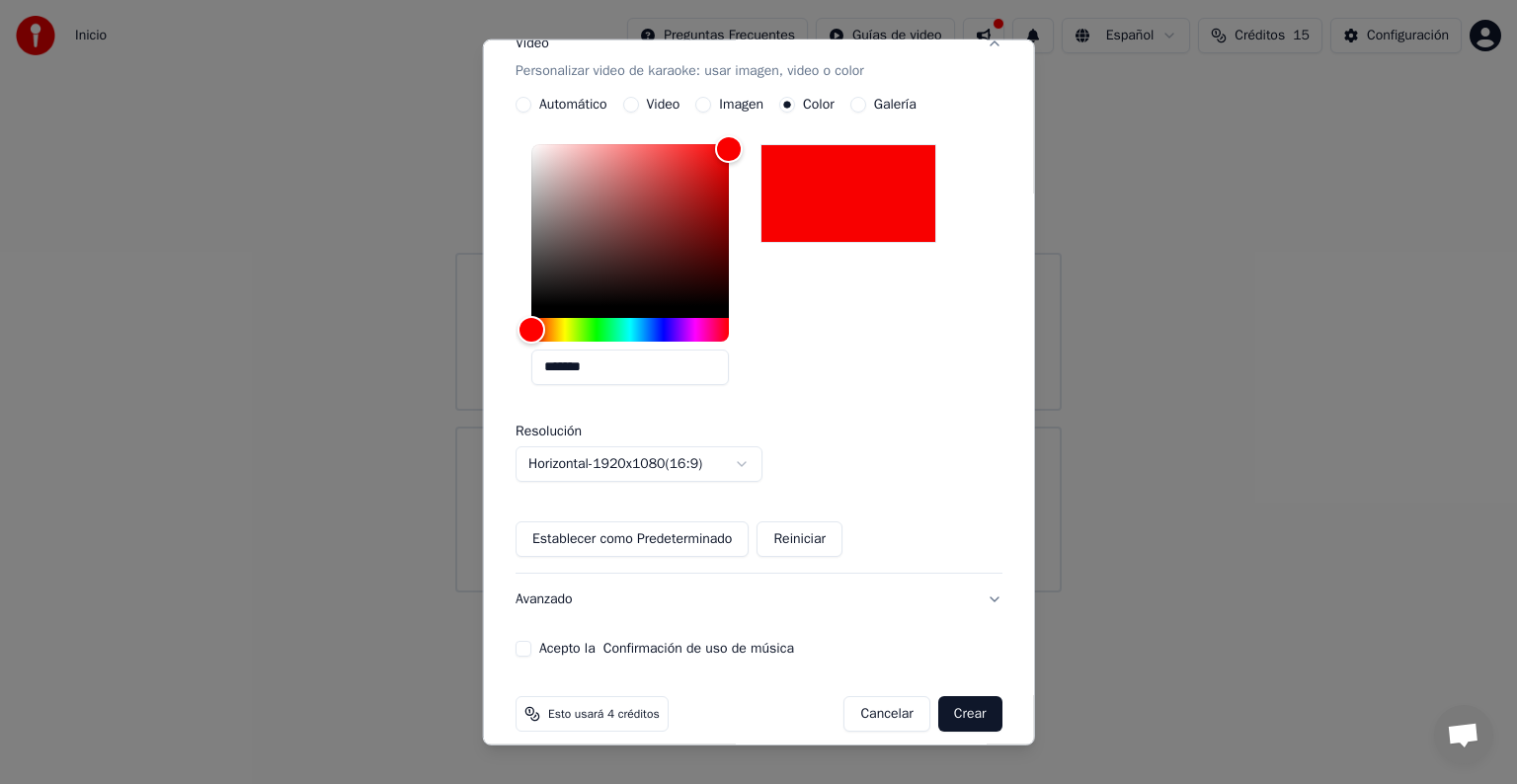 scroll, scrollTop: 367, scrollLeft: 0, axis: vertical 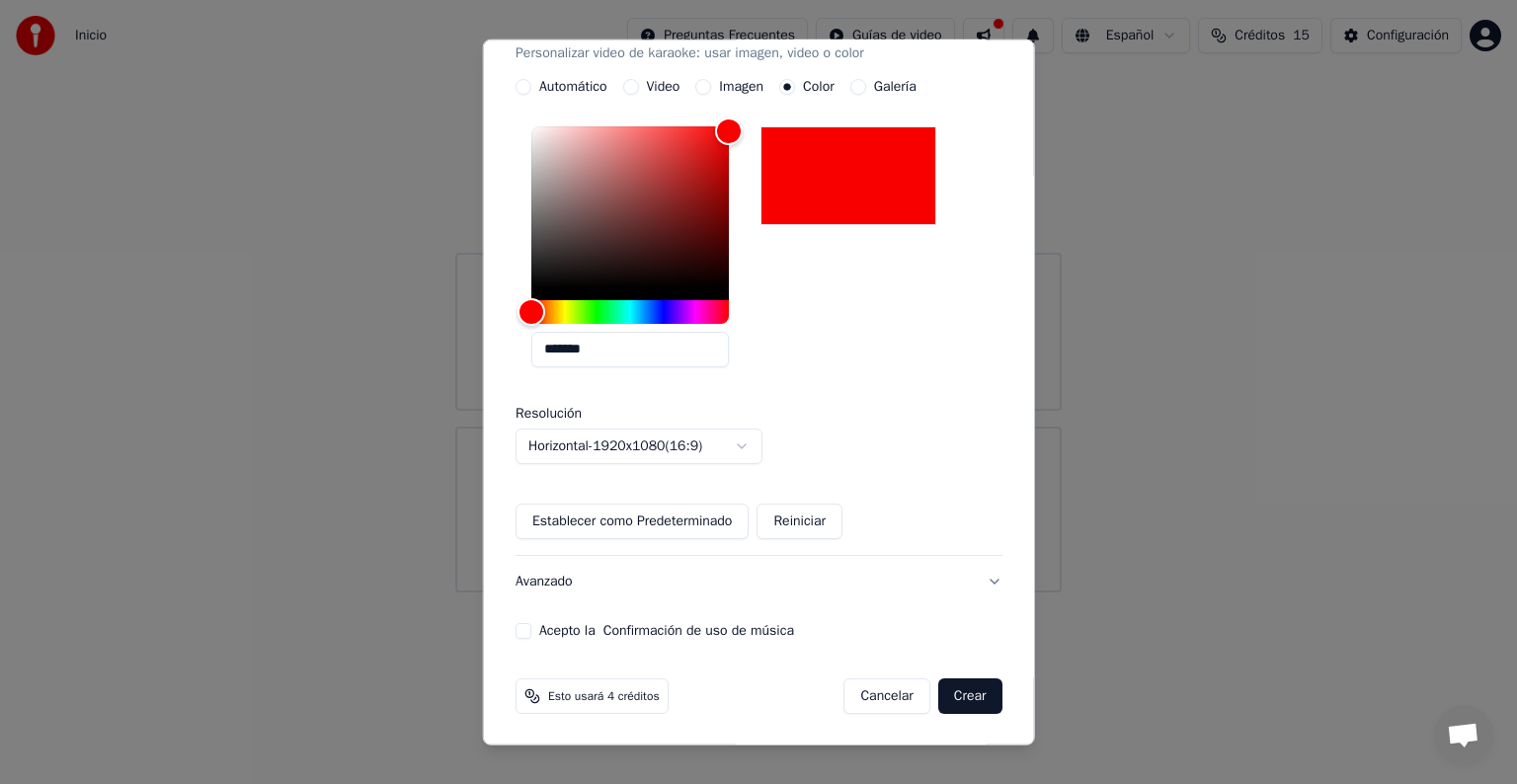 click on "Avanzado" at bounding box center [758, 582] 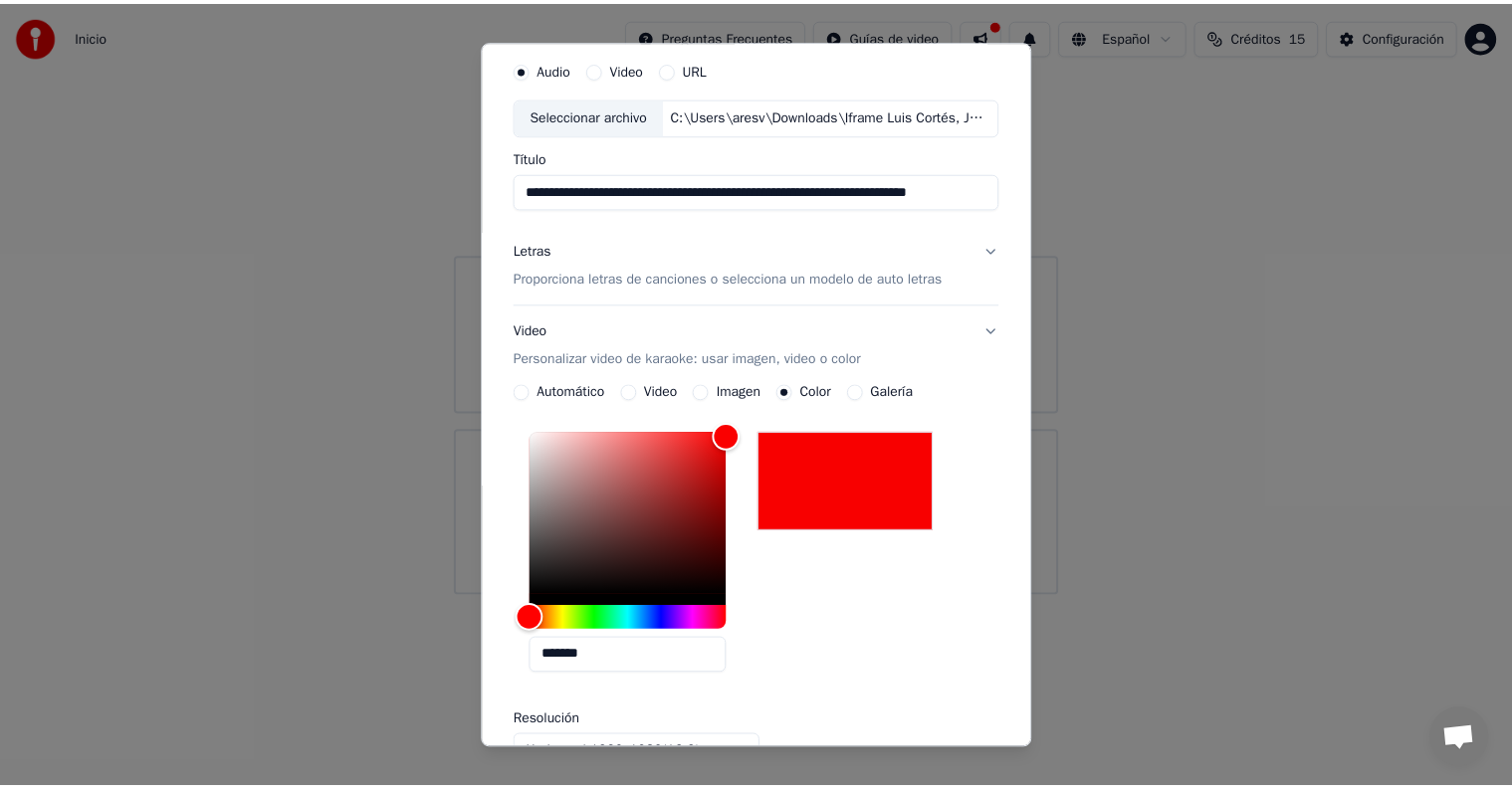 scroll, scrollTop: 0, scrollLeft: 0, axis: both 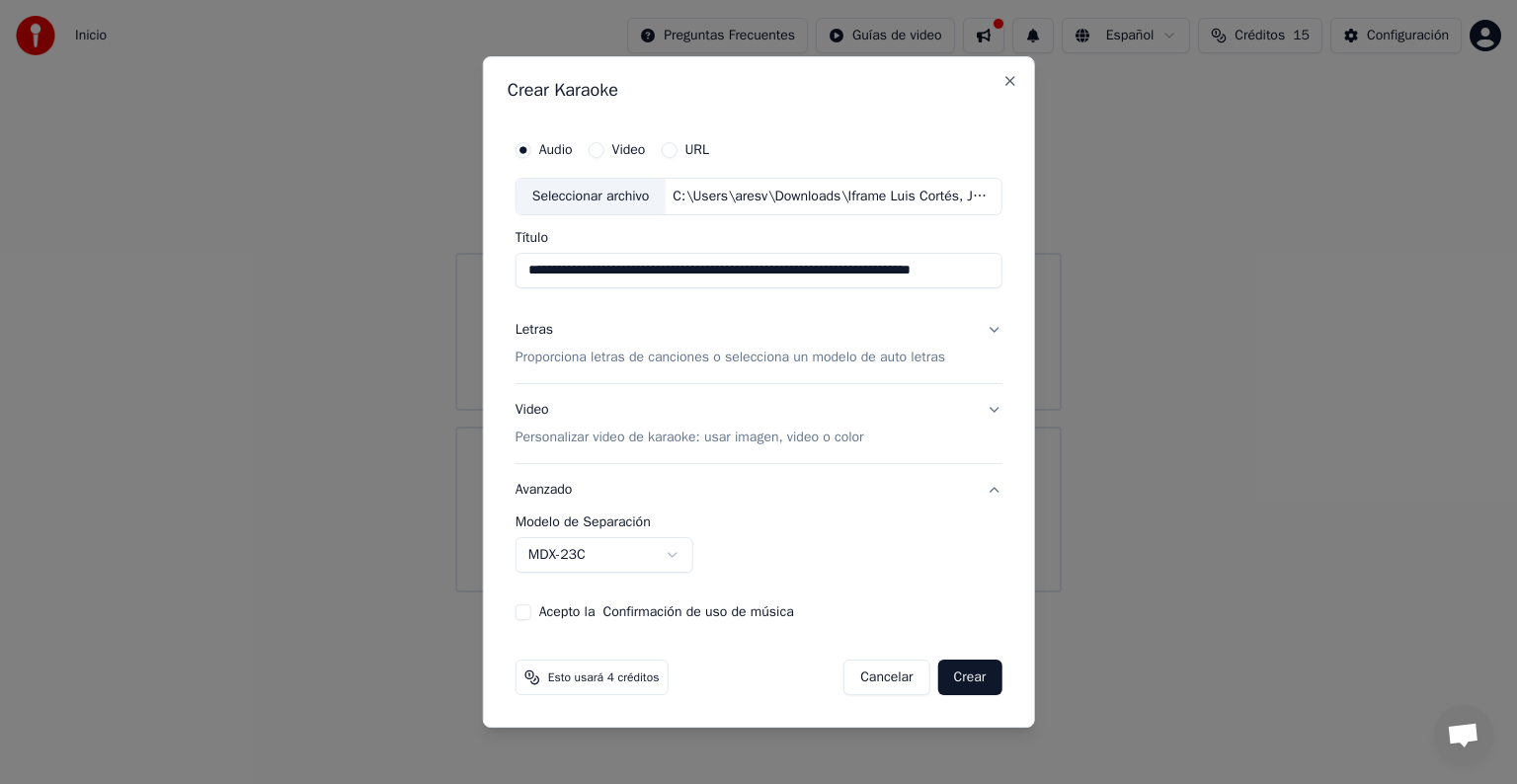 click on "Acepto la   Confirmación de uso de música" at bounding box center (667, 612) 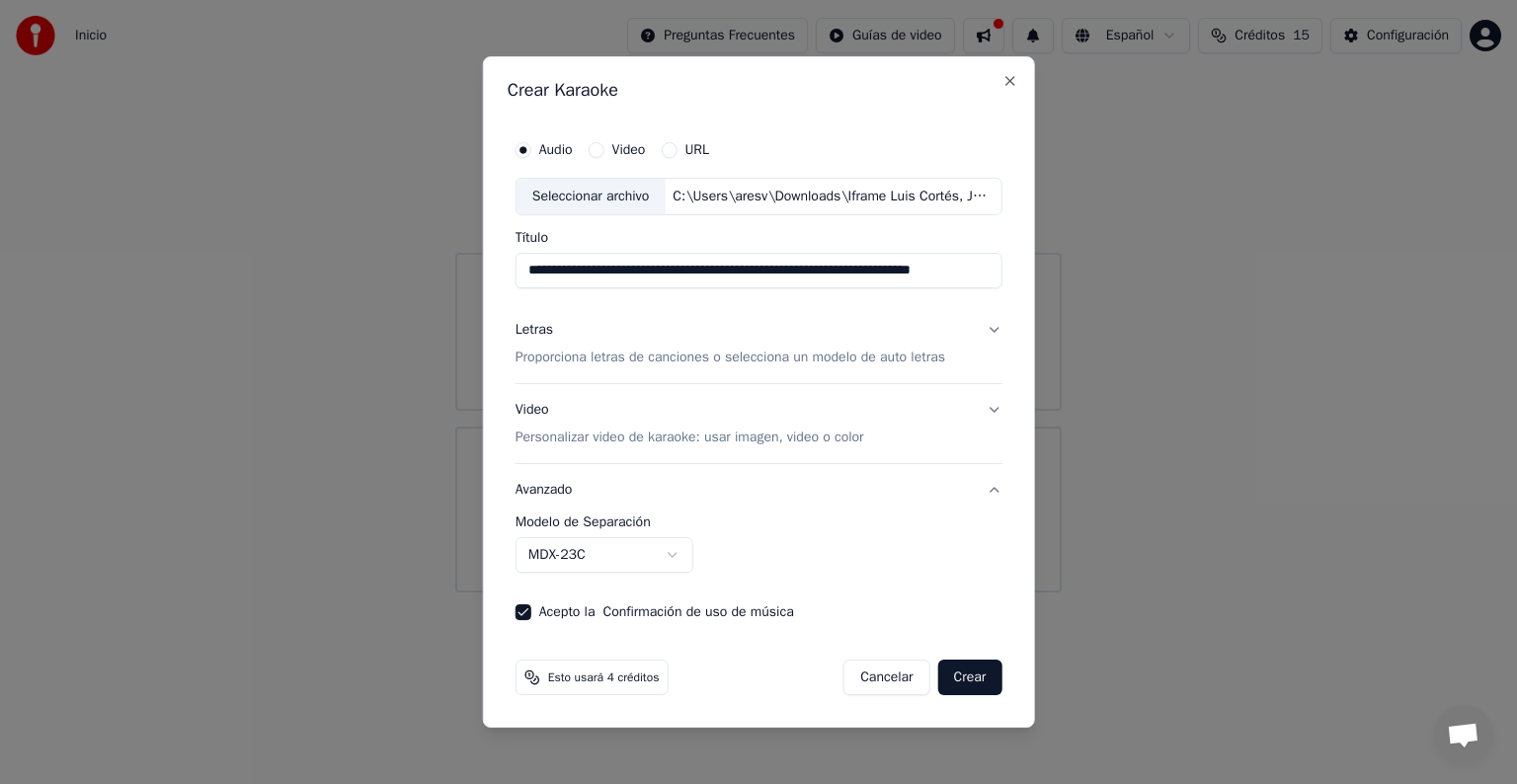 click on "Crear" at bounding box center (970, 677) 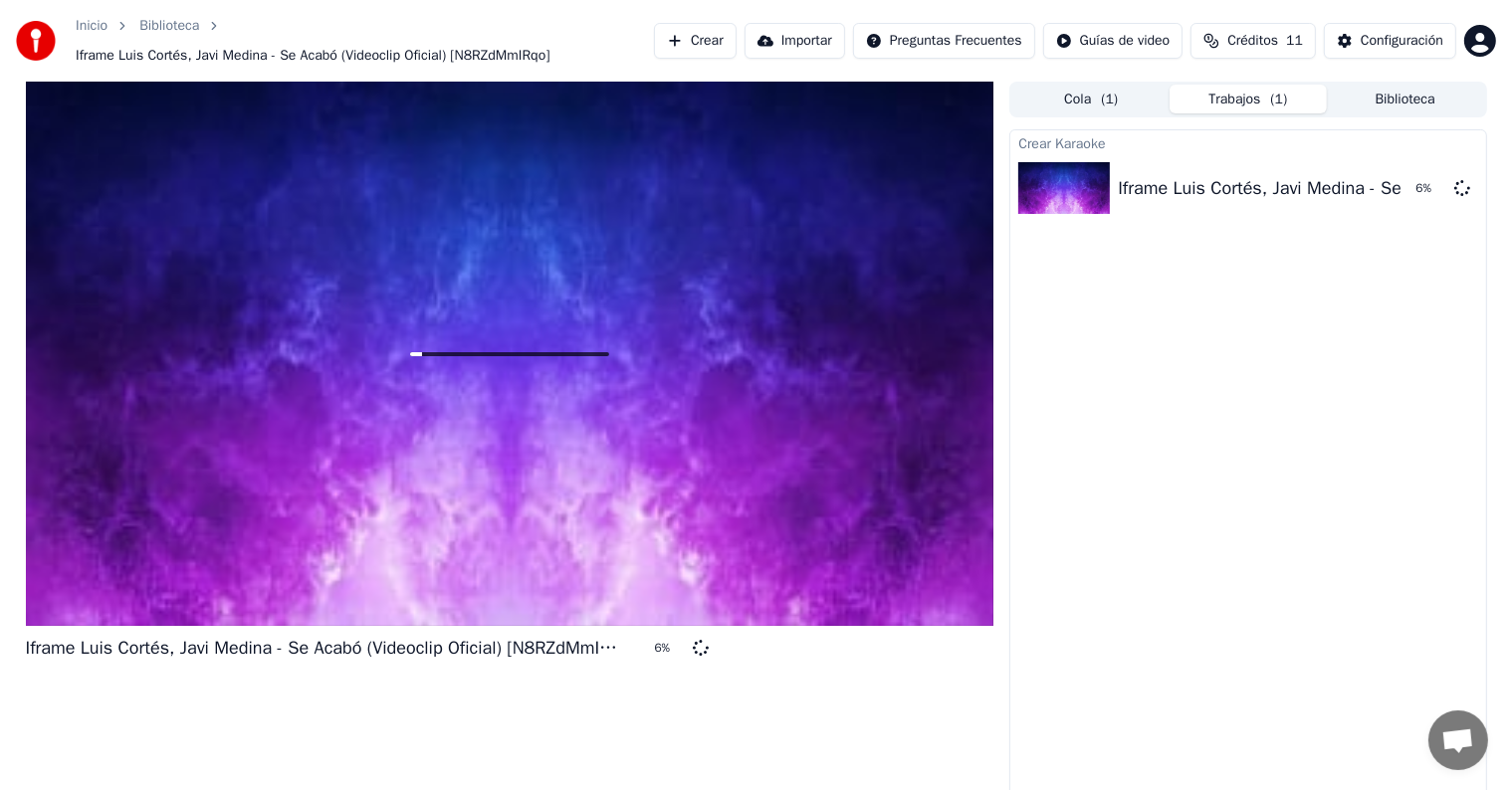 drag, startPoint x: 987, startPoint y: 684, endPoint x: 693, endPoint y: 689, distance: 294.04251 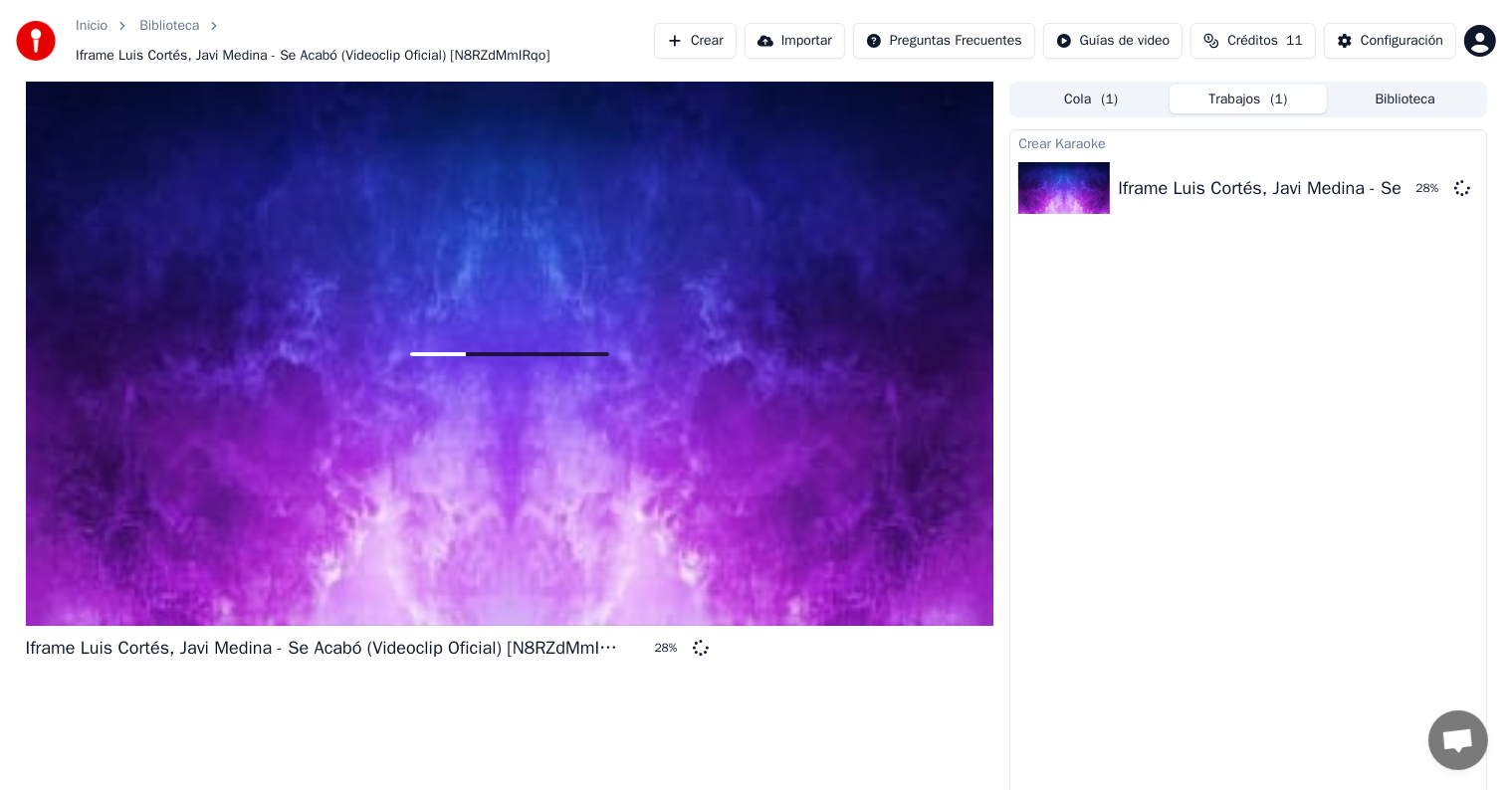 click on "Importar" at bounding box center (794, 41) 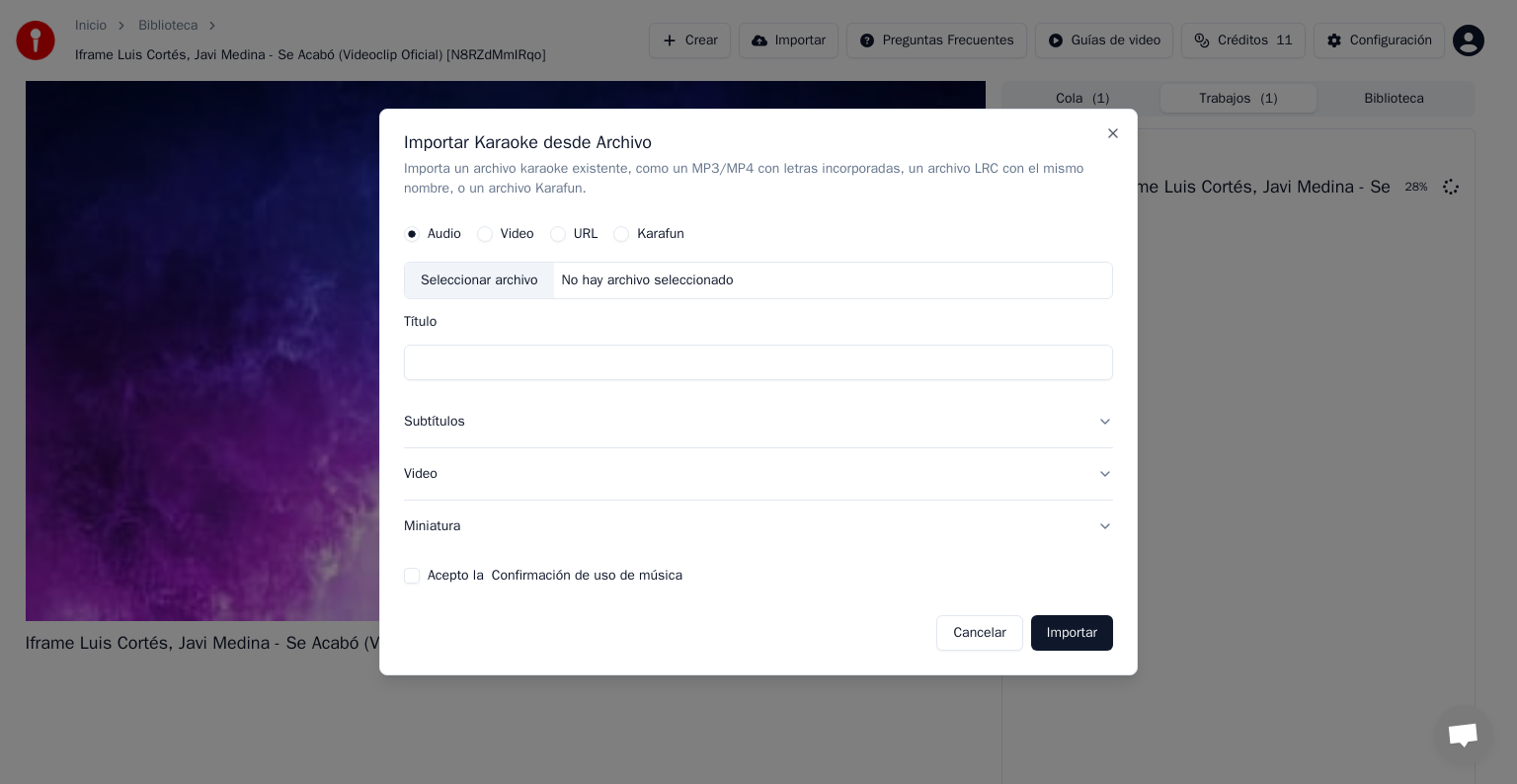 click on "Seleccionar archivo" at bounding box center (479, 280) 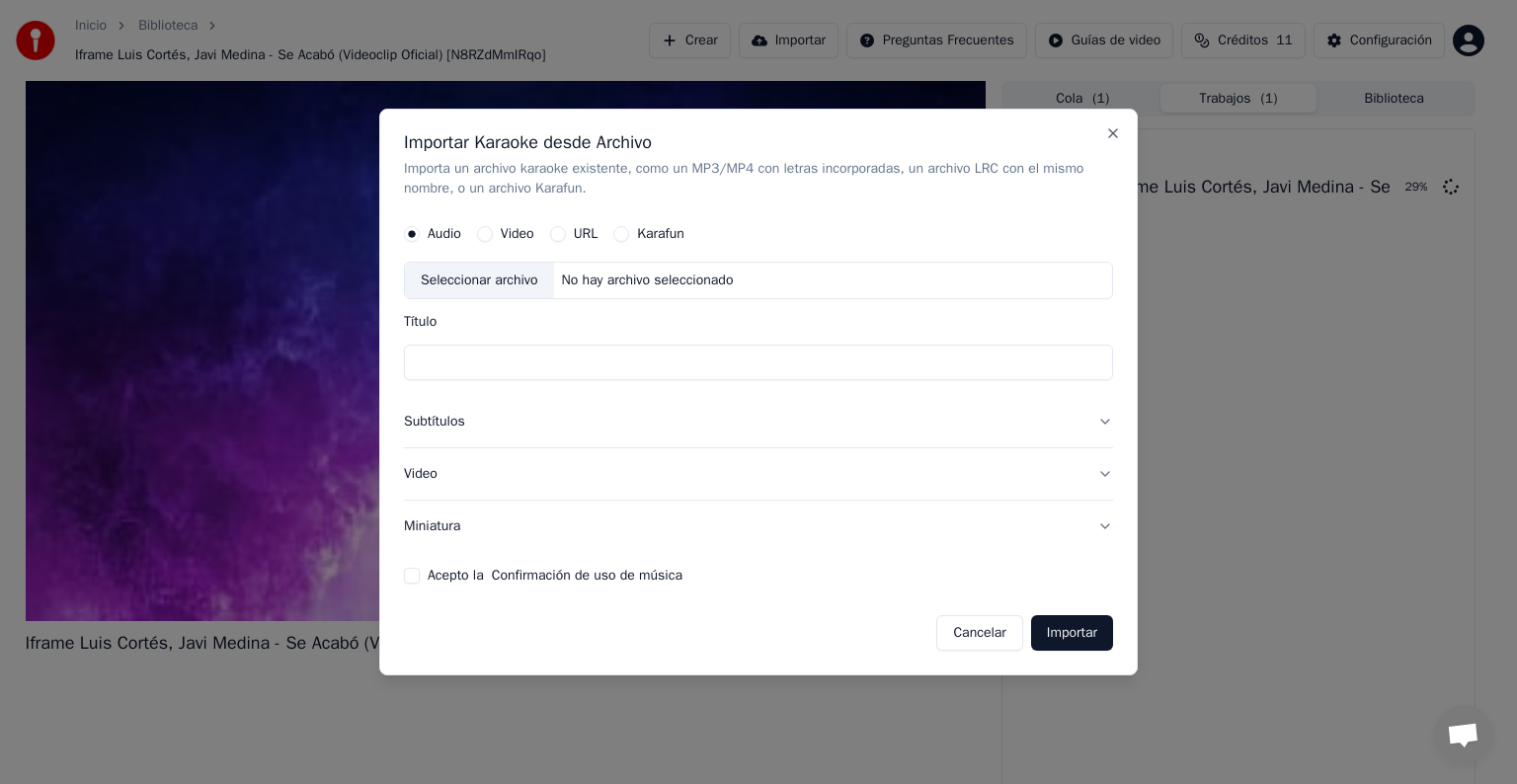 type on "**********" 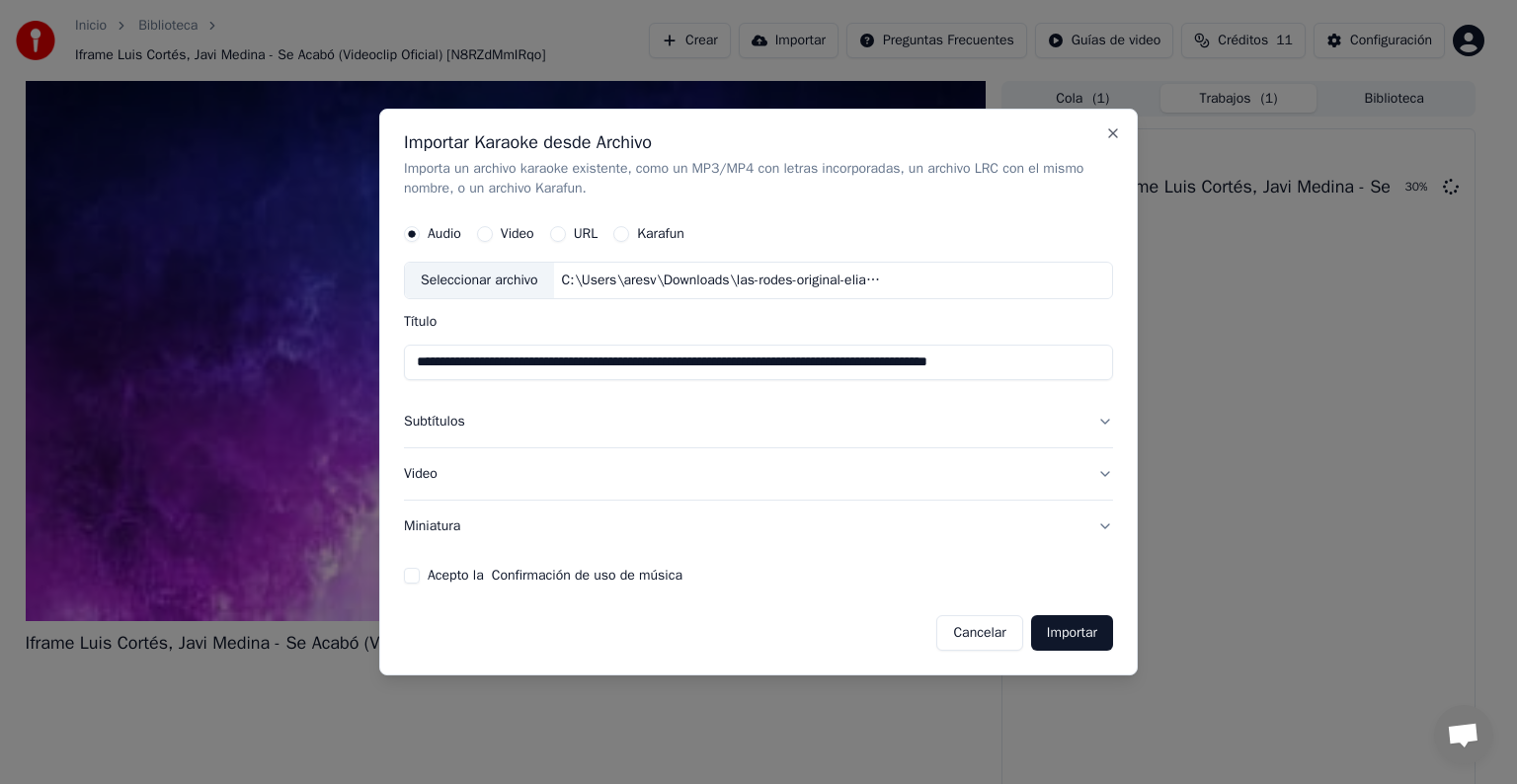 click on "Subtítulos" at bounding box center (758, 422) 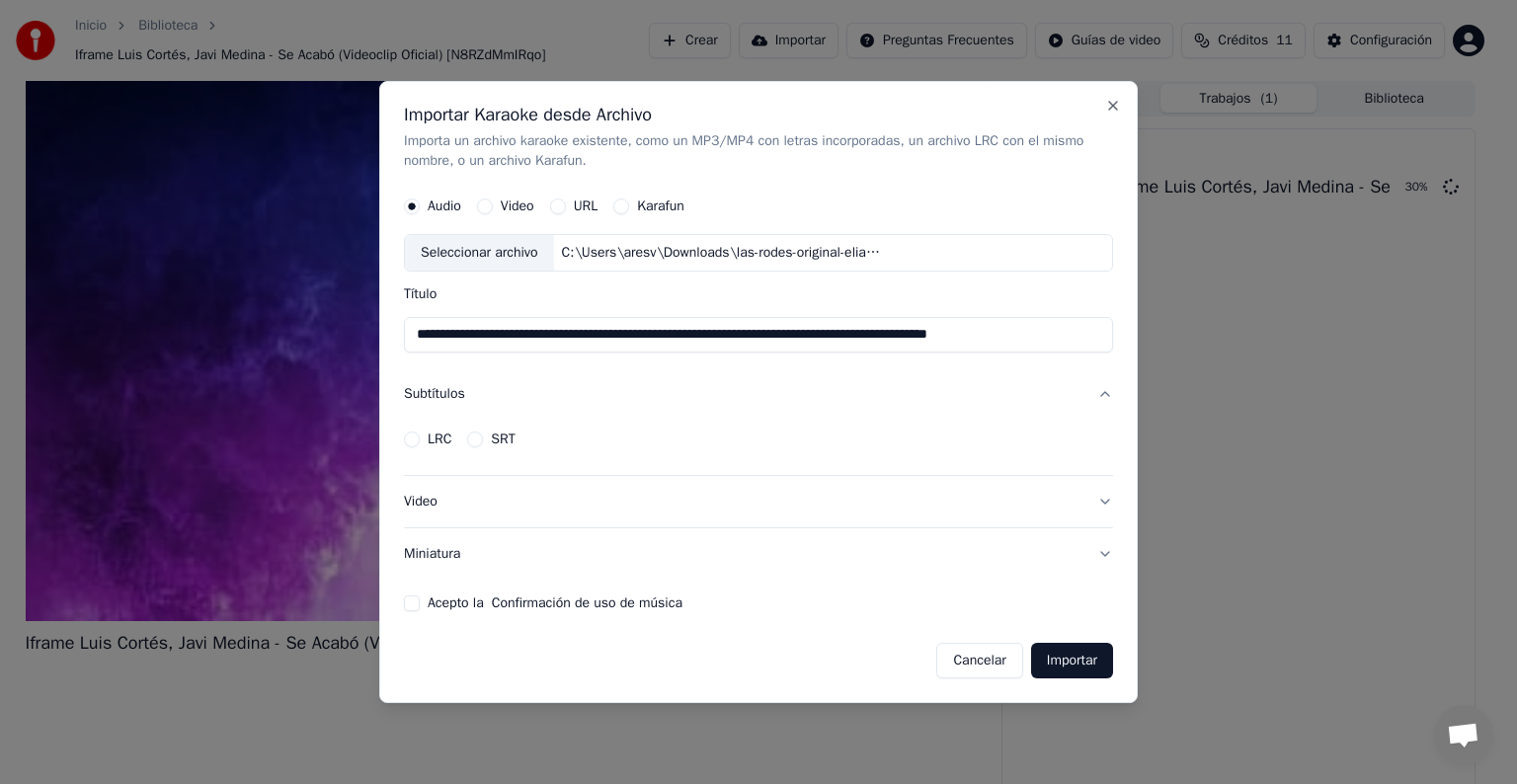 click on "LRC" at bounding box center (428, 439) 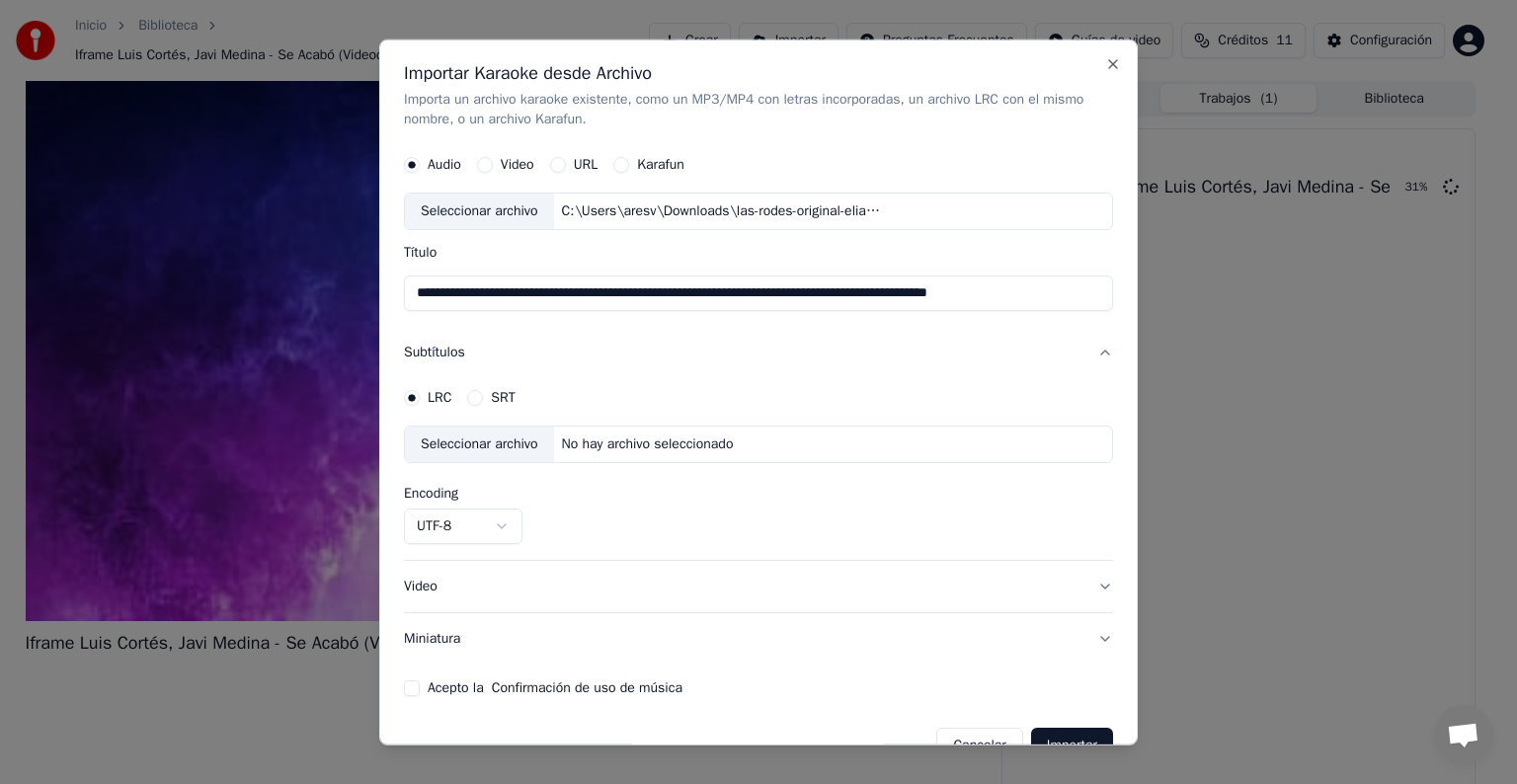 click on "LRC" at bounding box center (412, 398) 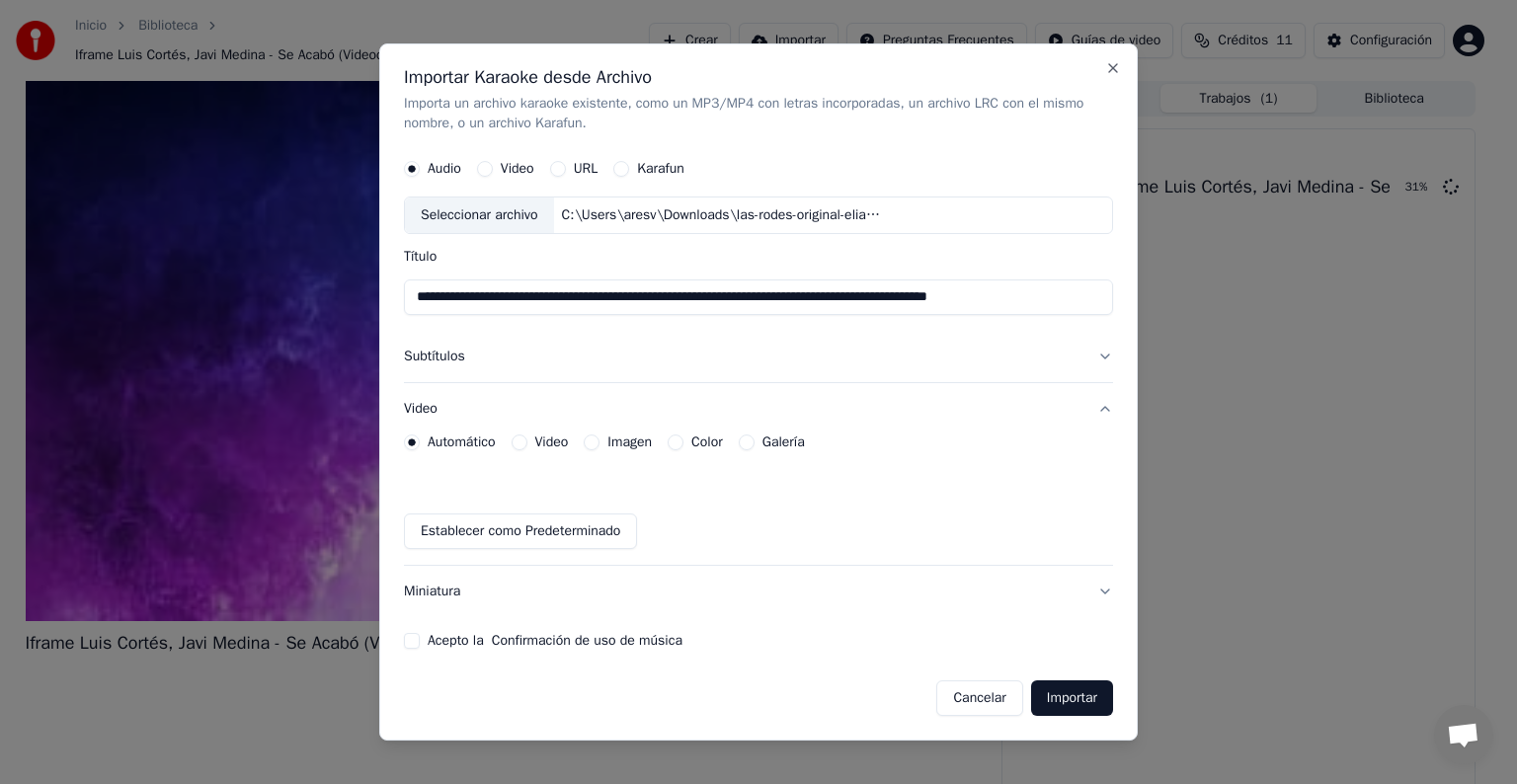 click on "Color" at bounding box center [707, 442] 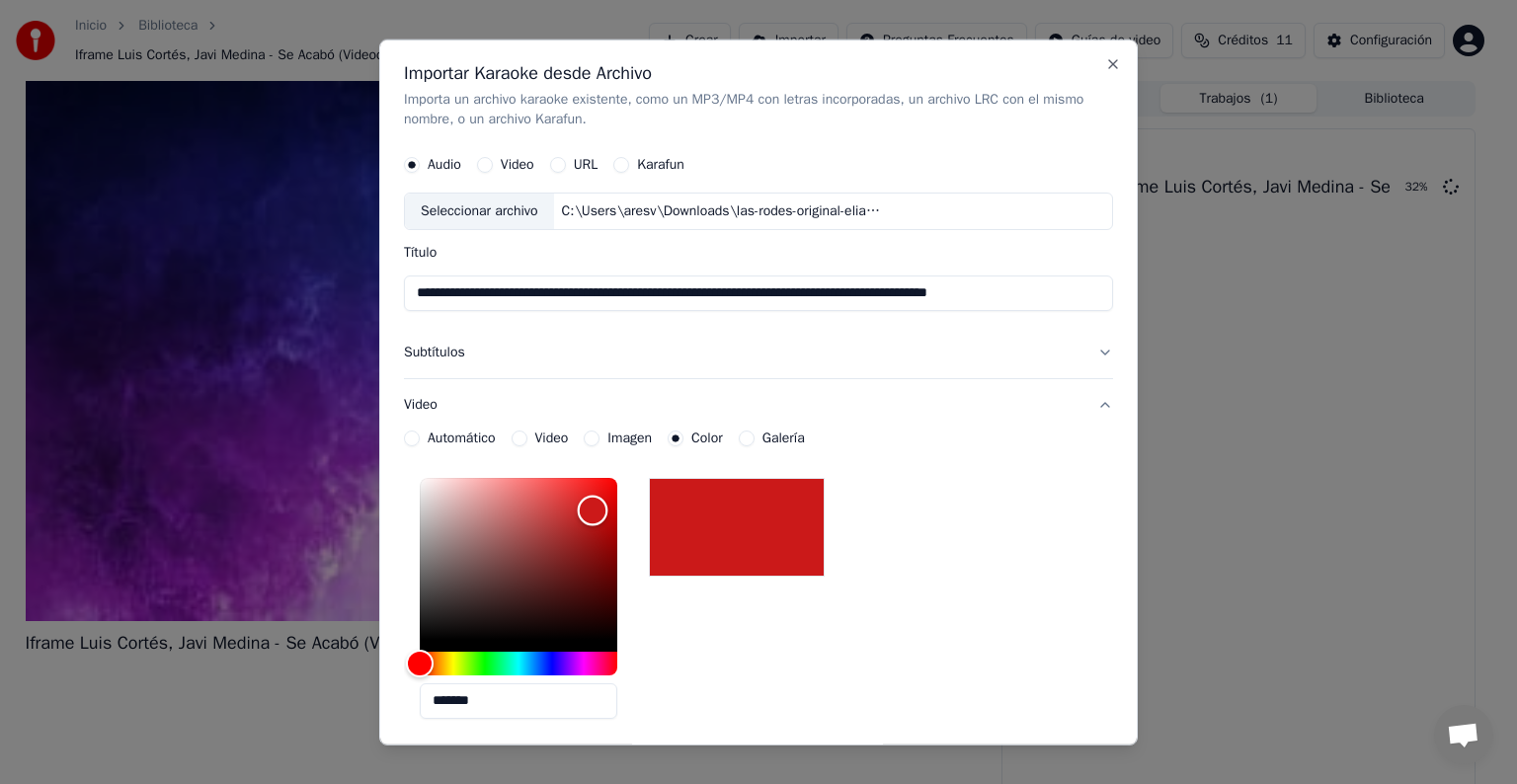 click at bounding box center (519, 559) 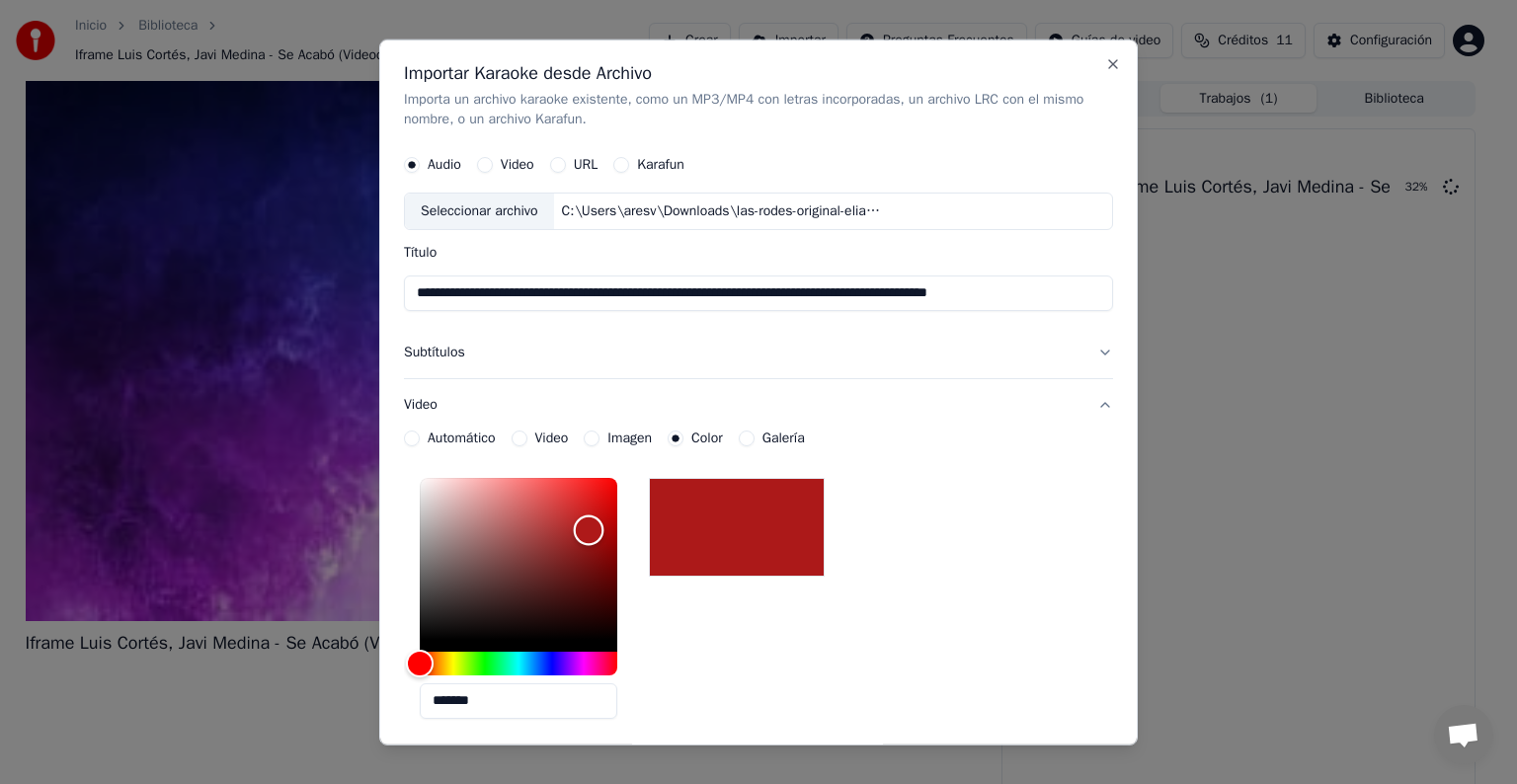 type on "*******" 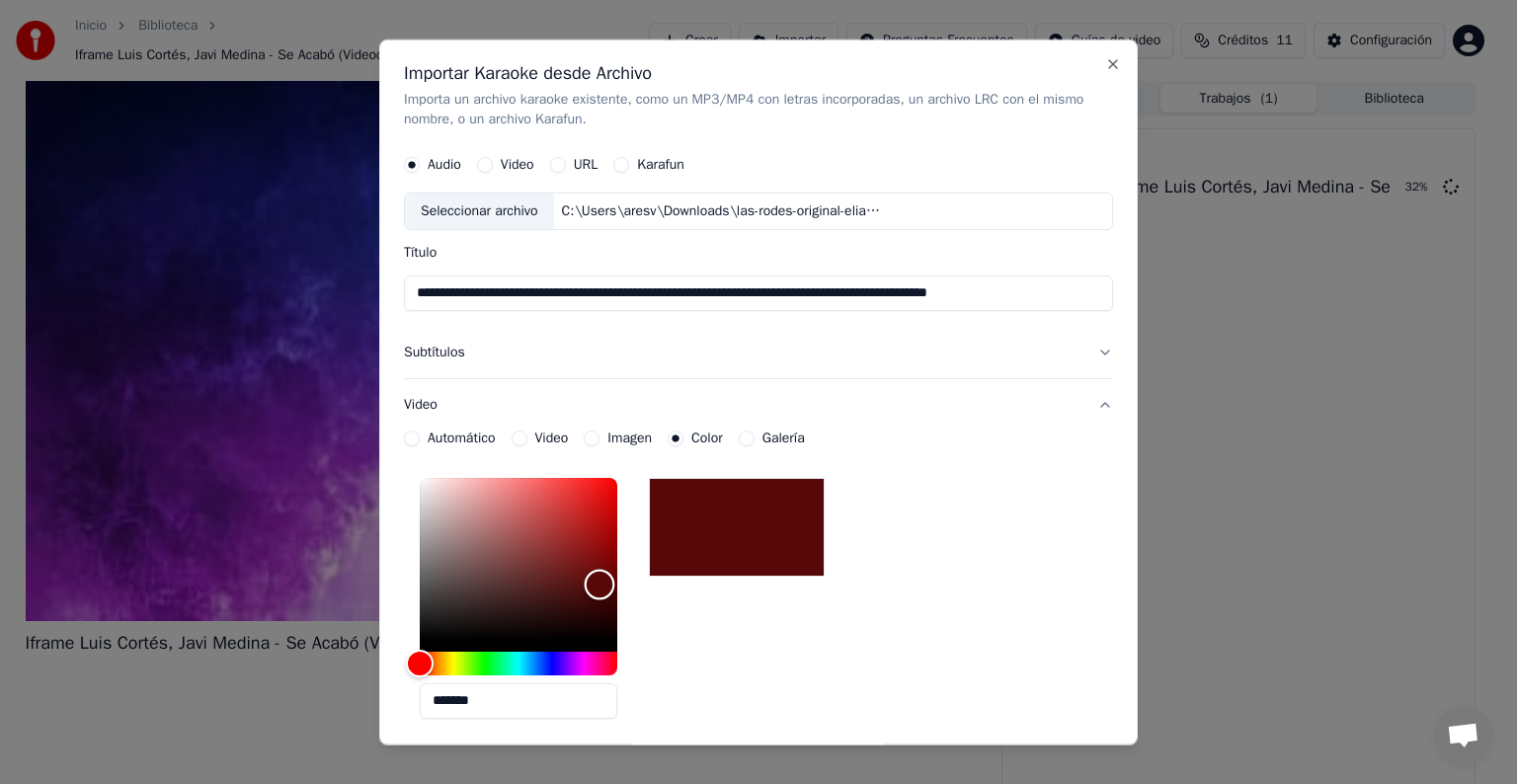 click at bounding box center [599, 584] 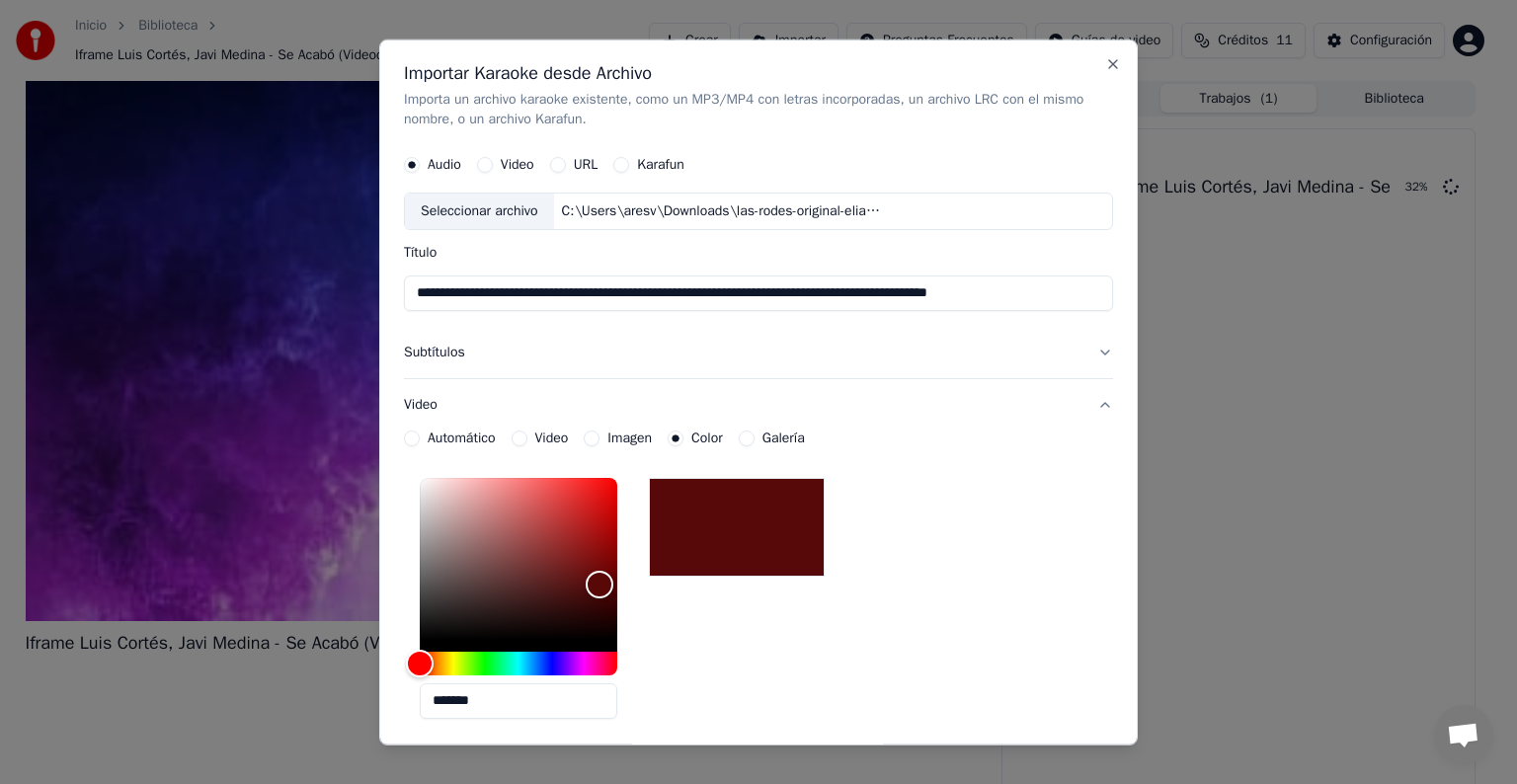 click on "Automático" at bounding box center [449, 438] 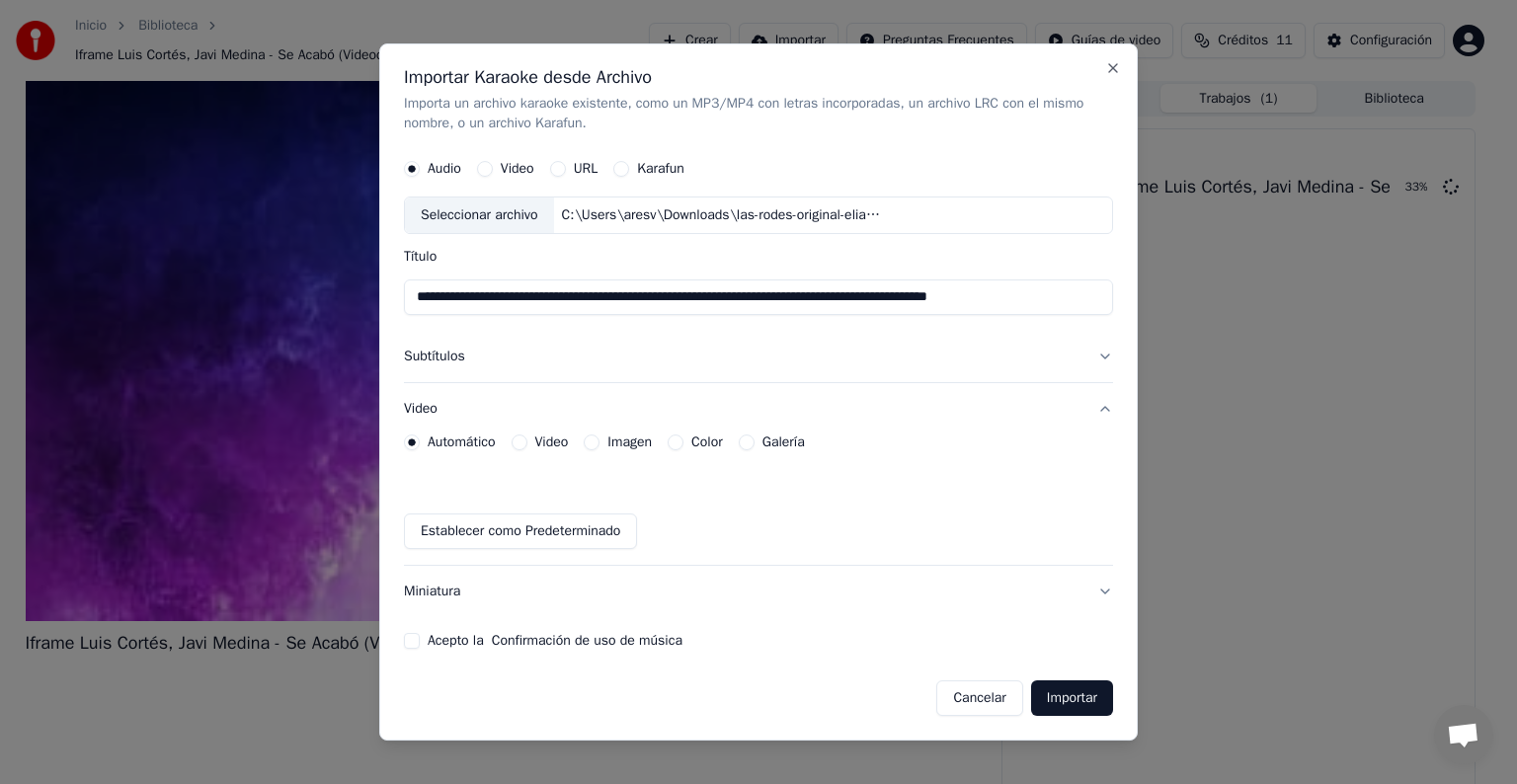 click on "Importar" at bounding box center [1072, 698] 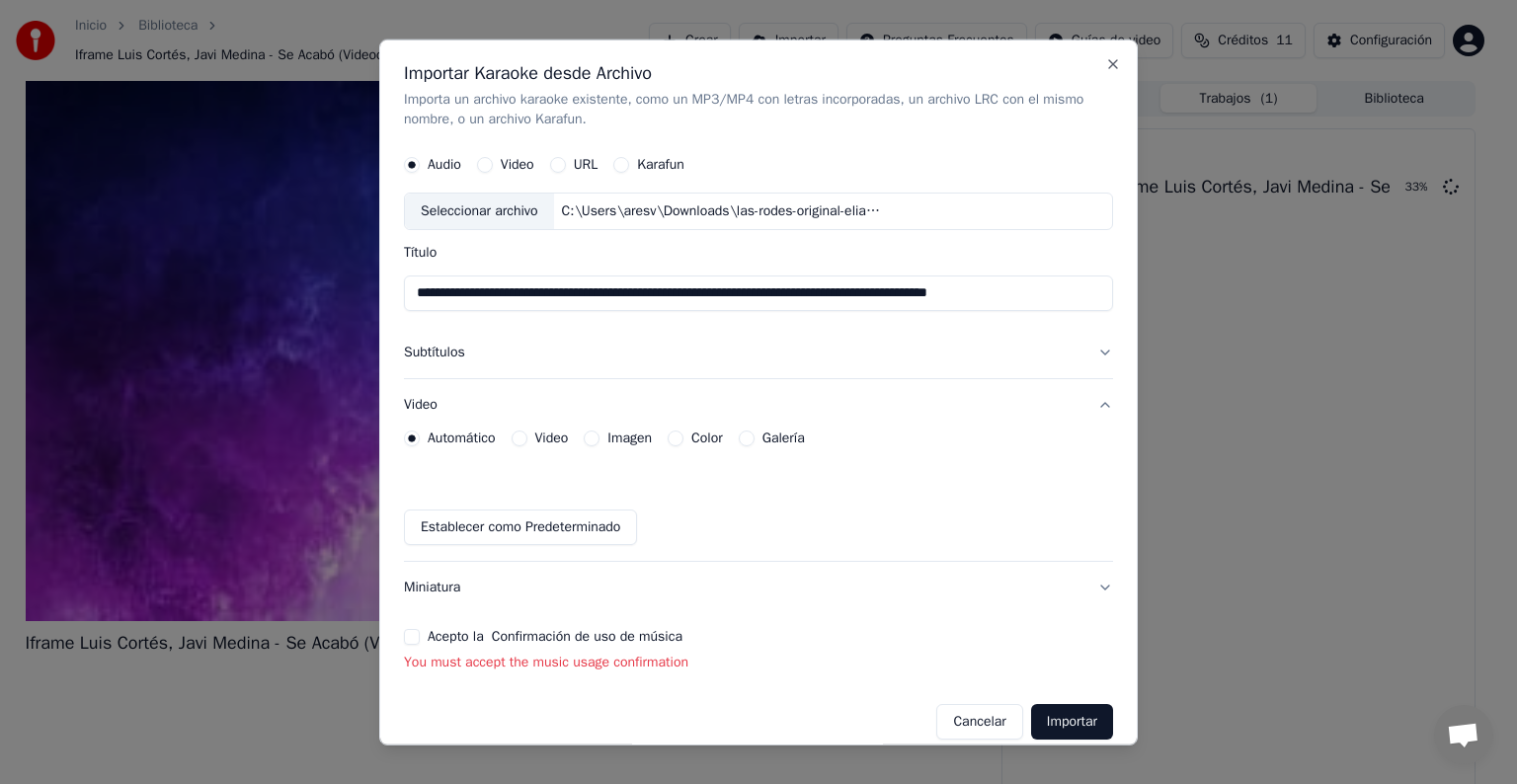 click on "Acepto la   Confirmación de uso de música" at bounding box center [412, 637] 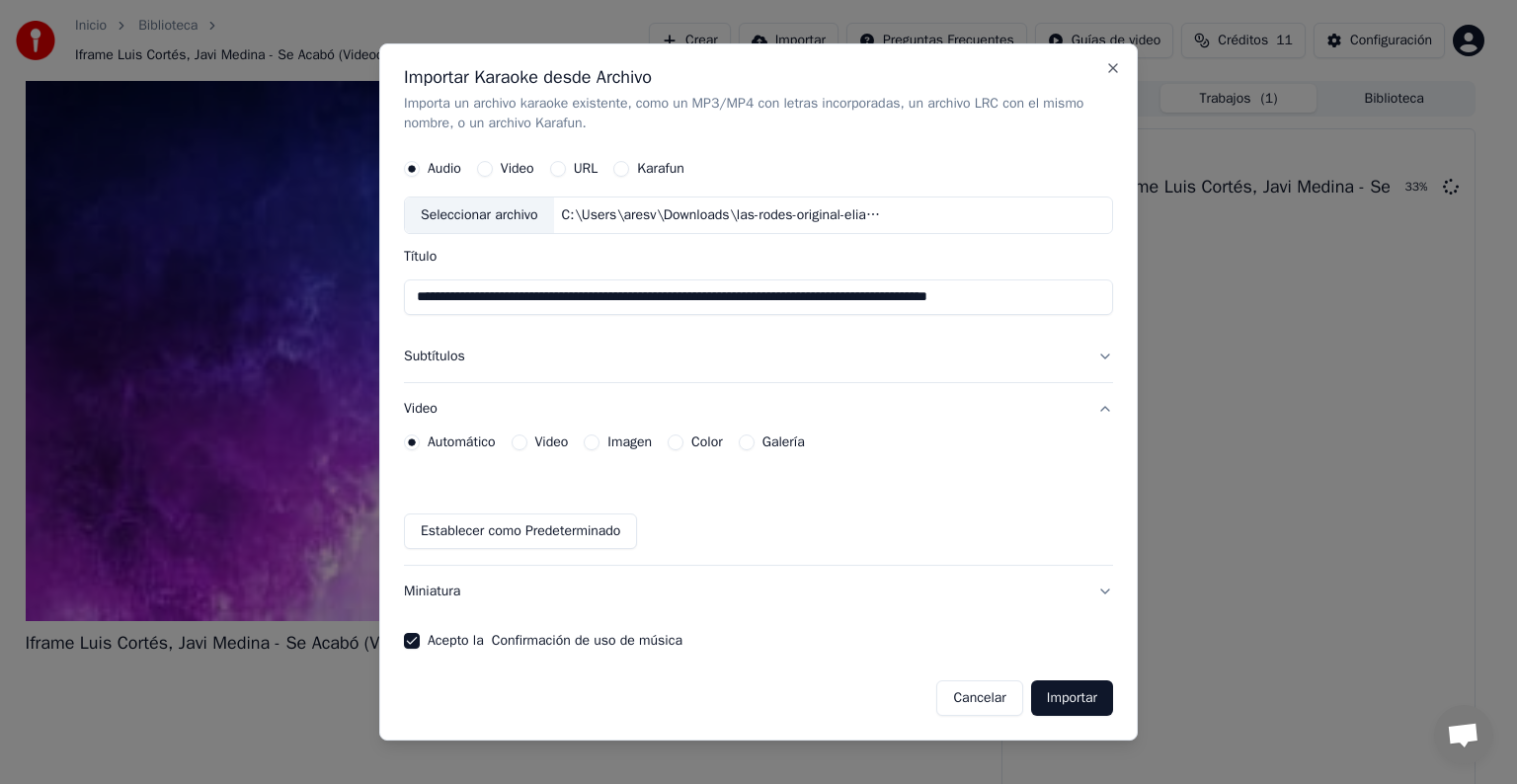 click on "Importar" at bounding box center [1072, 698] 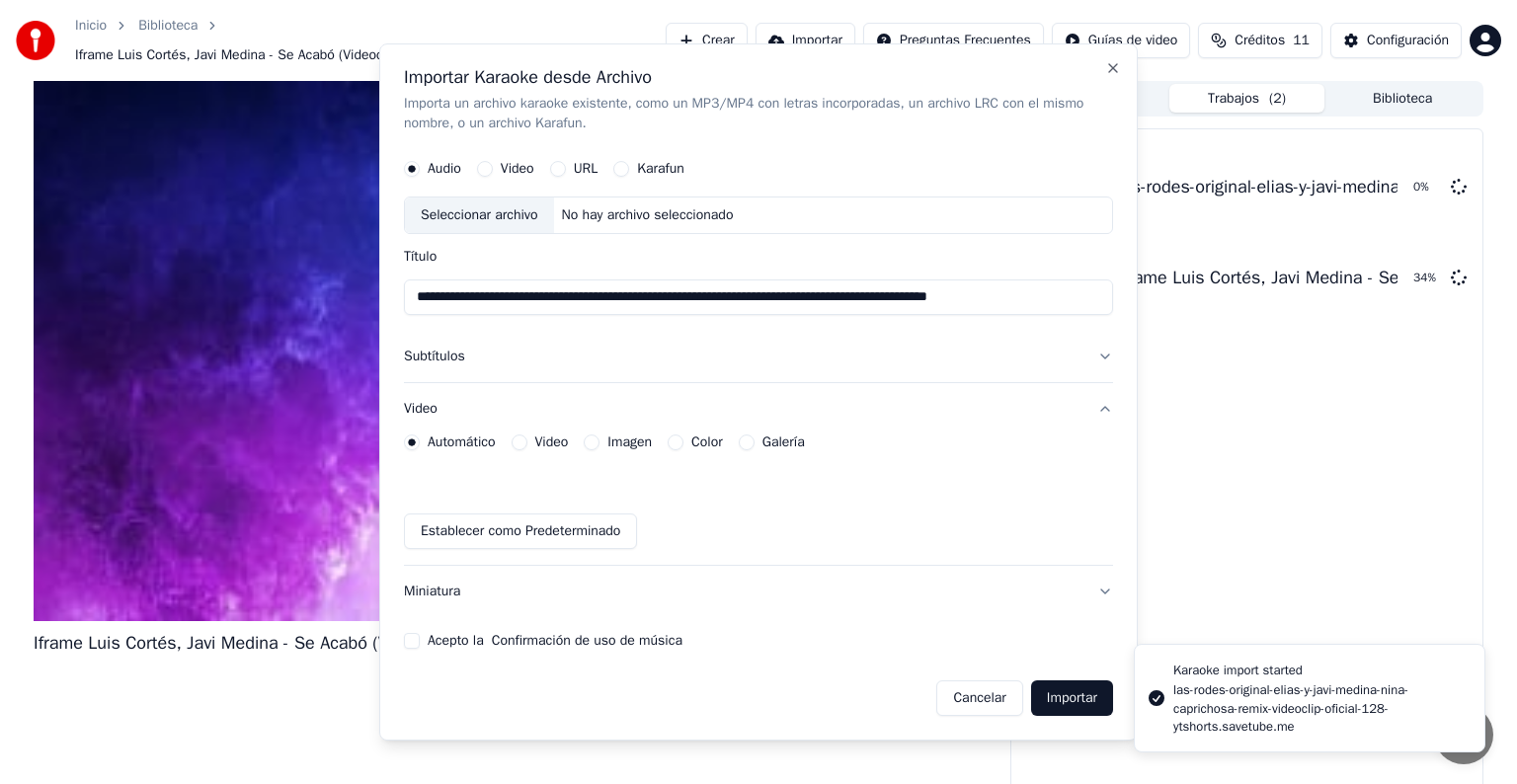 type 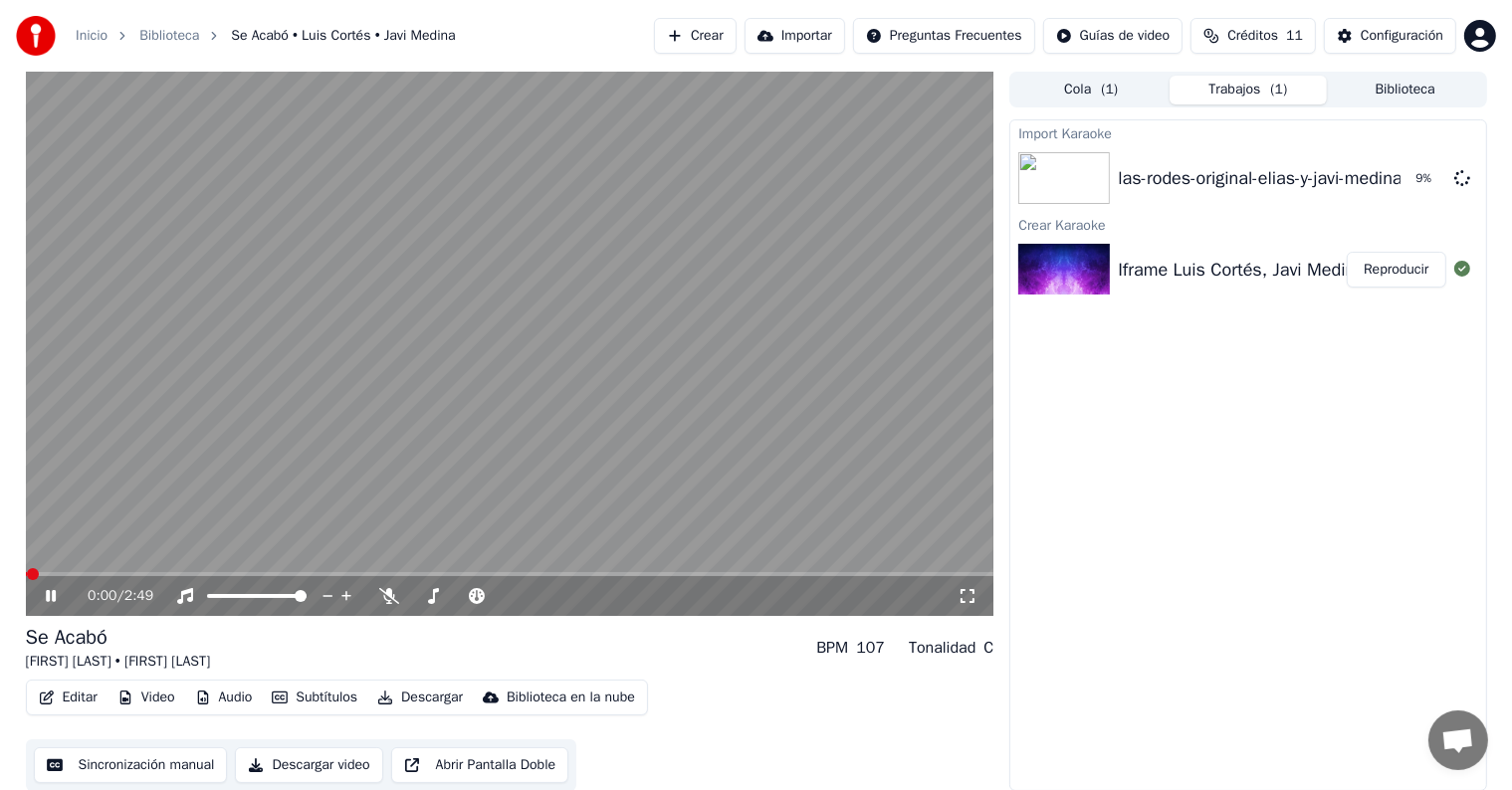 click 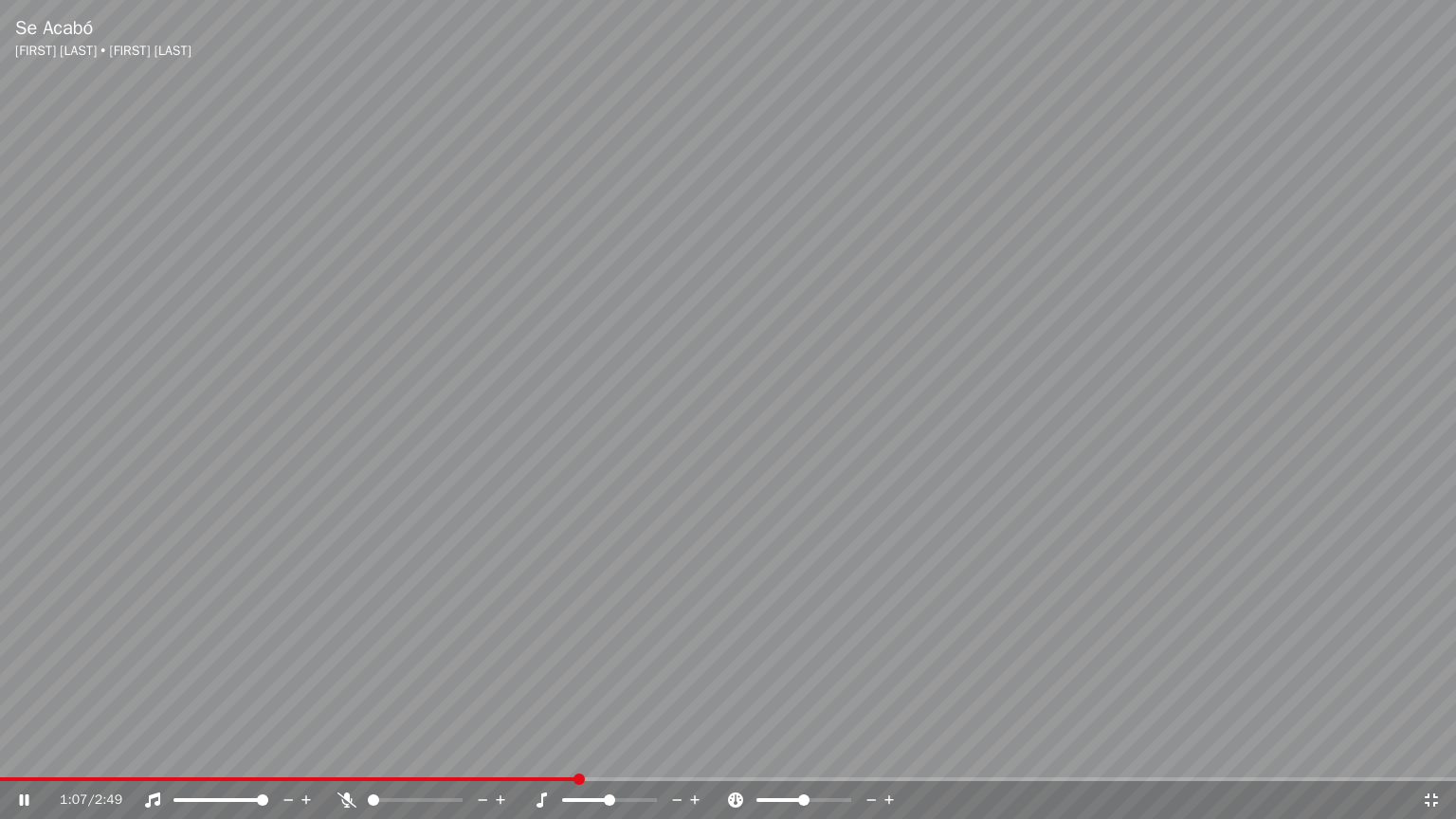 click 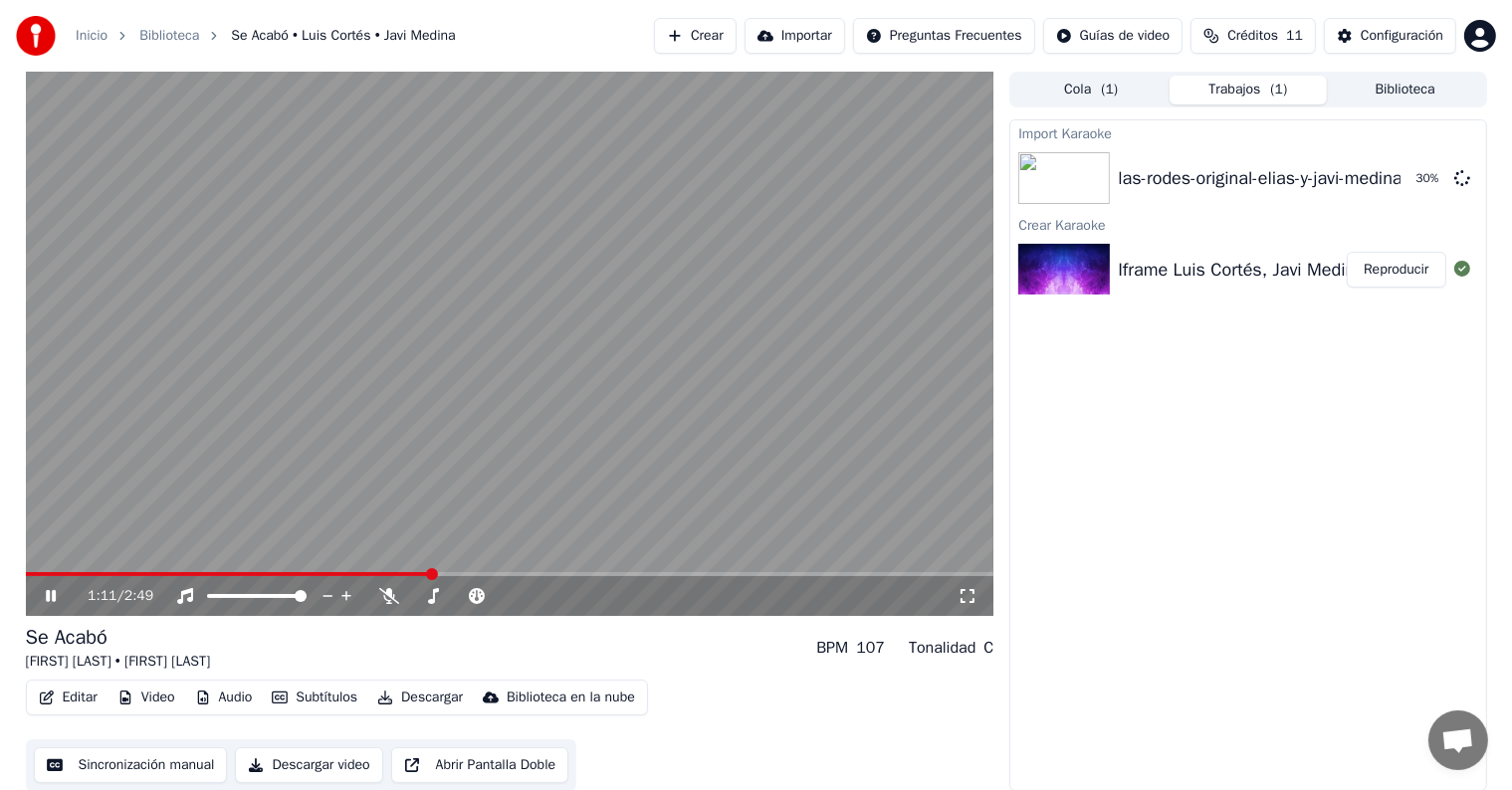 click 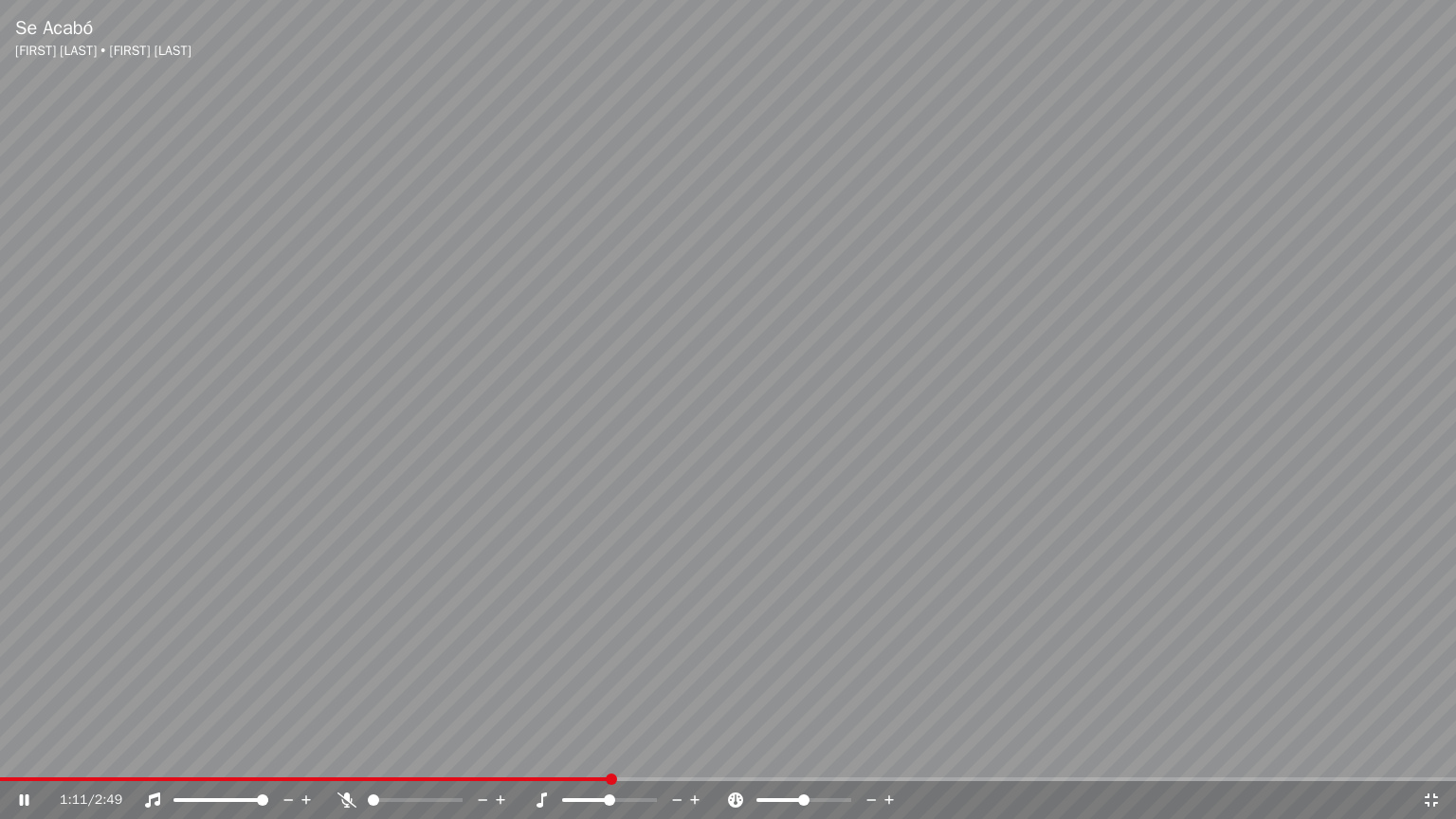 click 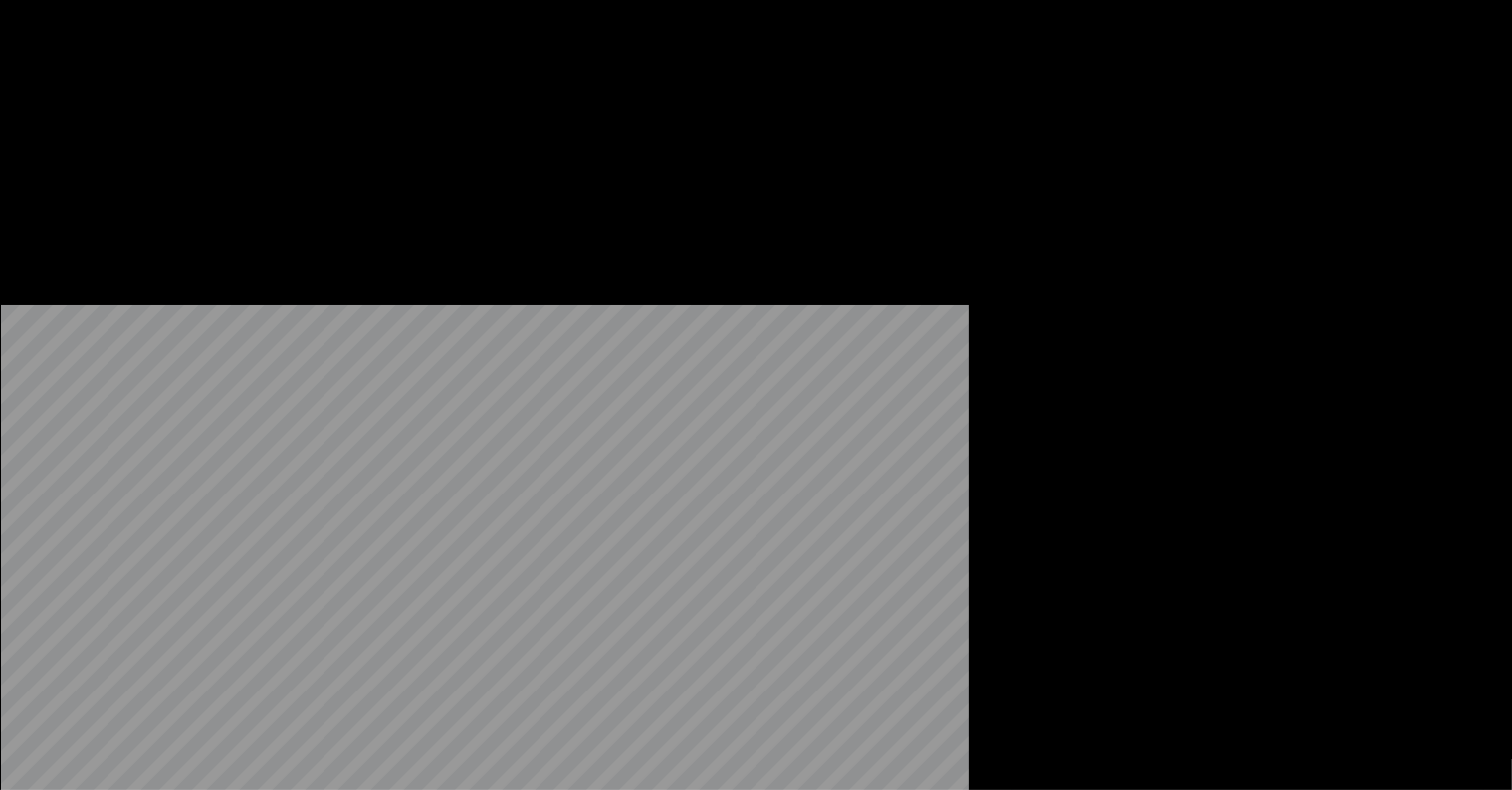 click on "Descargar" at bounding box center (420, 153) 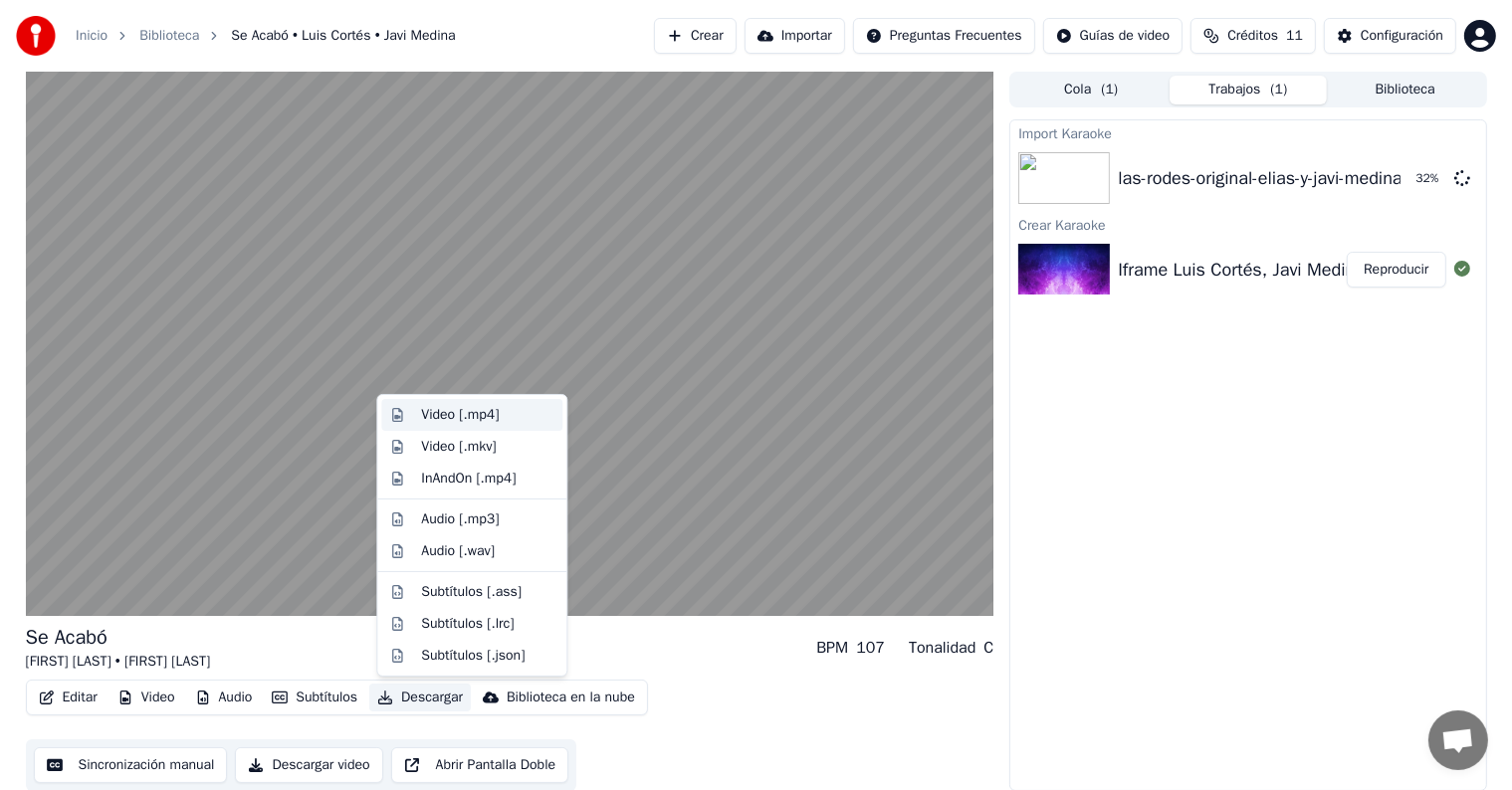 click on "Video [.mp4]" at bounding box center (460, 415) 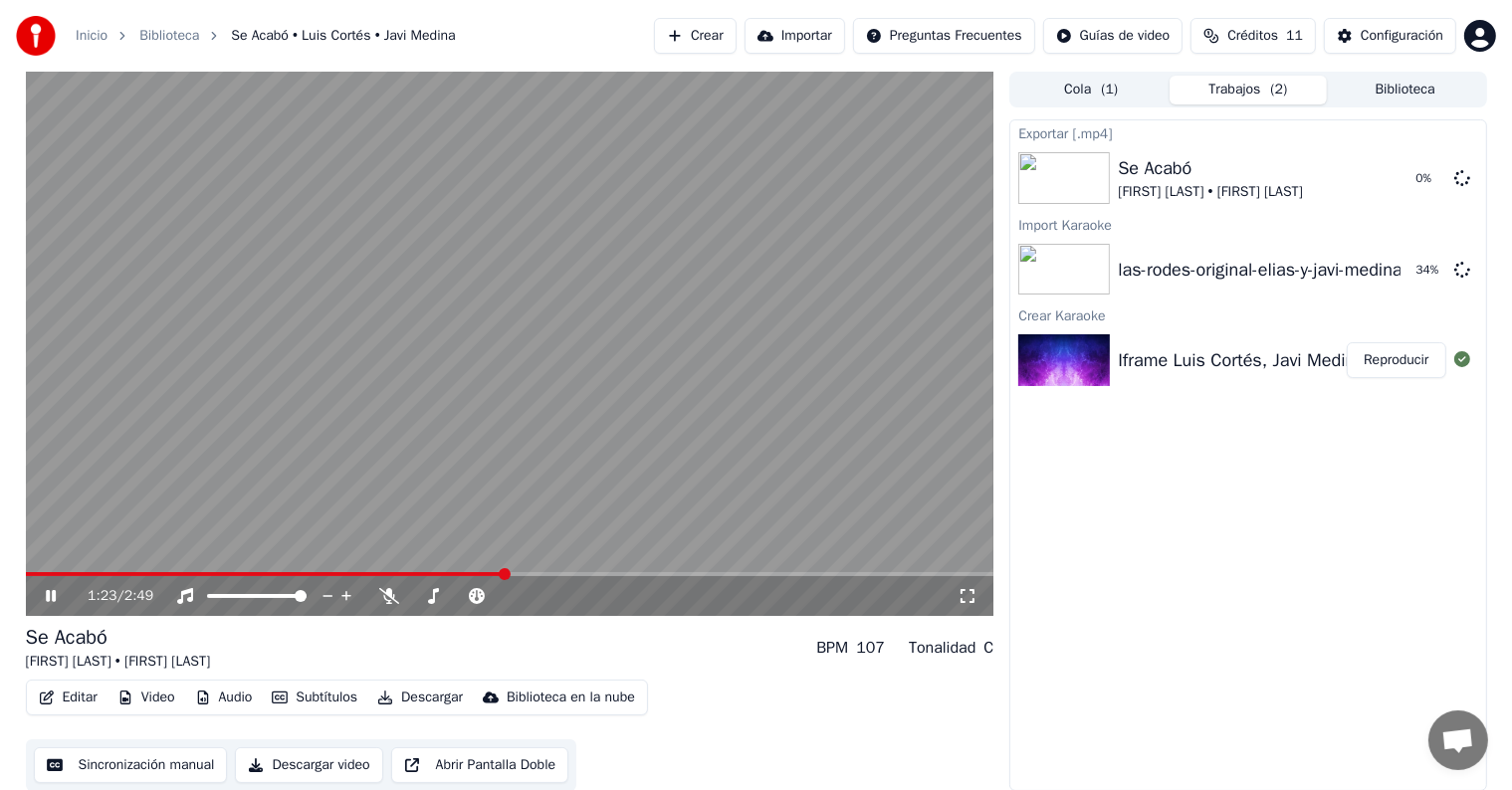 click 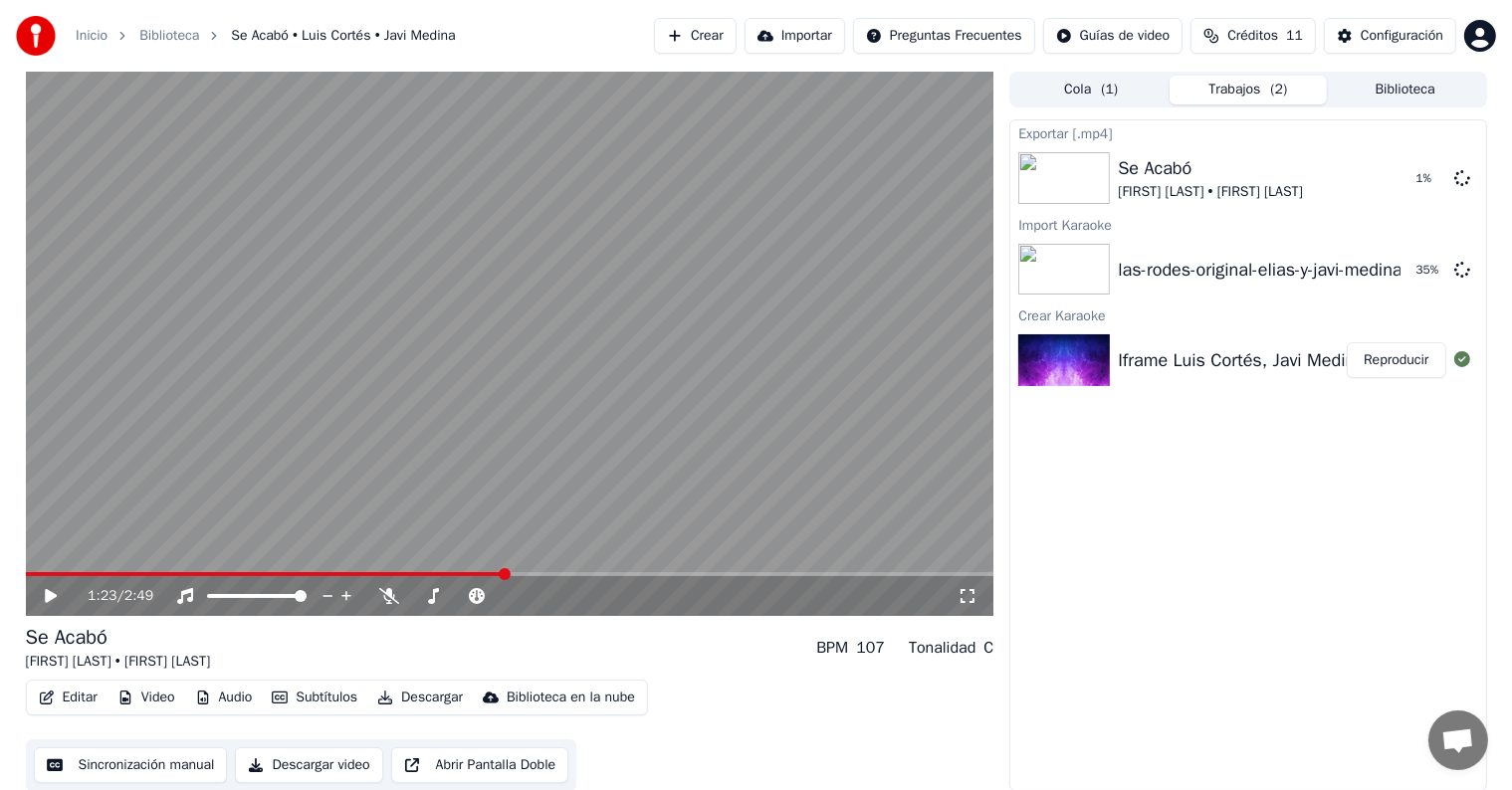 click on "Editar Video Audio Subtítulos Descargar Biblioteca en la nube Sincronización manual Descargar video Abrir Pantalla Doble" at bounding box center [510, 735] 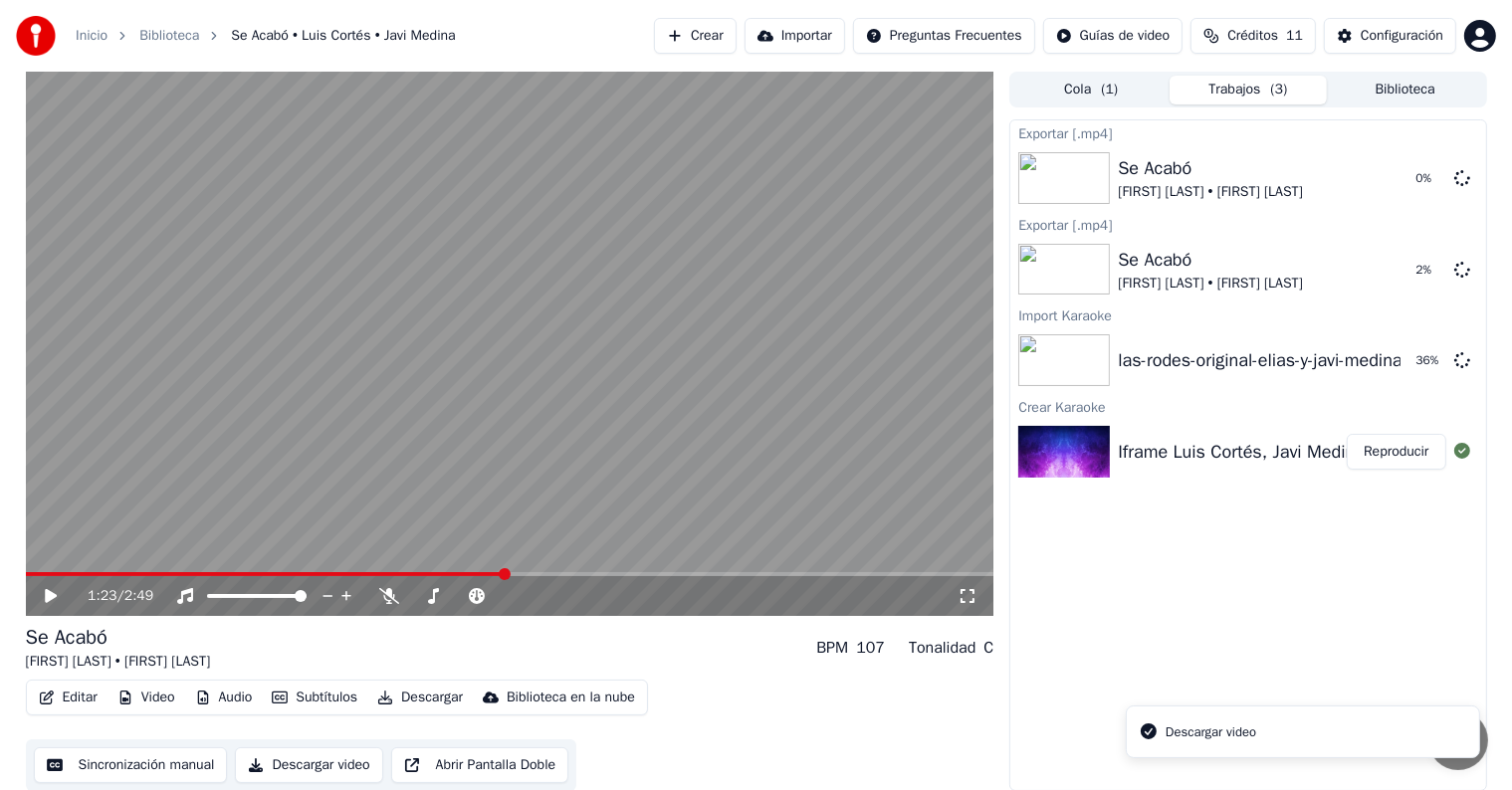click on "Descargar video" at bounding box center [309, 765] 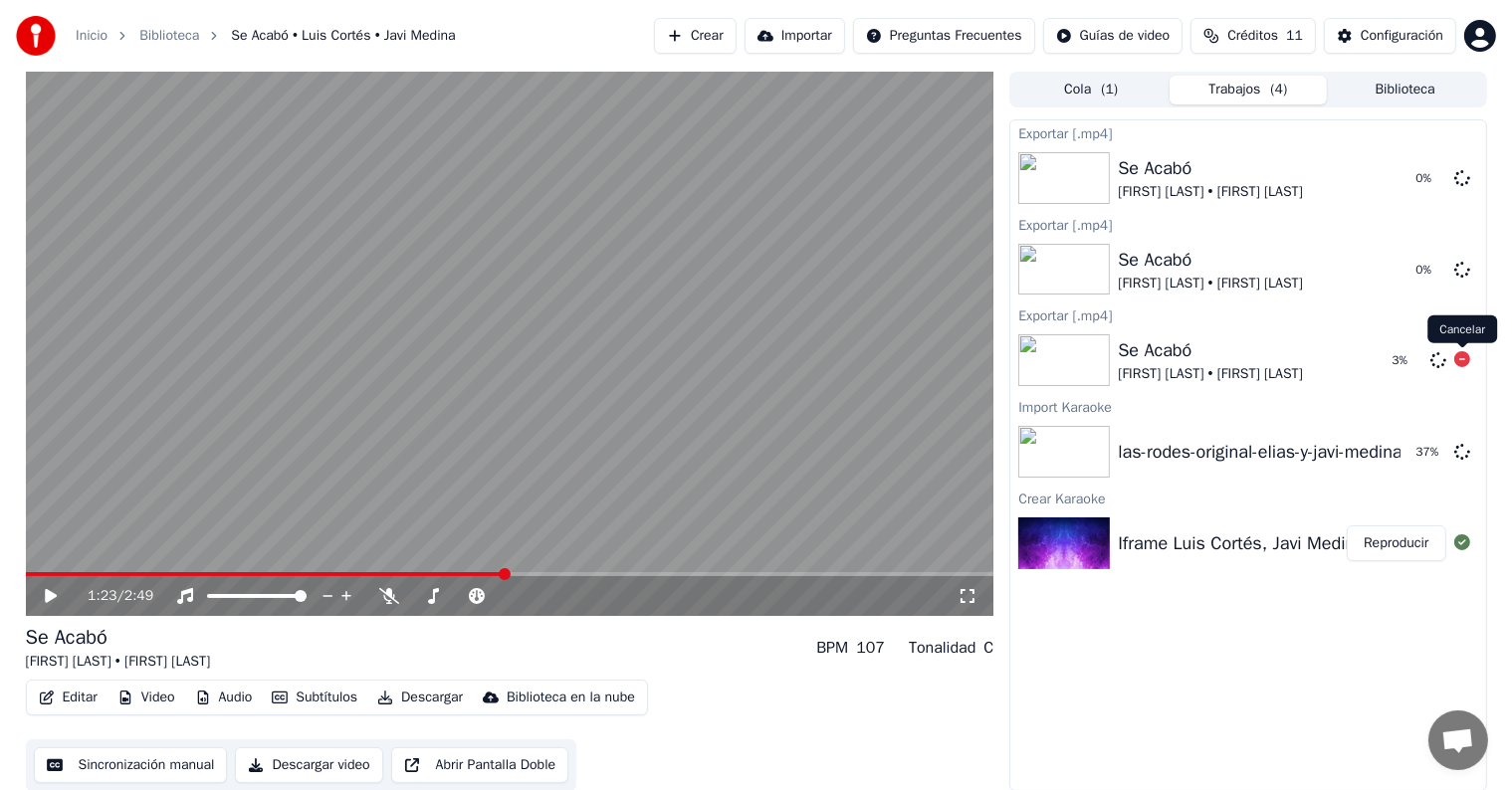 click 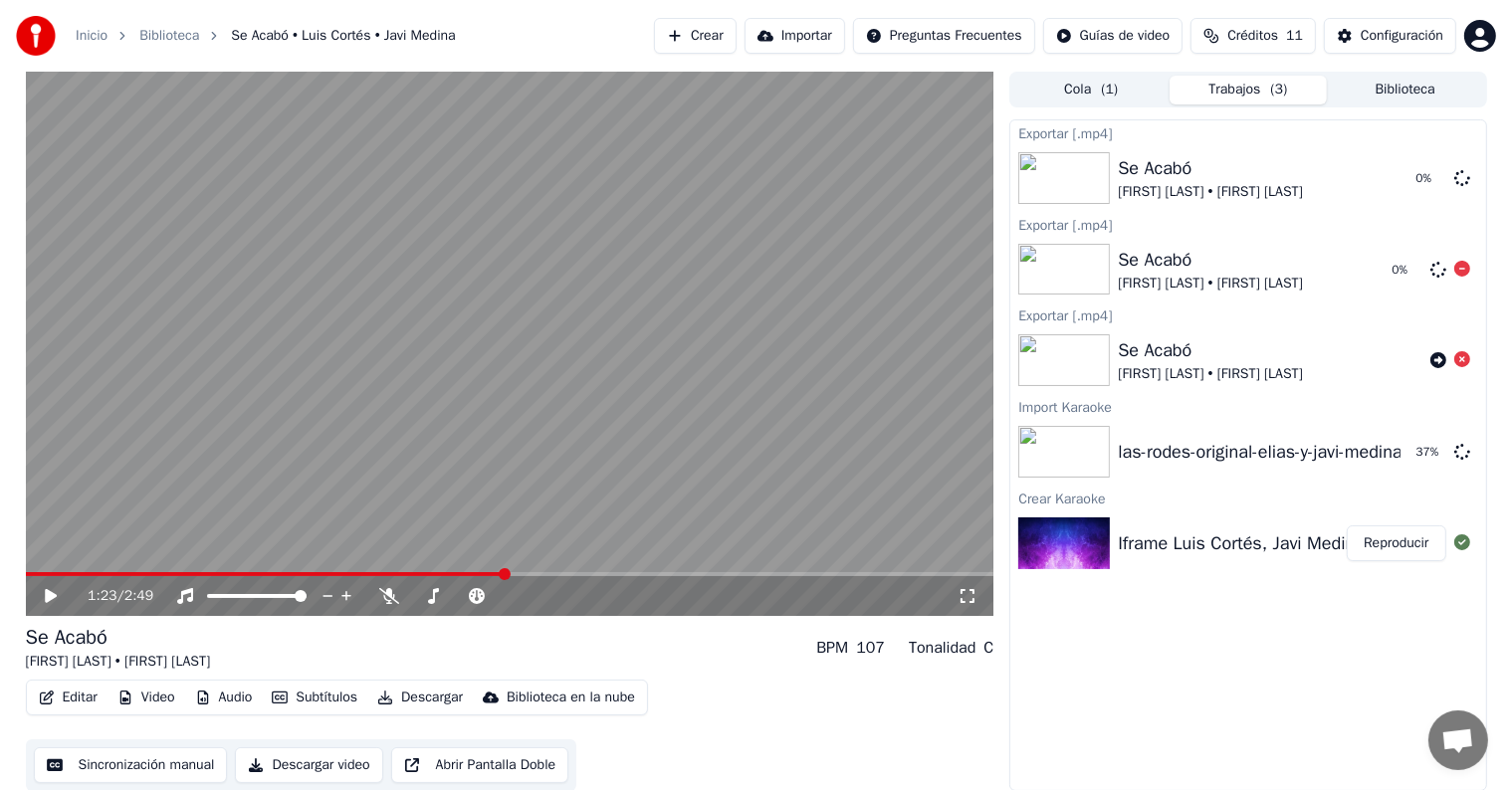 click on "0 %" at bounding box center [1427, 270] 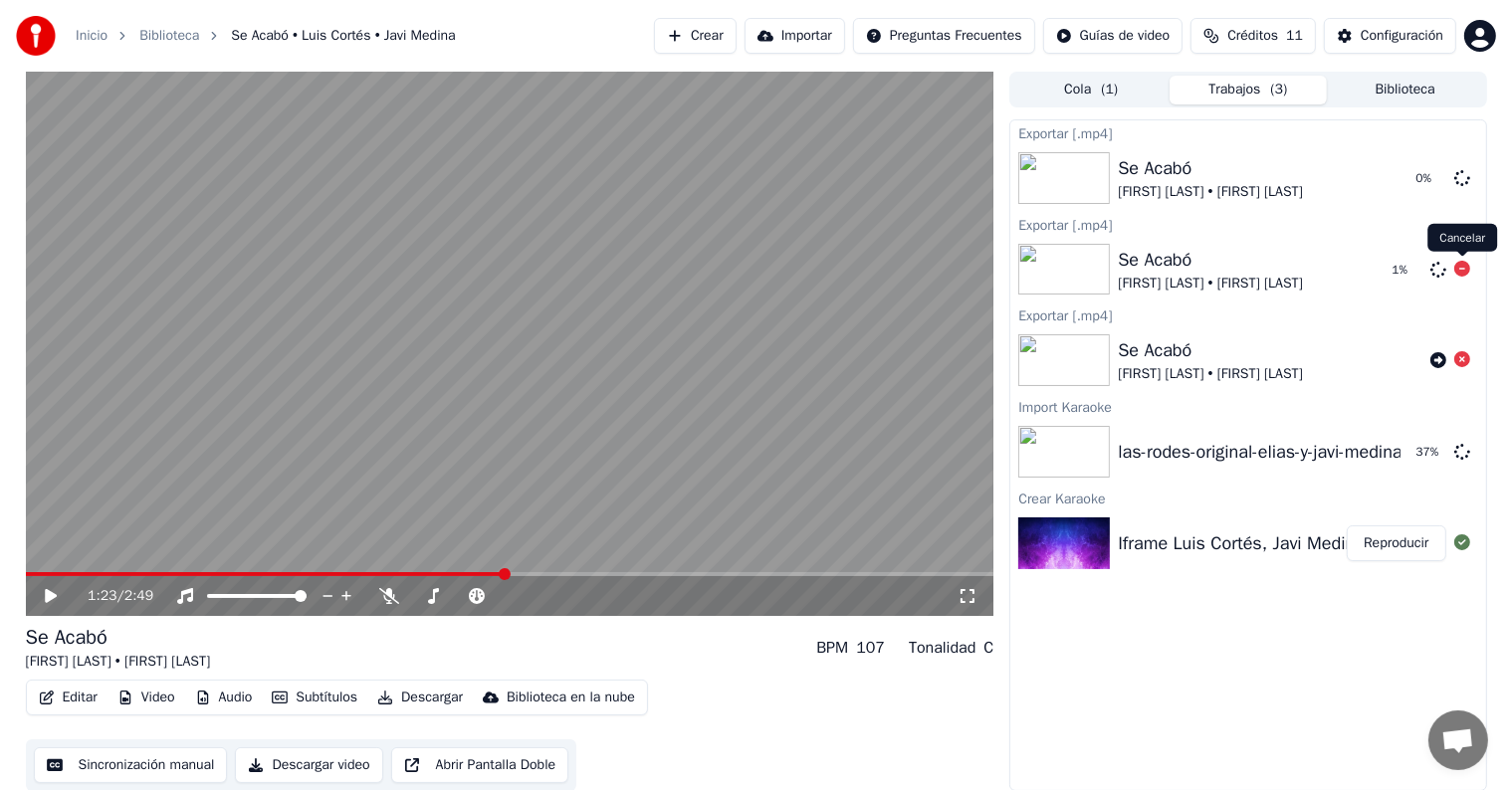 click 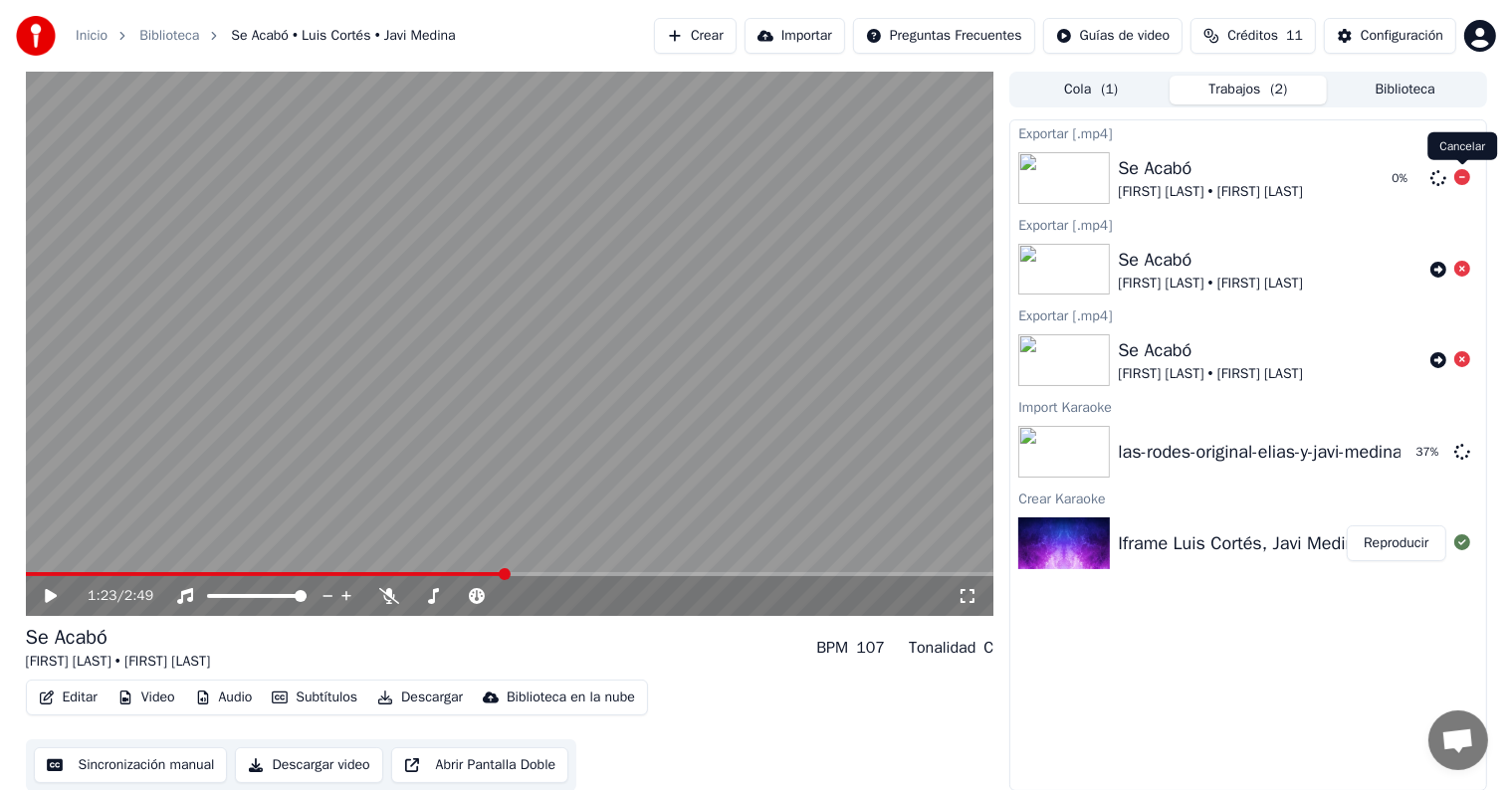 click 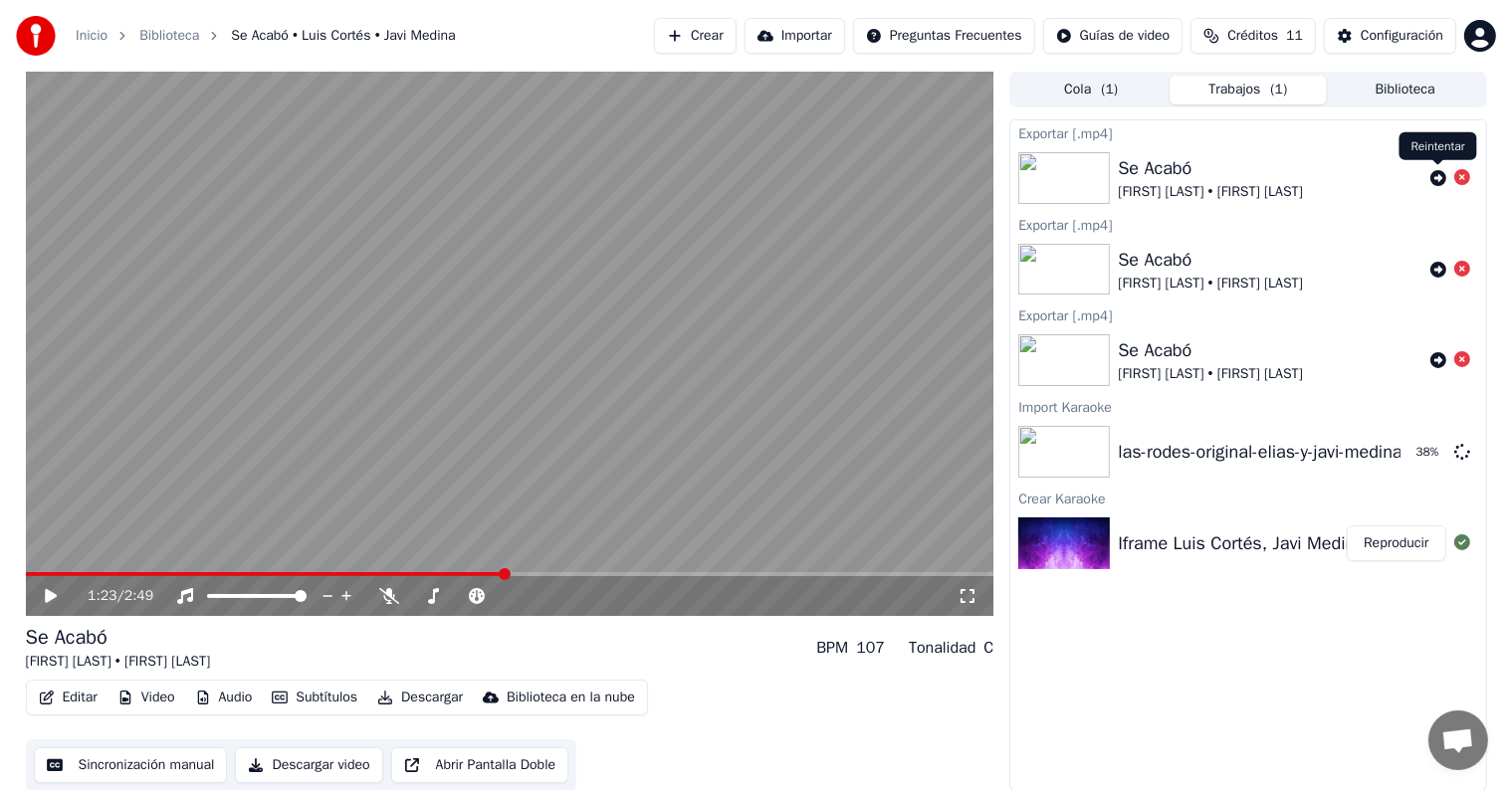 click 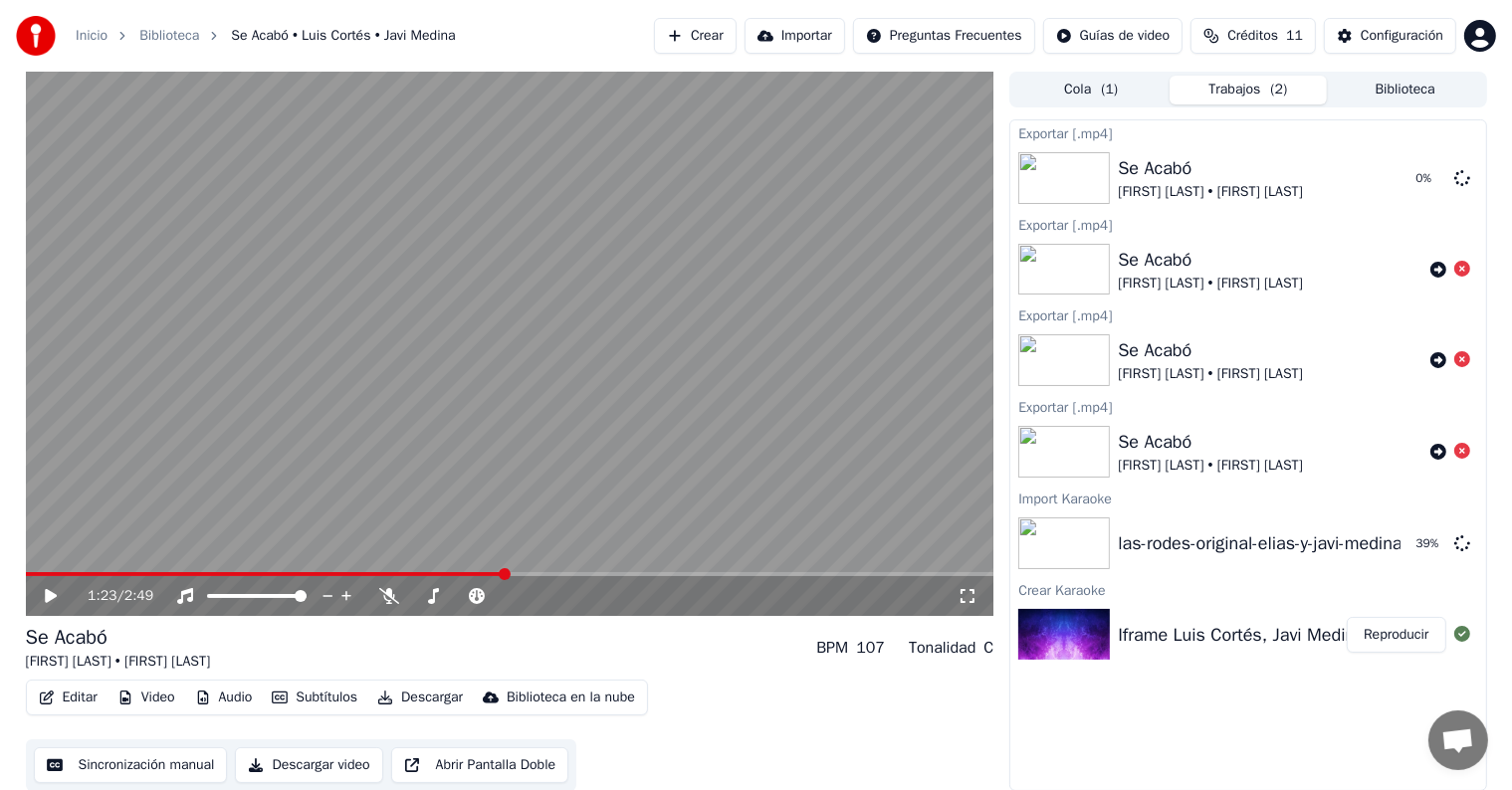 click at bounding box center (510, 343) 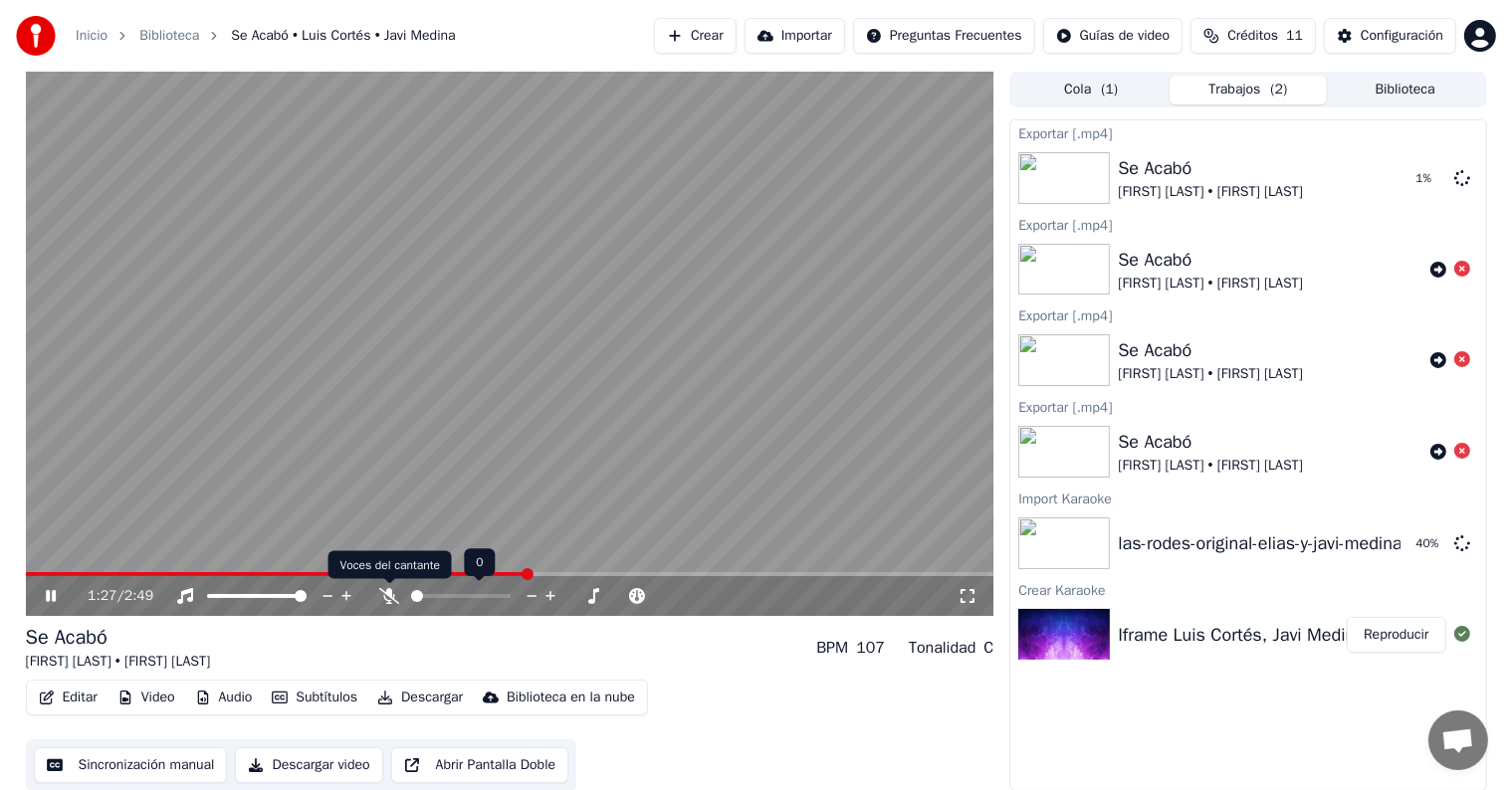 click 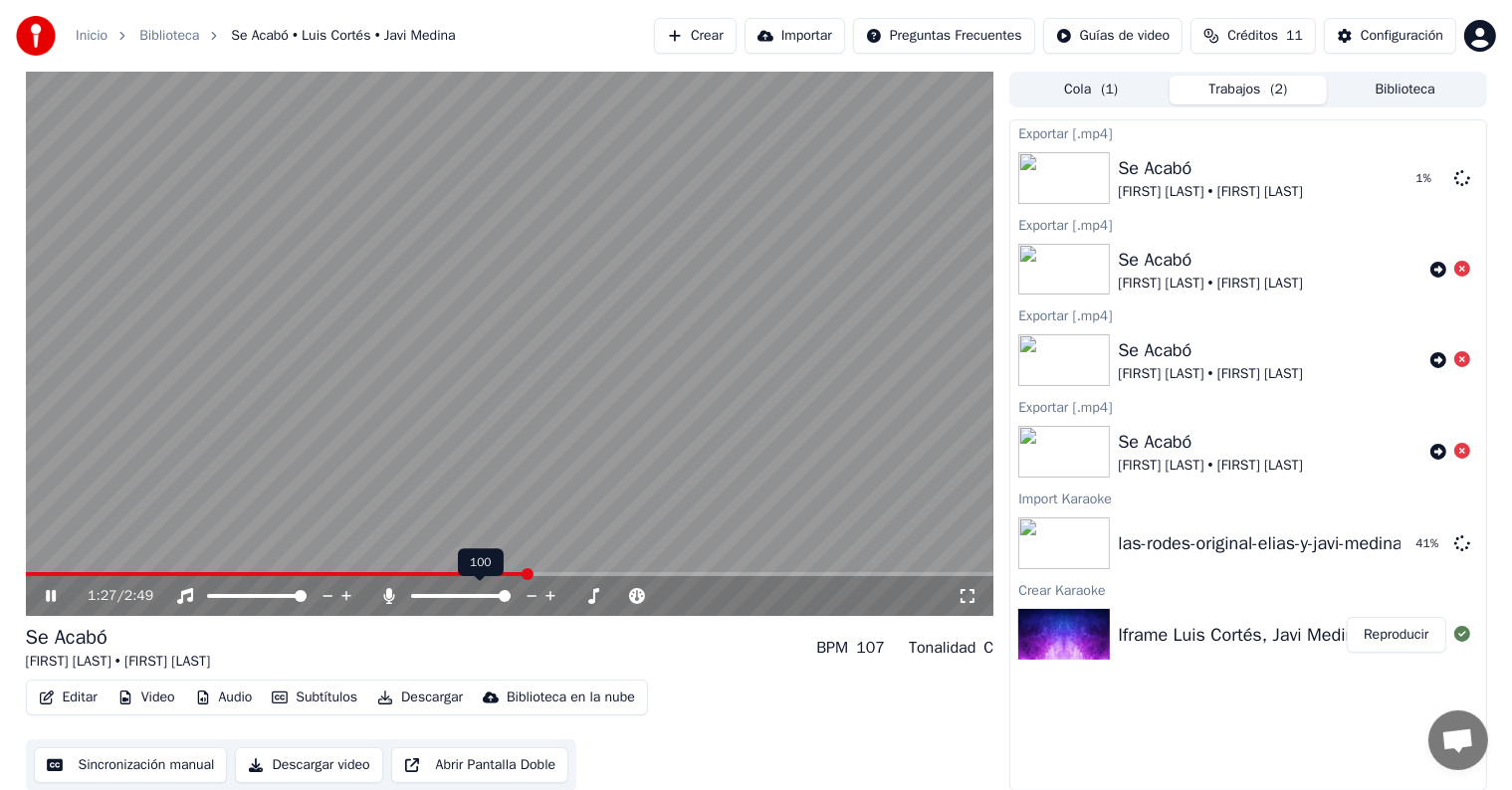 click 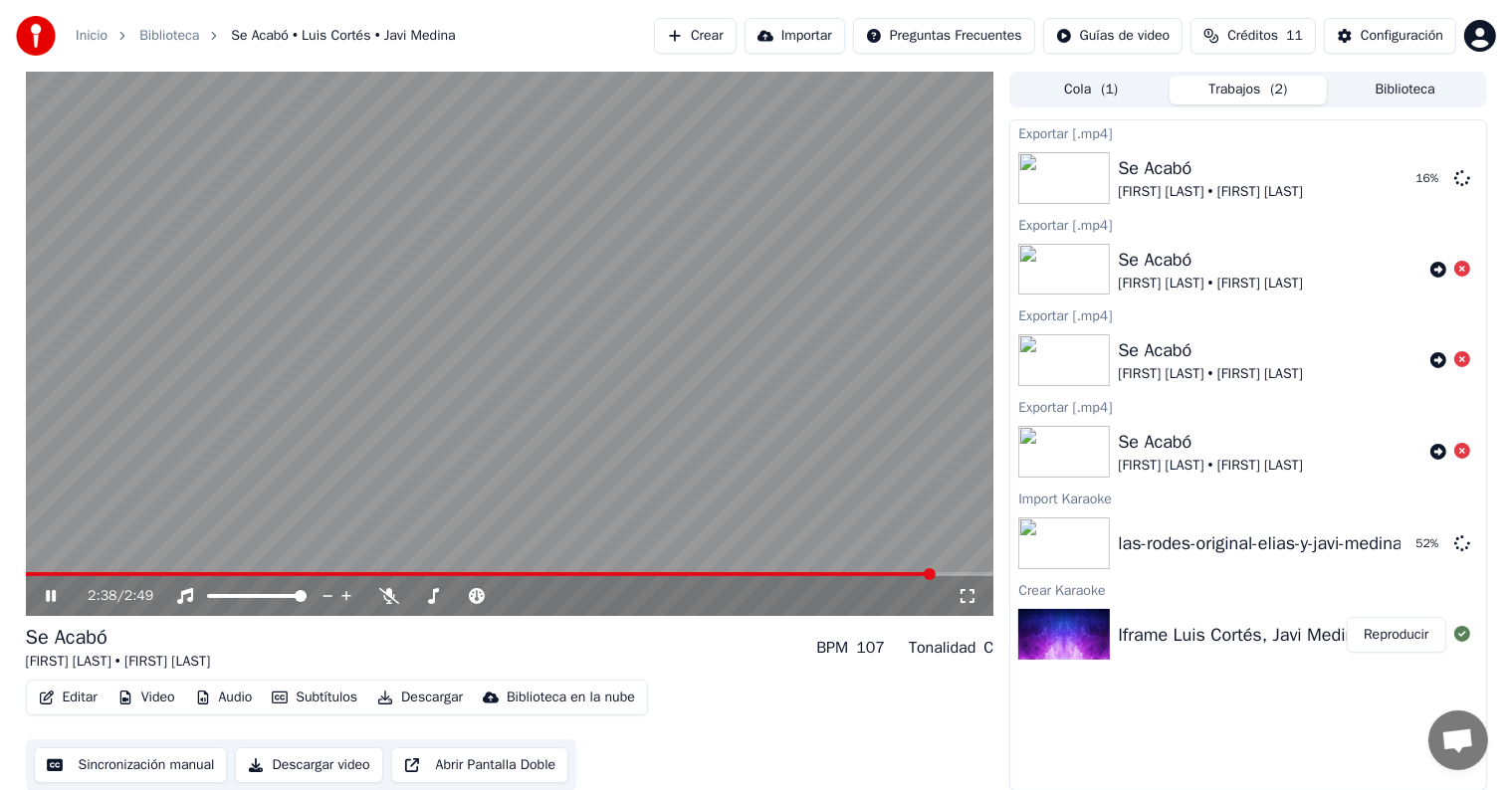click 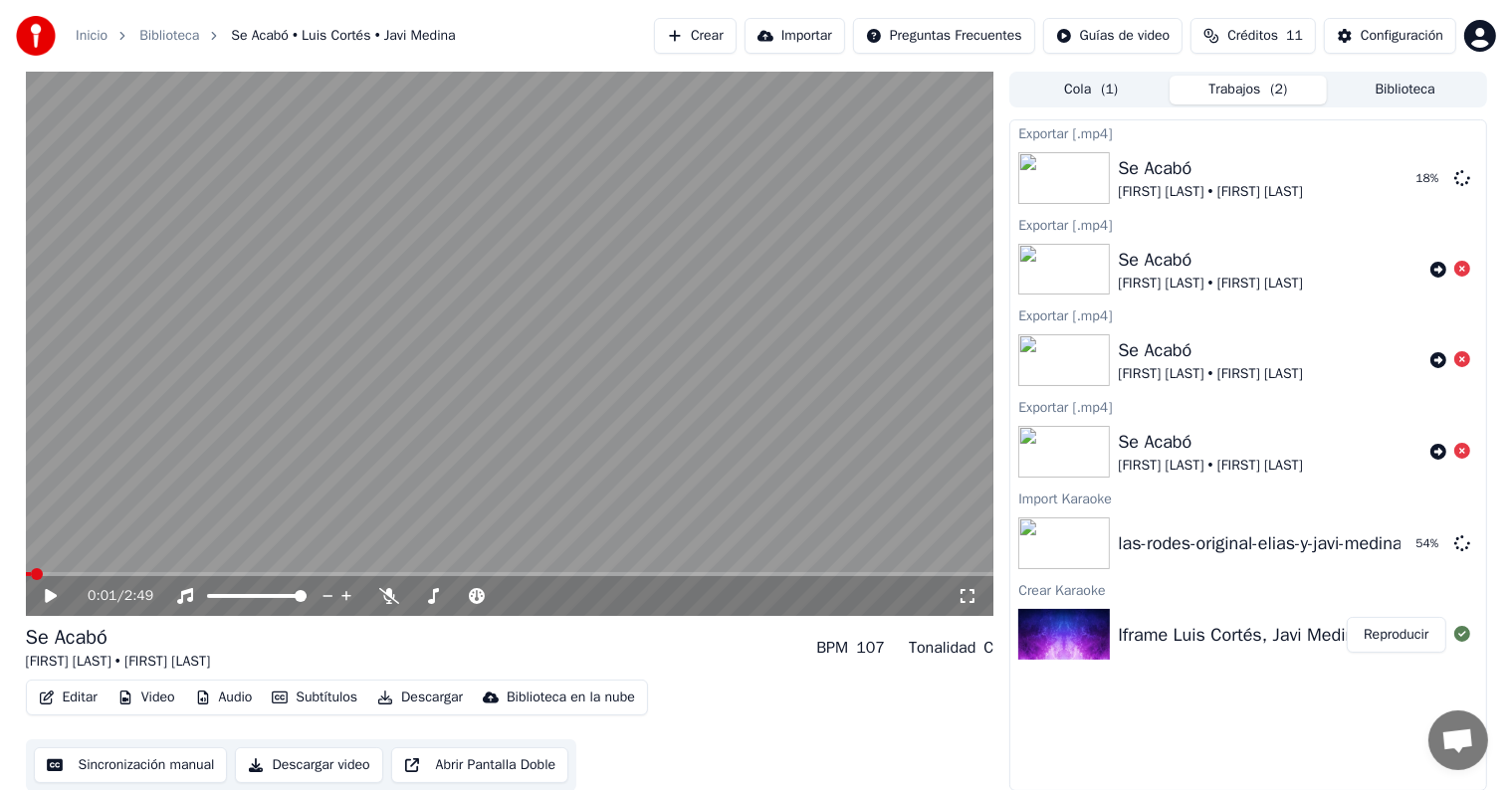 click at bounding box center (37, 574) 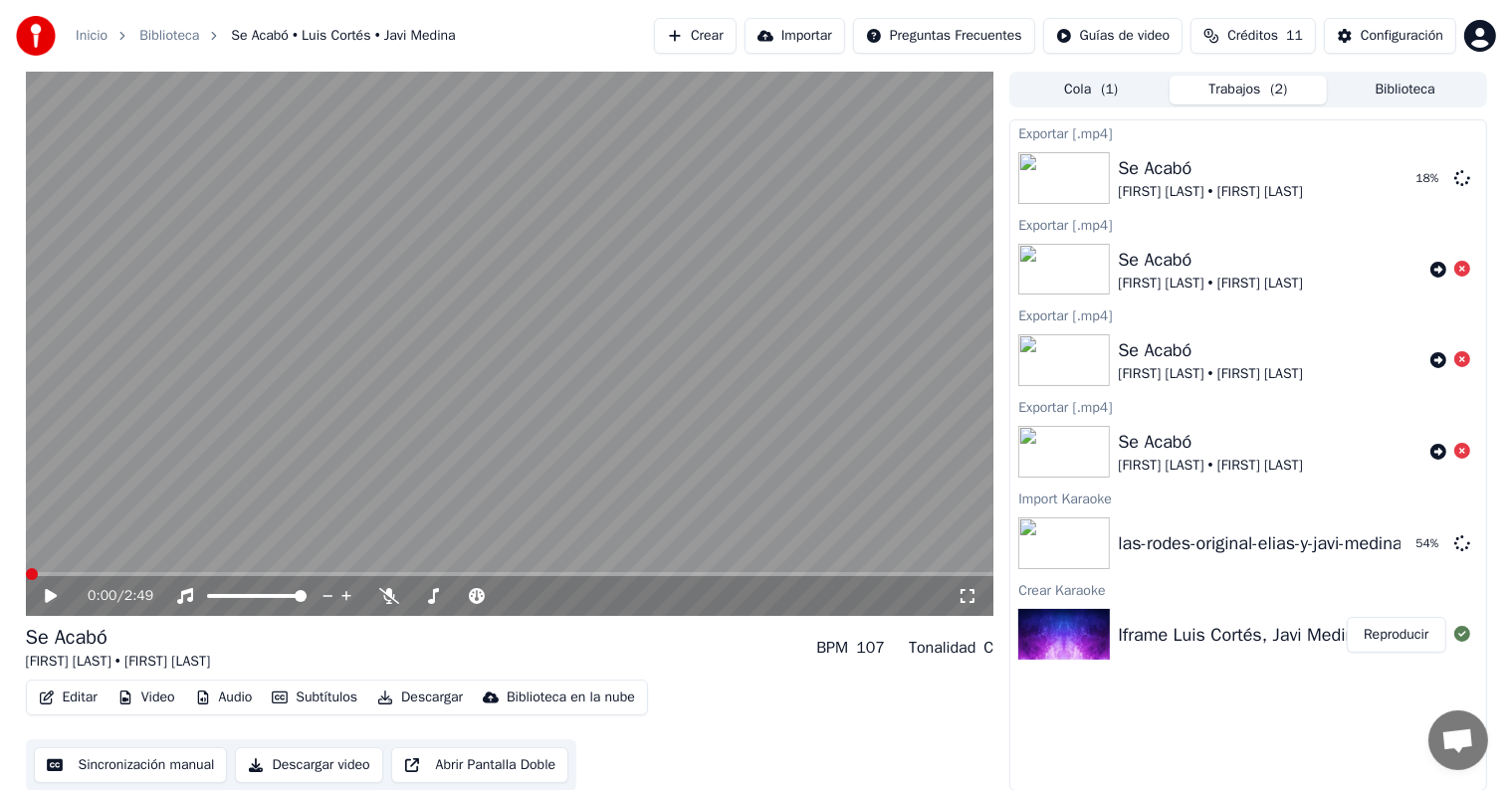 click 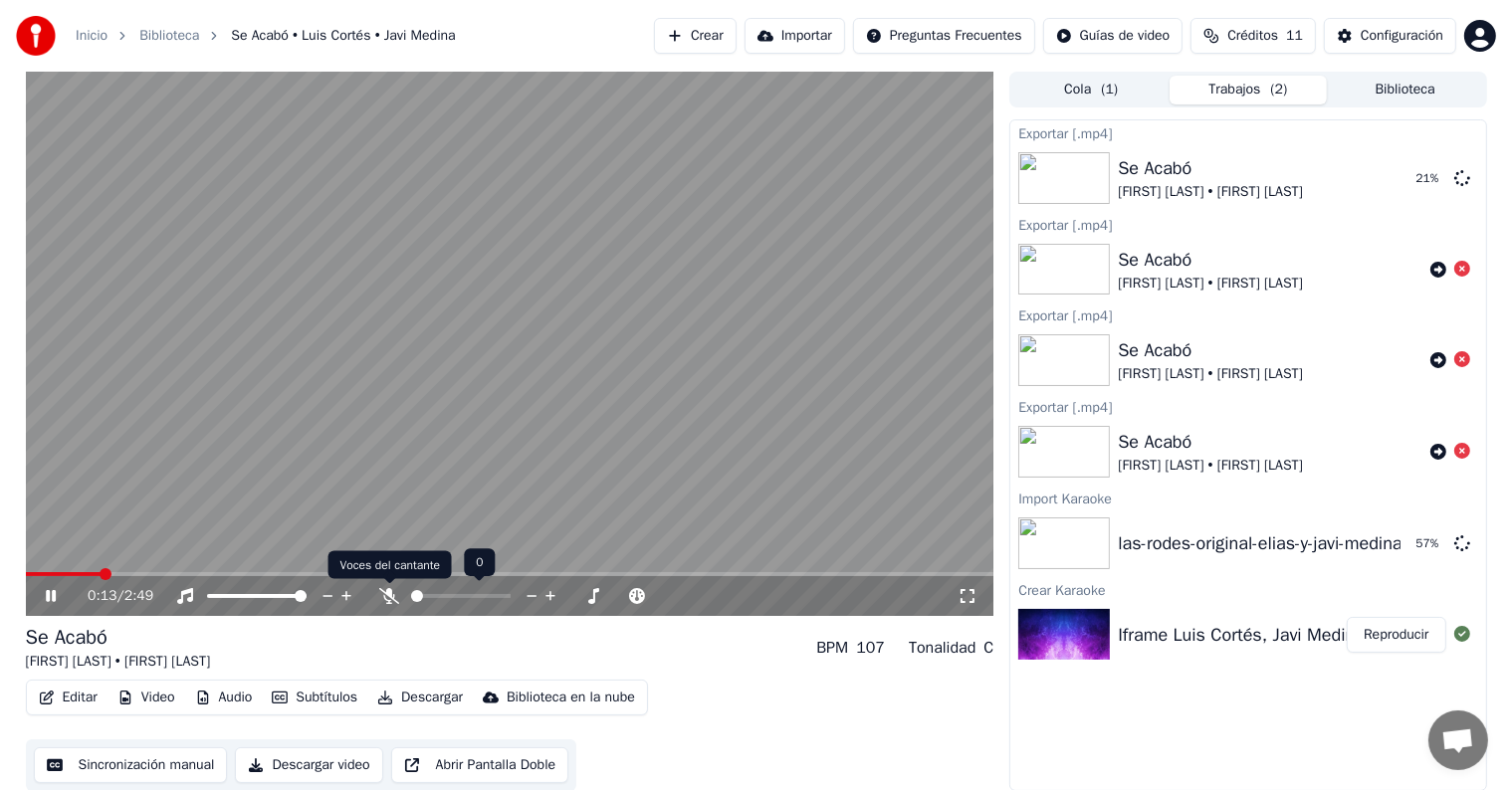 click 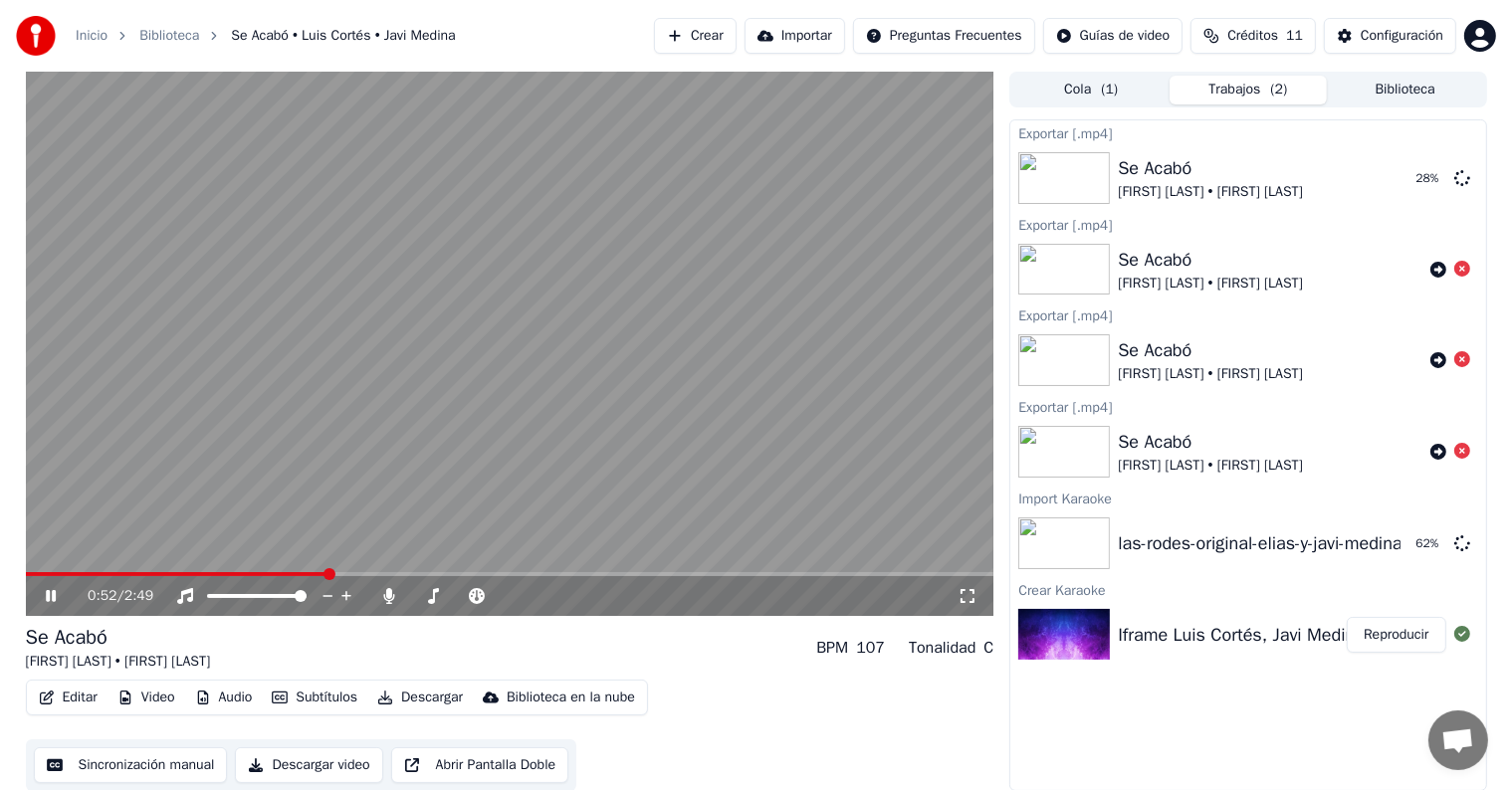 click 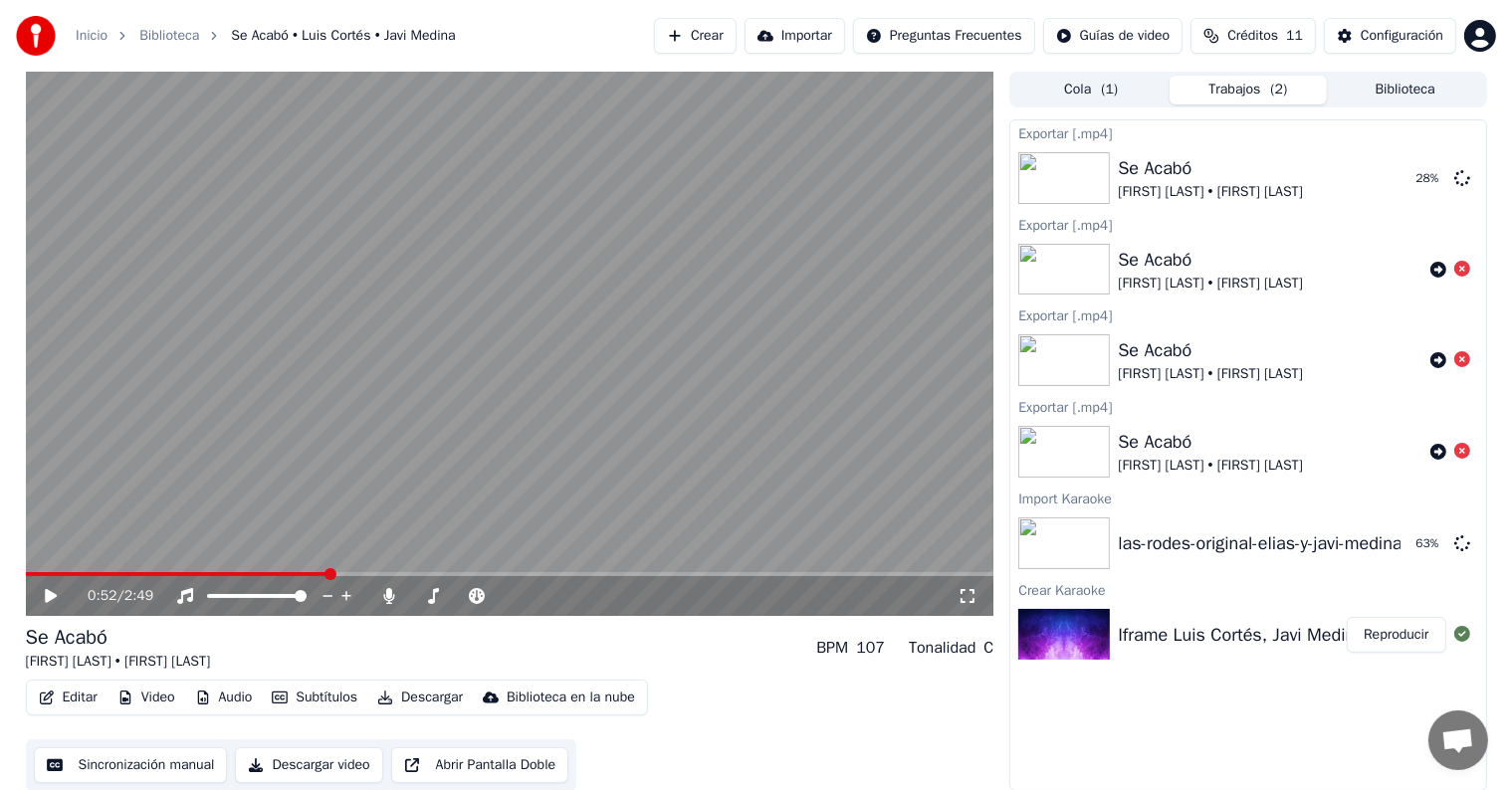 click 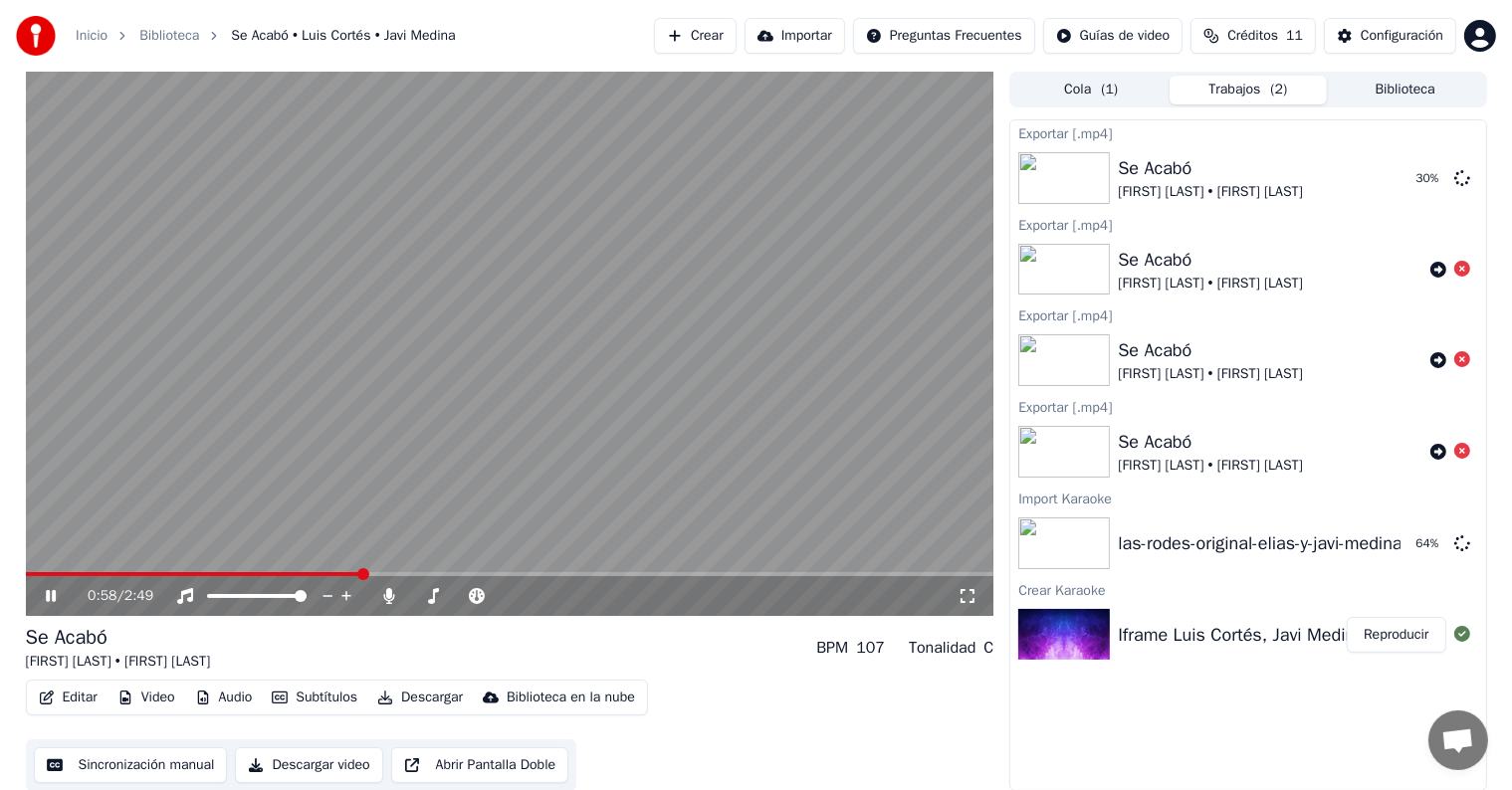 click 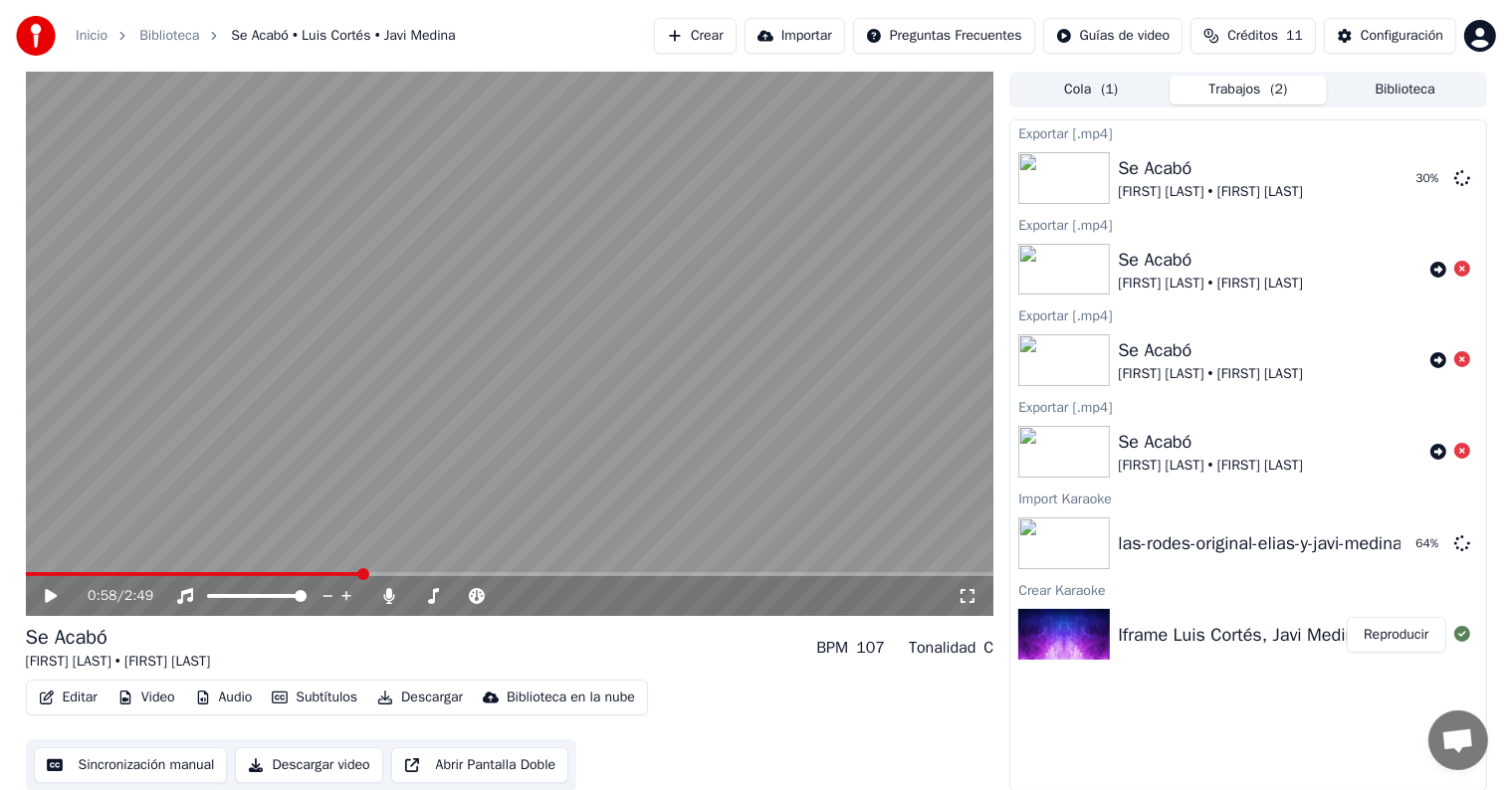 click 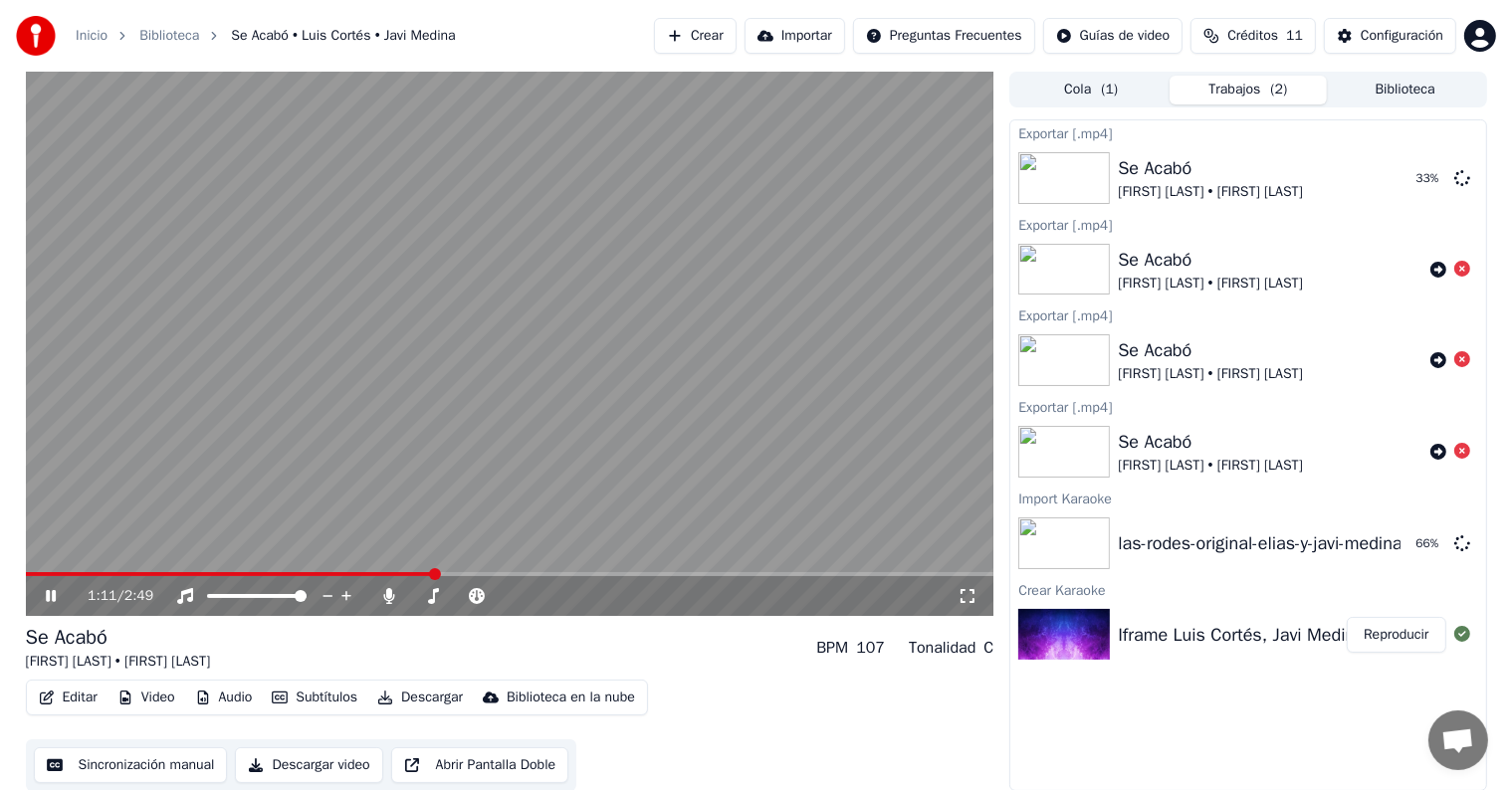 click 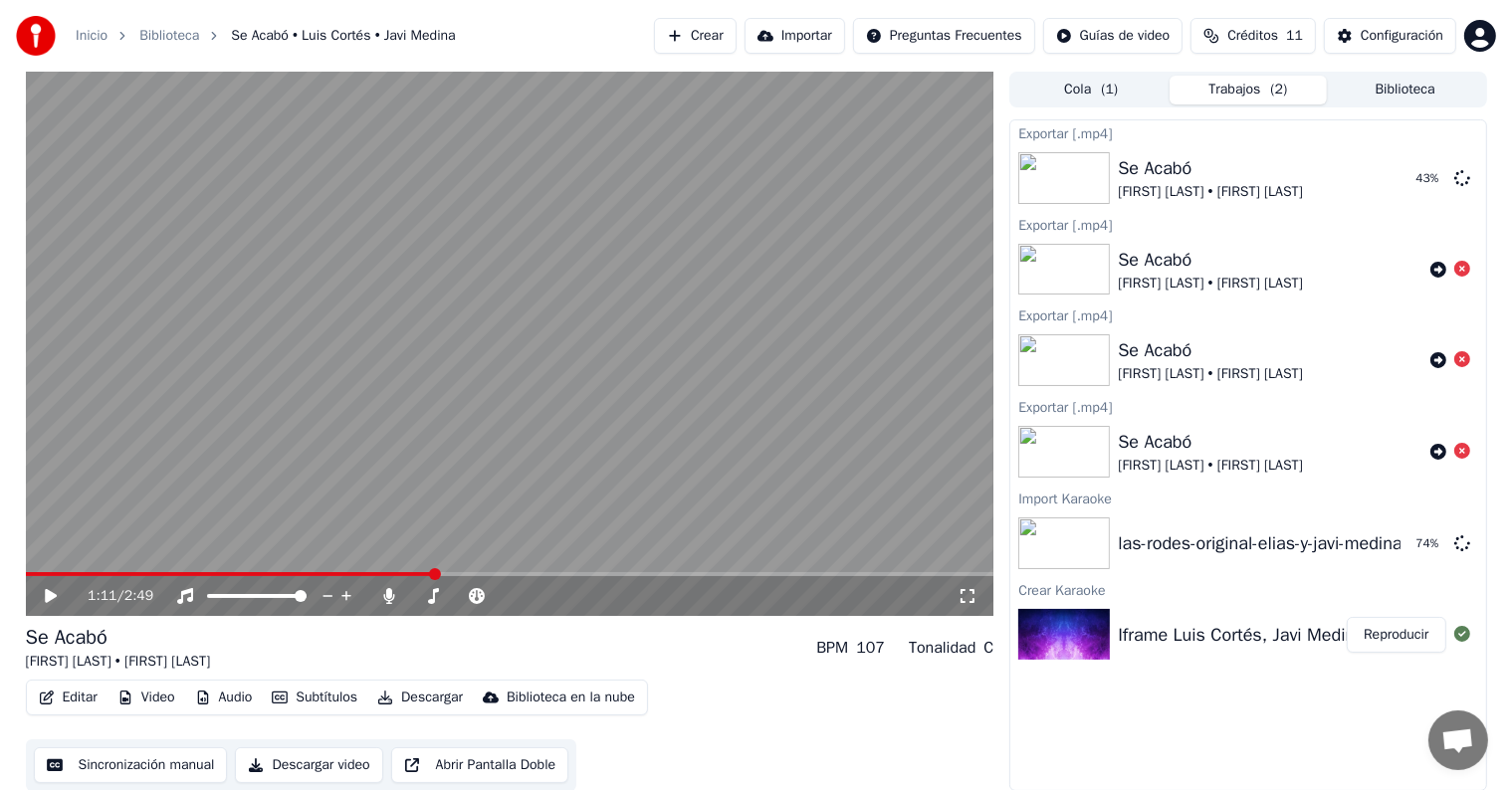 click on "1:11  /  2:49 Se Acabó Luis Cortés • Javi Medina BPM 107 Tonalidad C Editar Video Audio Subtítulos Descargar Biblioteca en la nube Sincronización manual Descargar video Abrir Pantalla Doble Cola ( 1 ) Trabajos ( 2 ) Biblioteca Exportar [.mp4] Se Acabó Luis Cortés • Javi Medina 43 % Exportar [.mp4] Se Acabó Luis Cortés • Javi Medina Exportar [.mp4] Se Acabó Luis Cortés • Javi Medina Exportar [.mp4] Se Acabó Luis Cortés • Javi Medina Import Karaoke las-rodes-original-elias-y-javi-medina-nina-caprichosa-remix-videoclip-oficial-128-ytshorts.savetube.me 74 % Crear Karaoke Iframe Luis Cortés, Javi Medina - Se Acabó (Videoclip Oficial) [N8RZdMmIRqo] Reproducir" at bounding box center [756, 431] 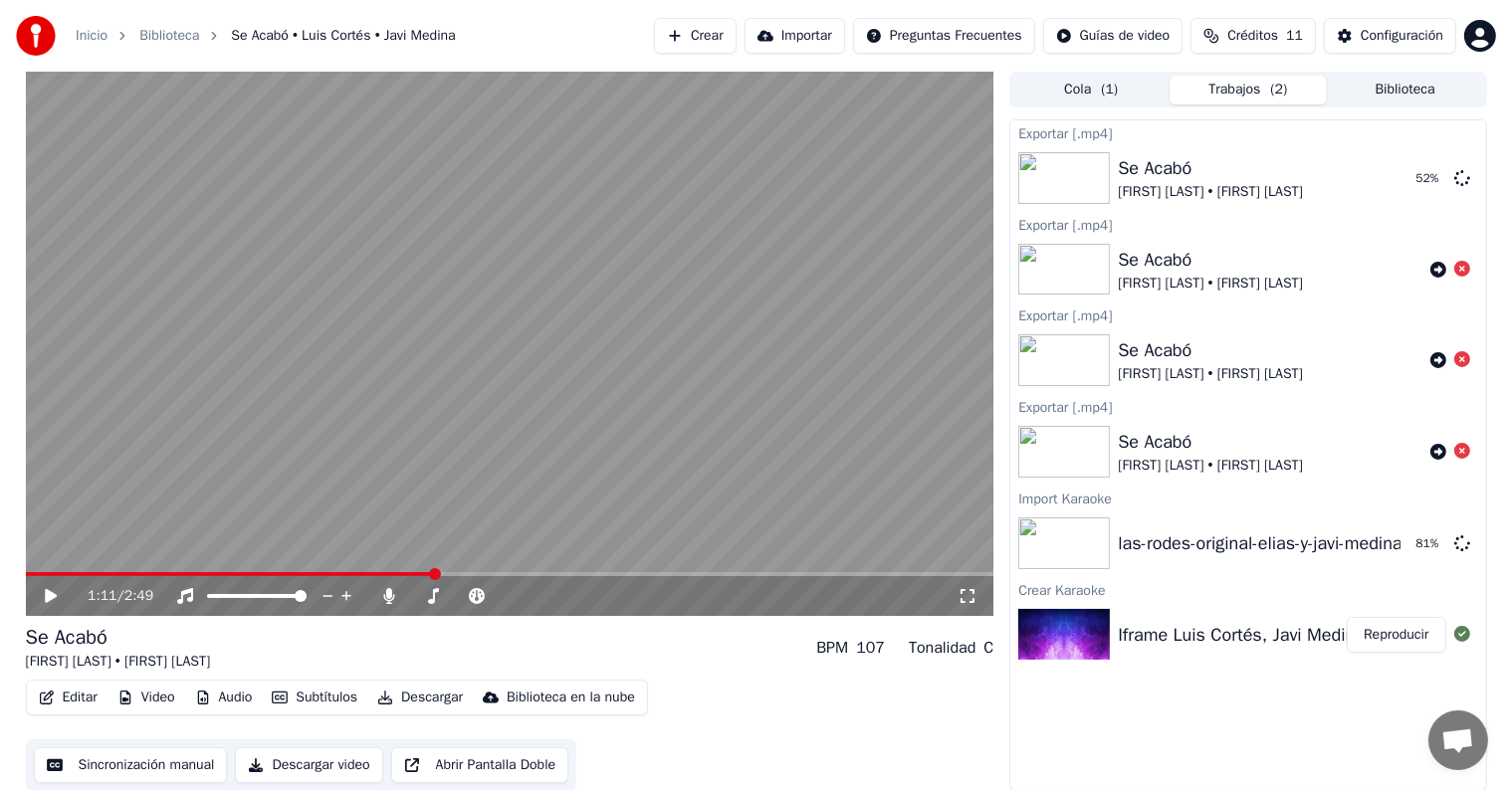 click at bounding box center (510, 343) 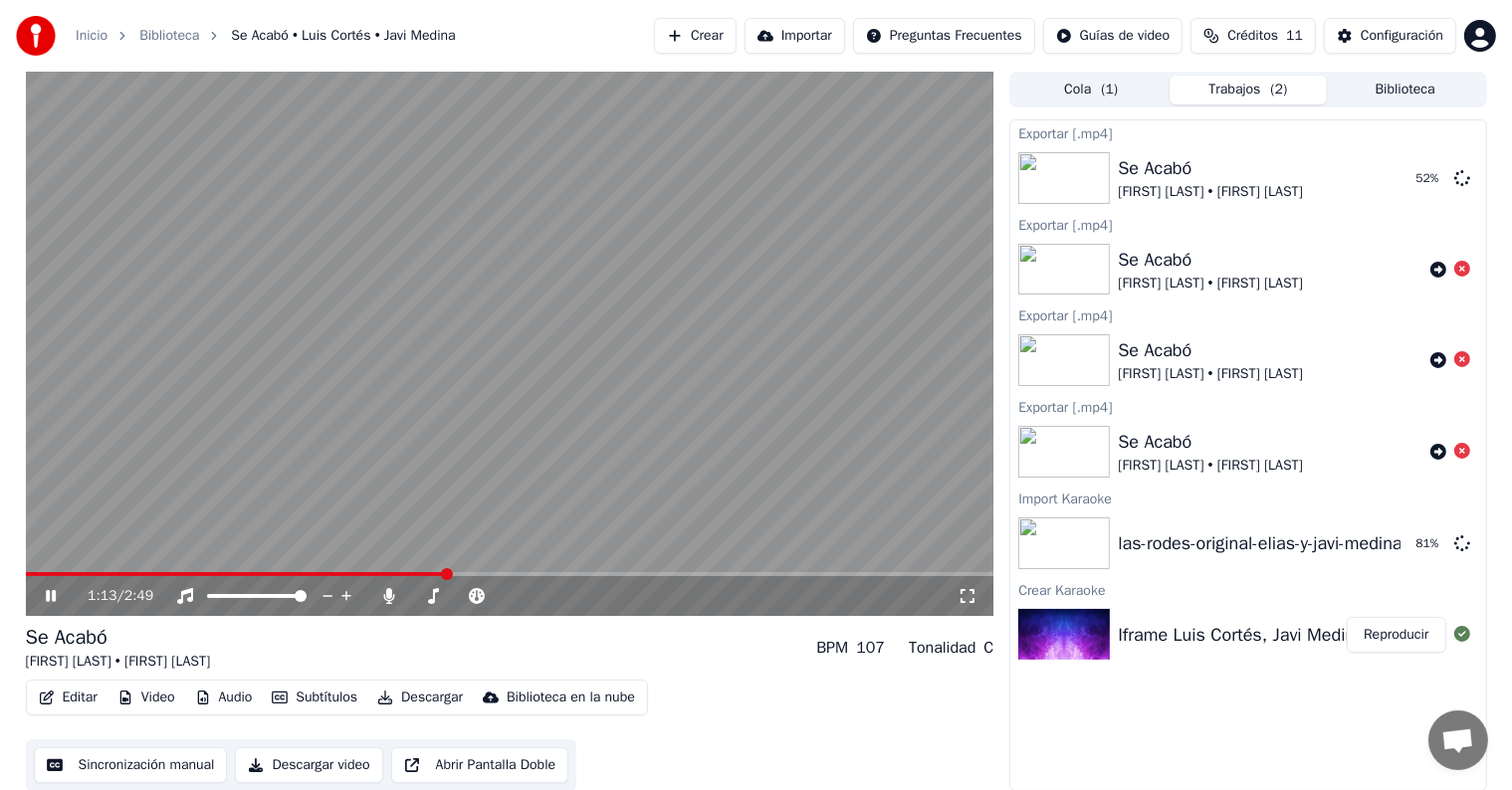 click at bounding box center [510, 343] 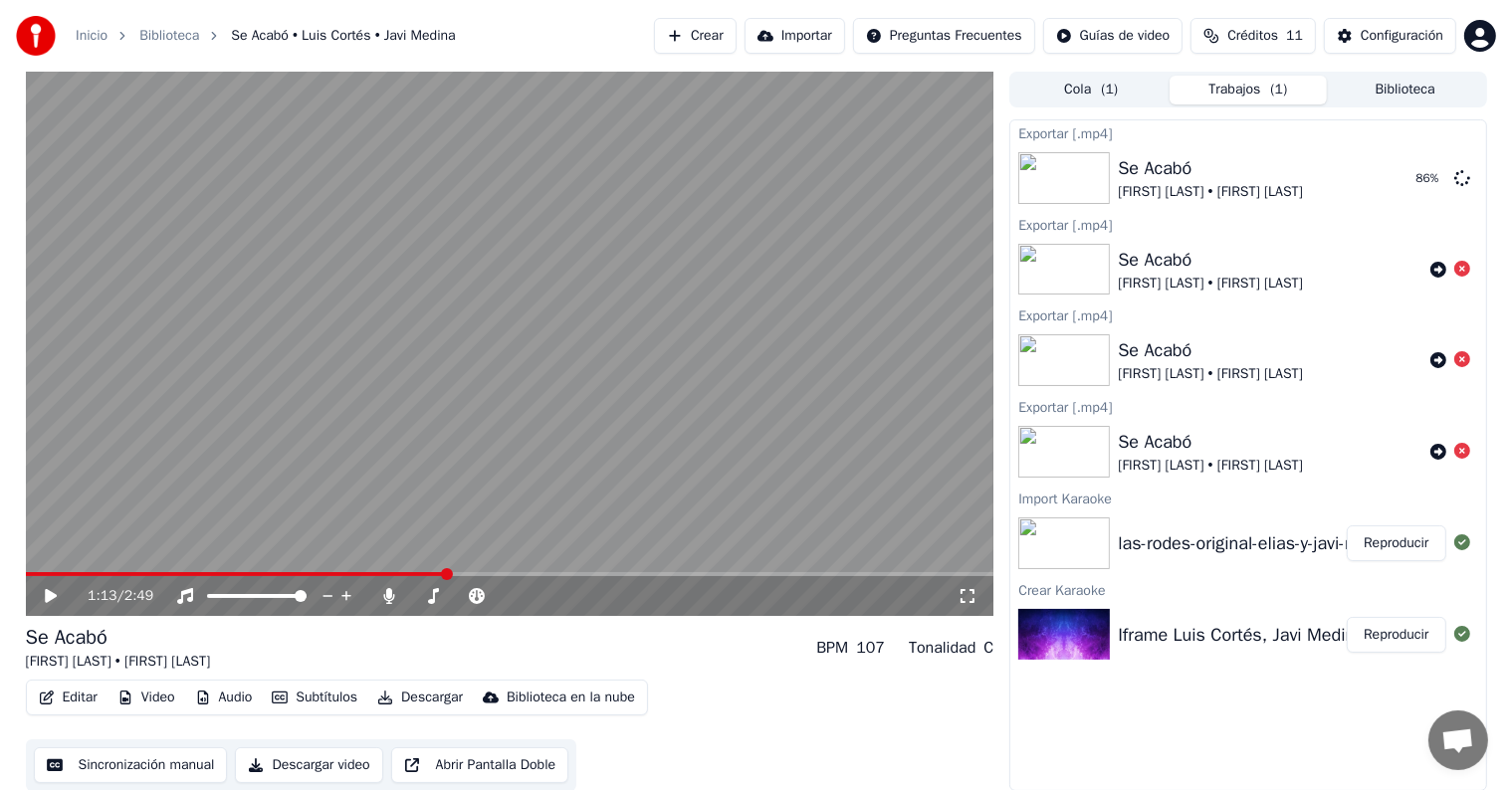 click on "Reproducir" at bounding box center [1396, 543] 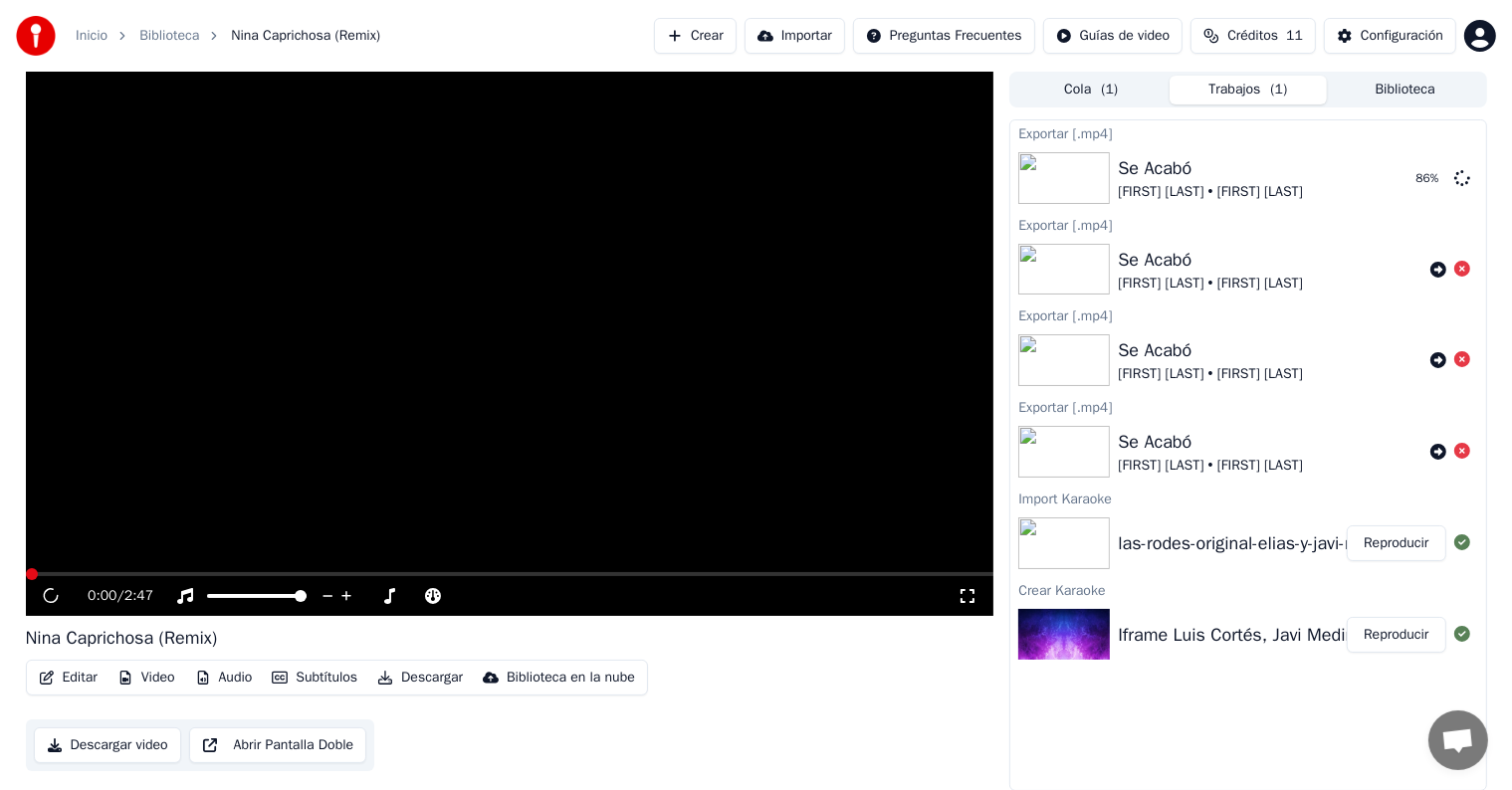 click 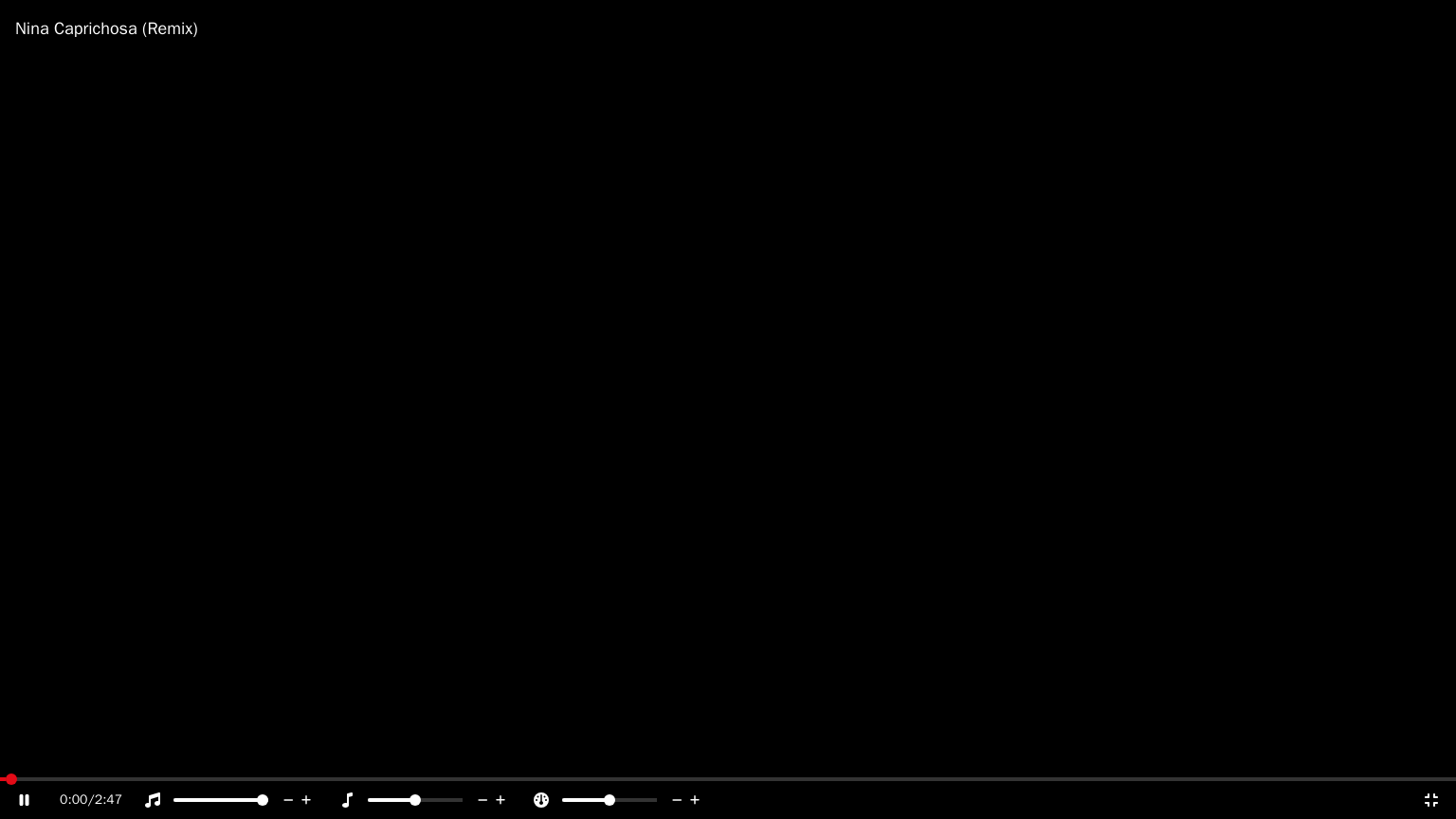 click 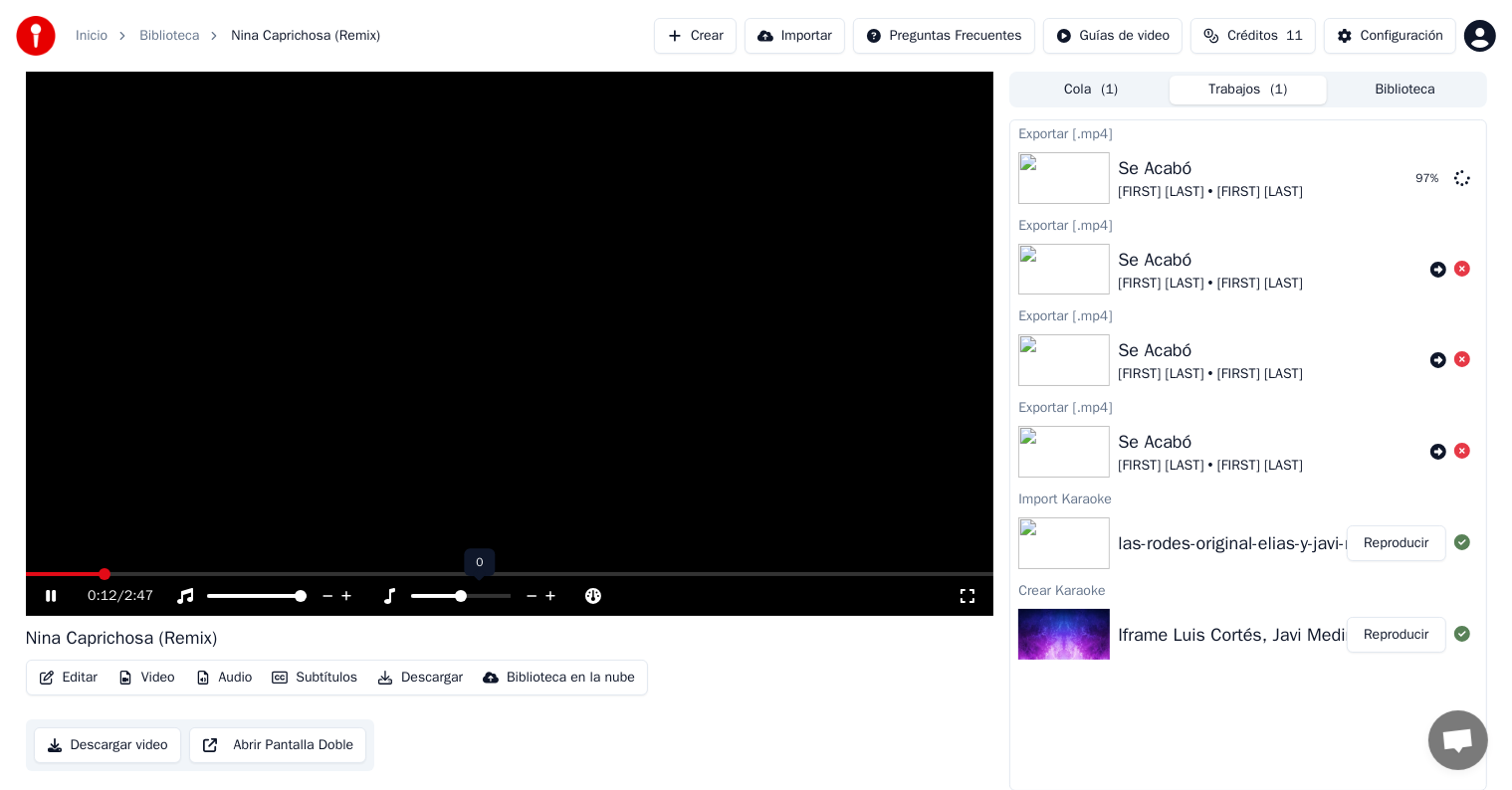 click at bounding box center [461, 596] 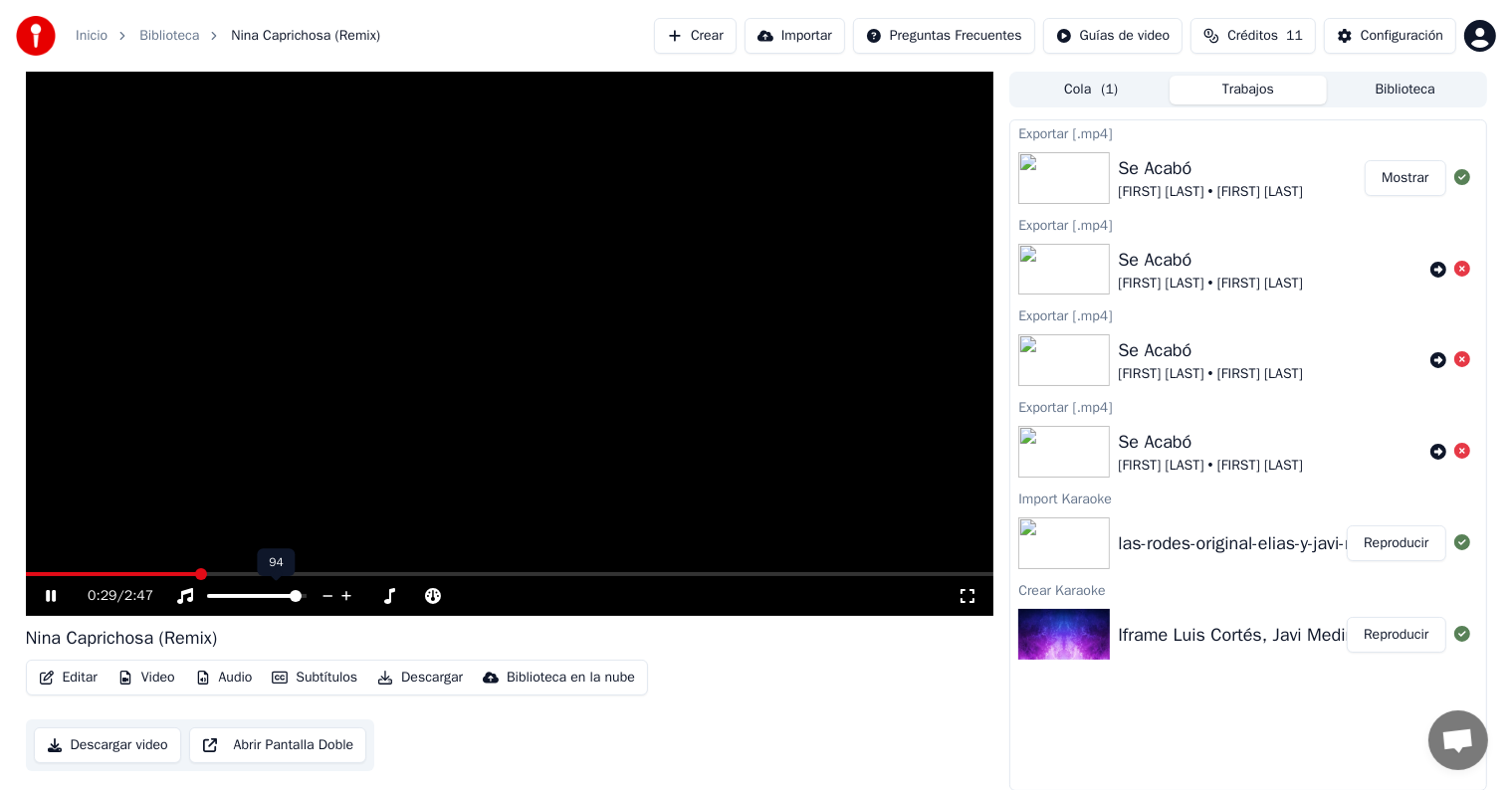 click at bounding box center (296, 596) 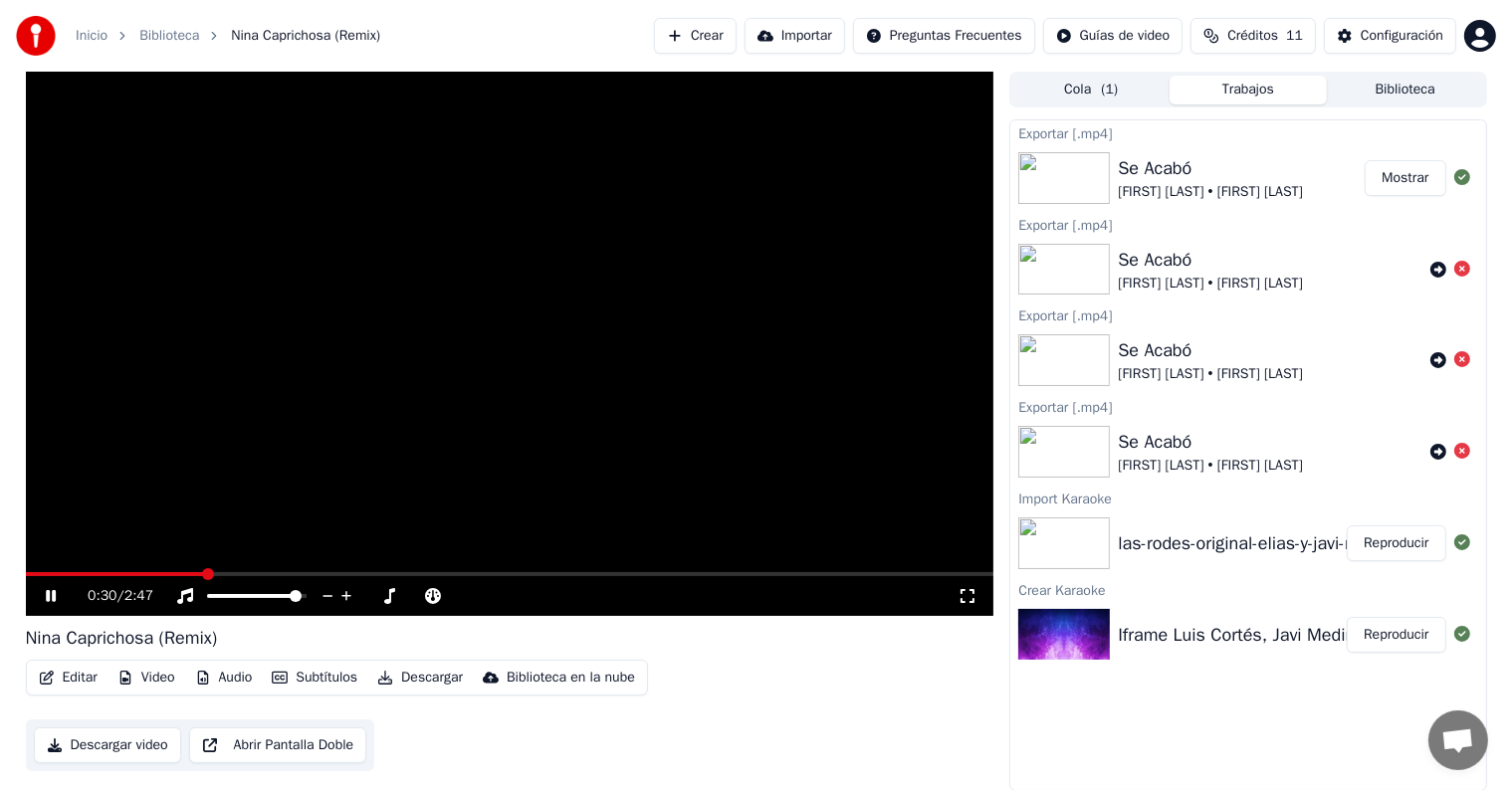 click at bounding box center (114, 574) 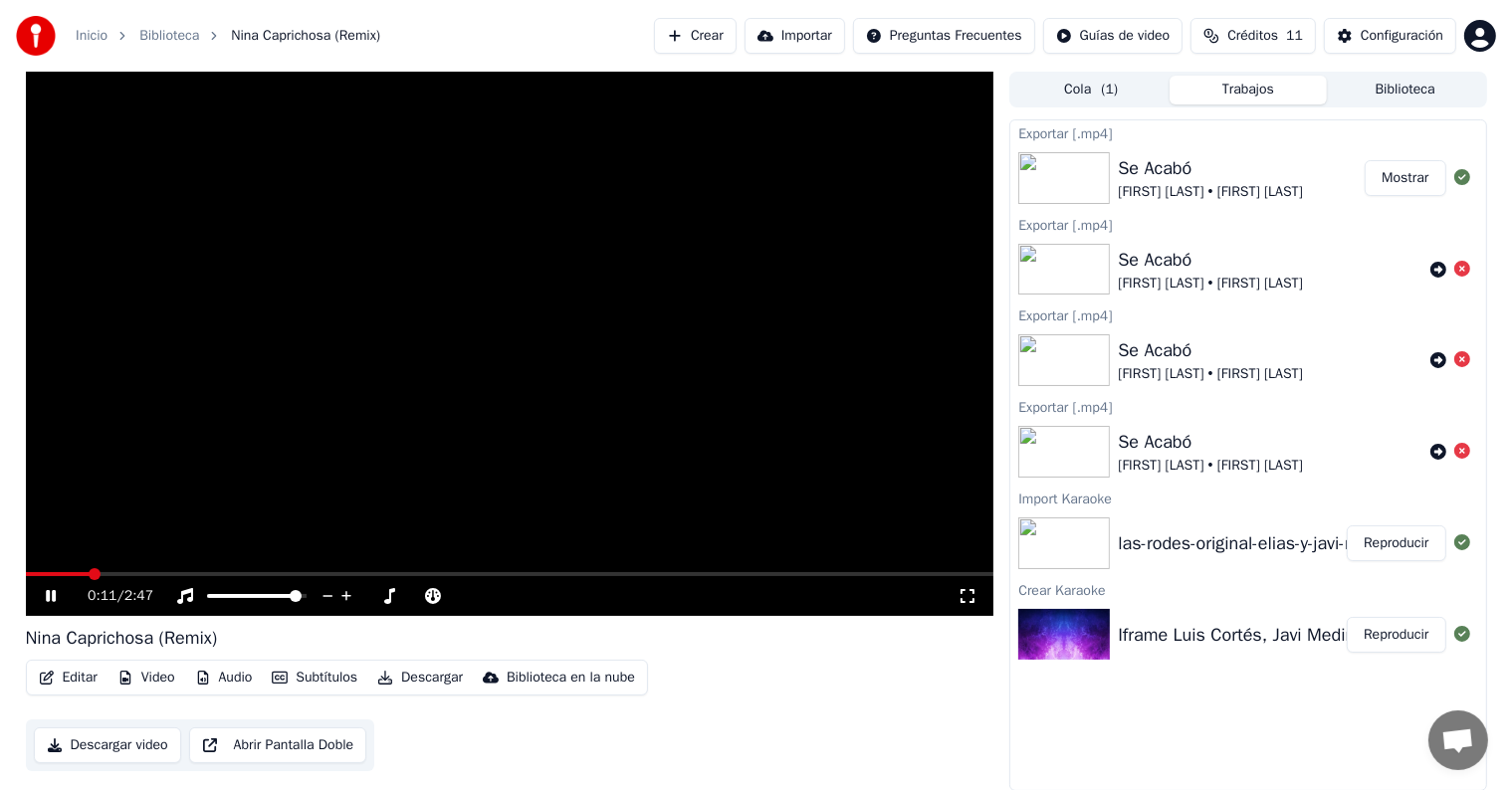 click at bounding box center [58, 574] 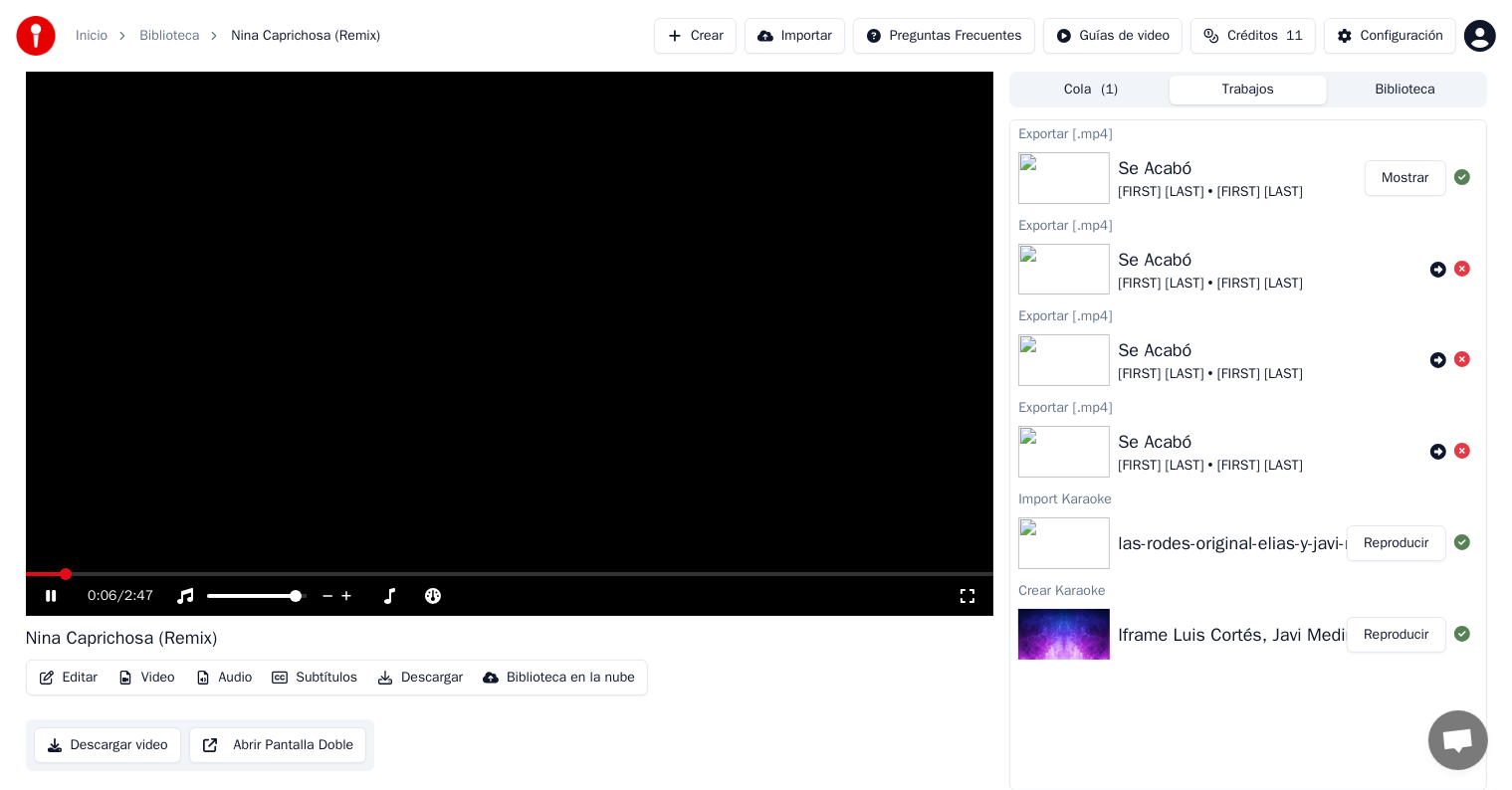 click 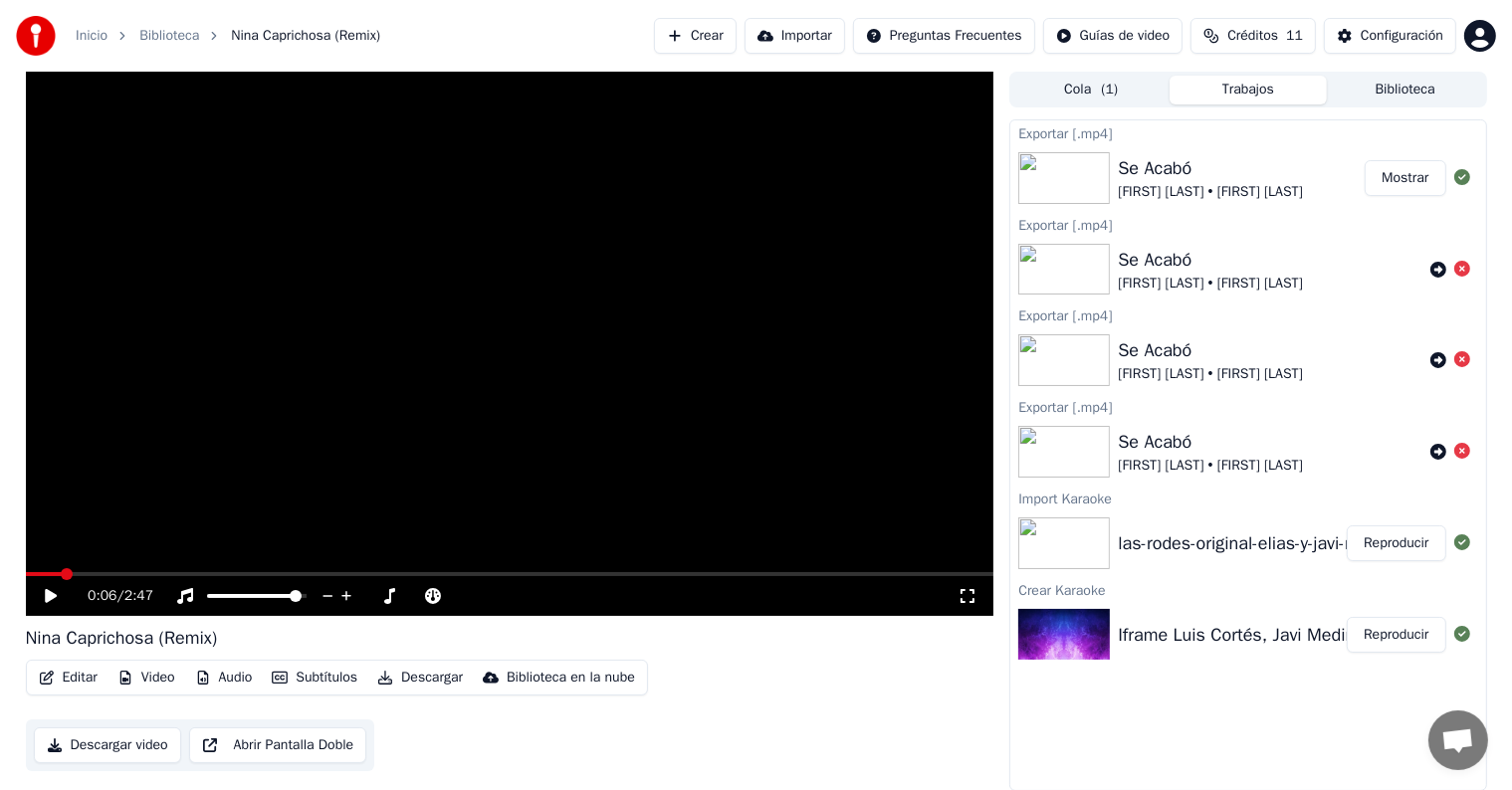 click on "Mostrar" at bounding box center [1404, 178] 